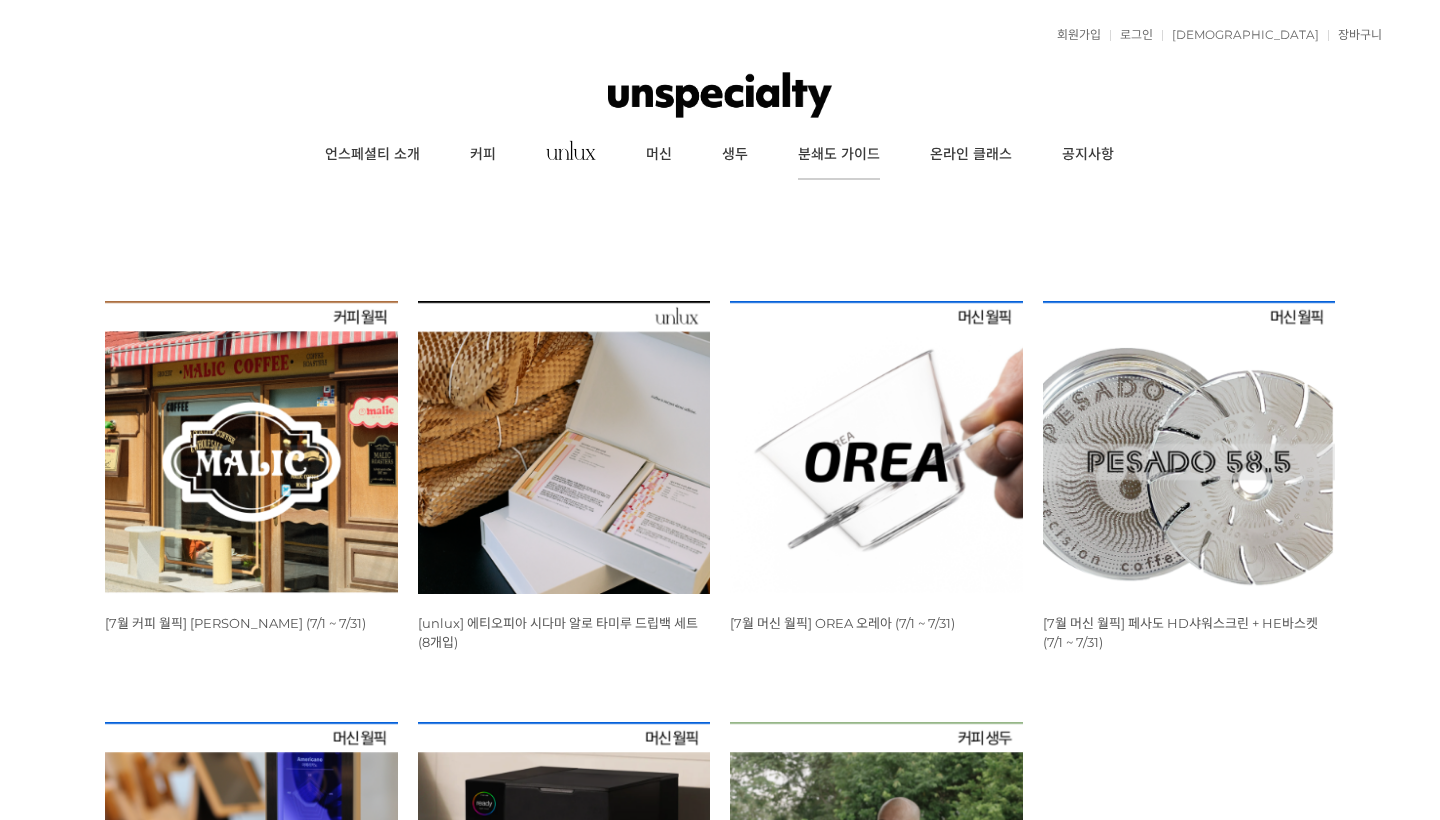scroll, scrollTop: 0, scrollLeft: 0, axis: both 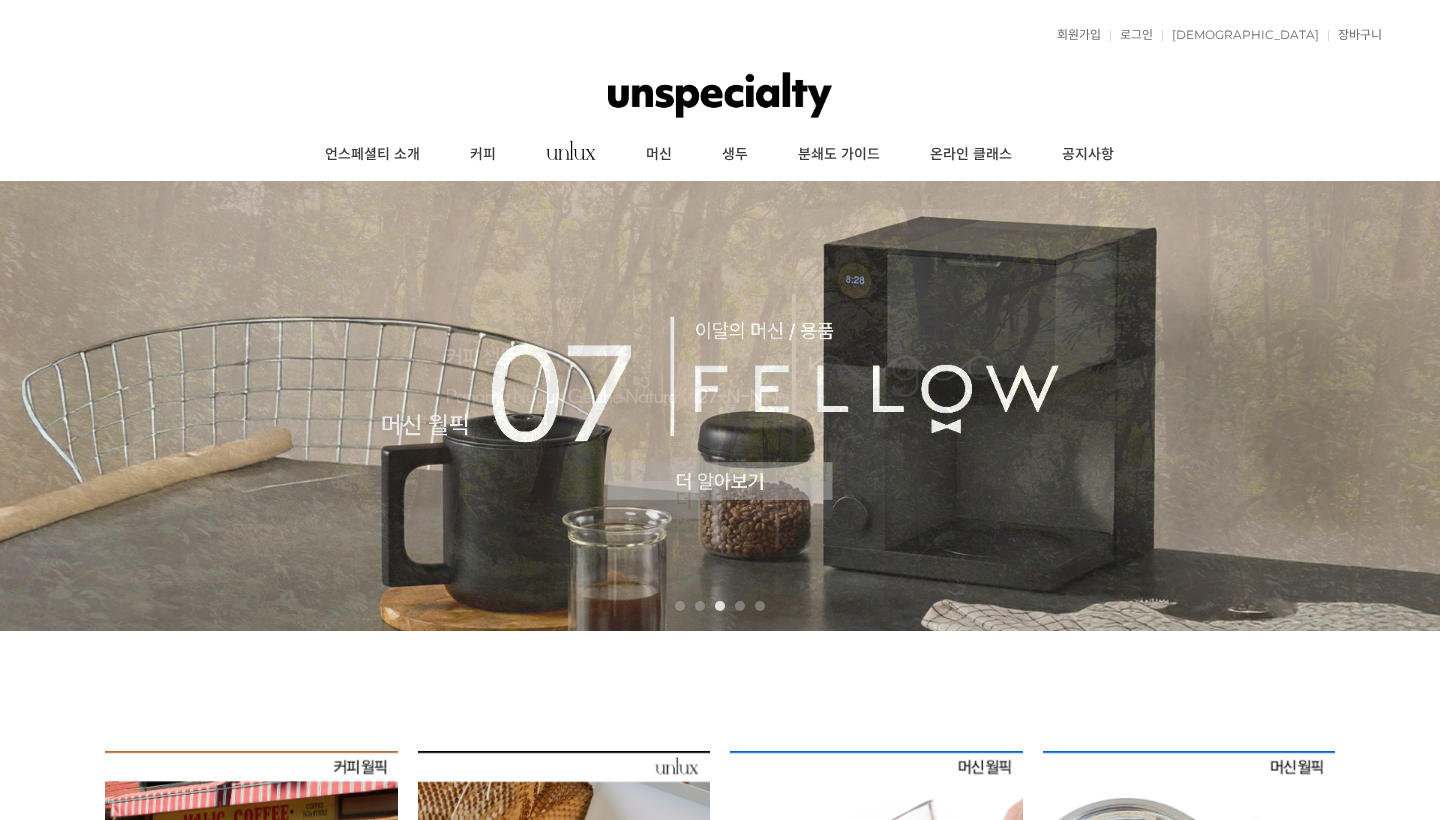 click at bounding box center (720, 95) 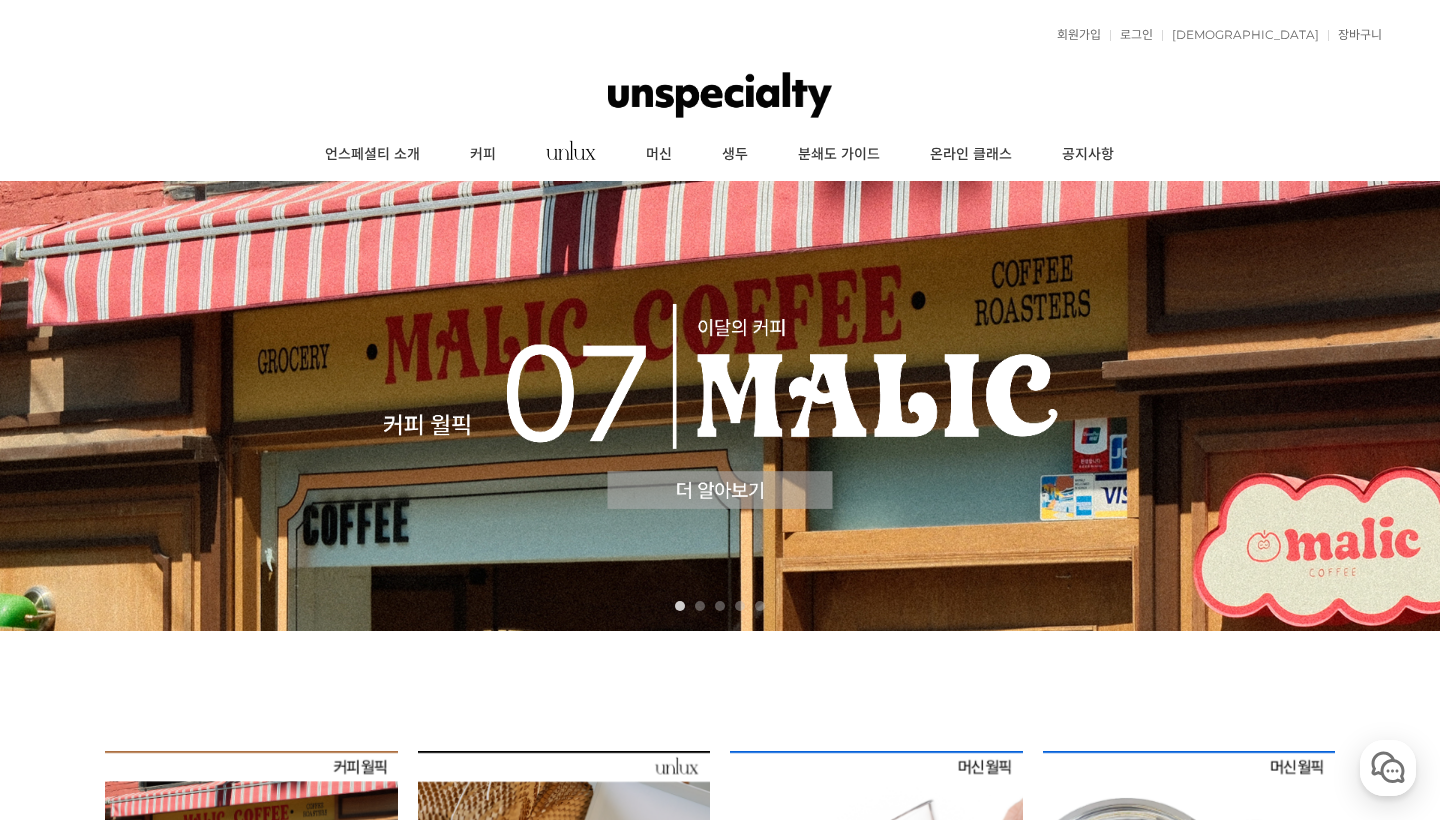 scroll, scrollTop: 0, scrollLeft: 0, axis: both 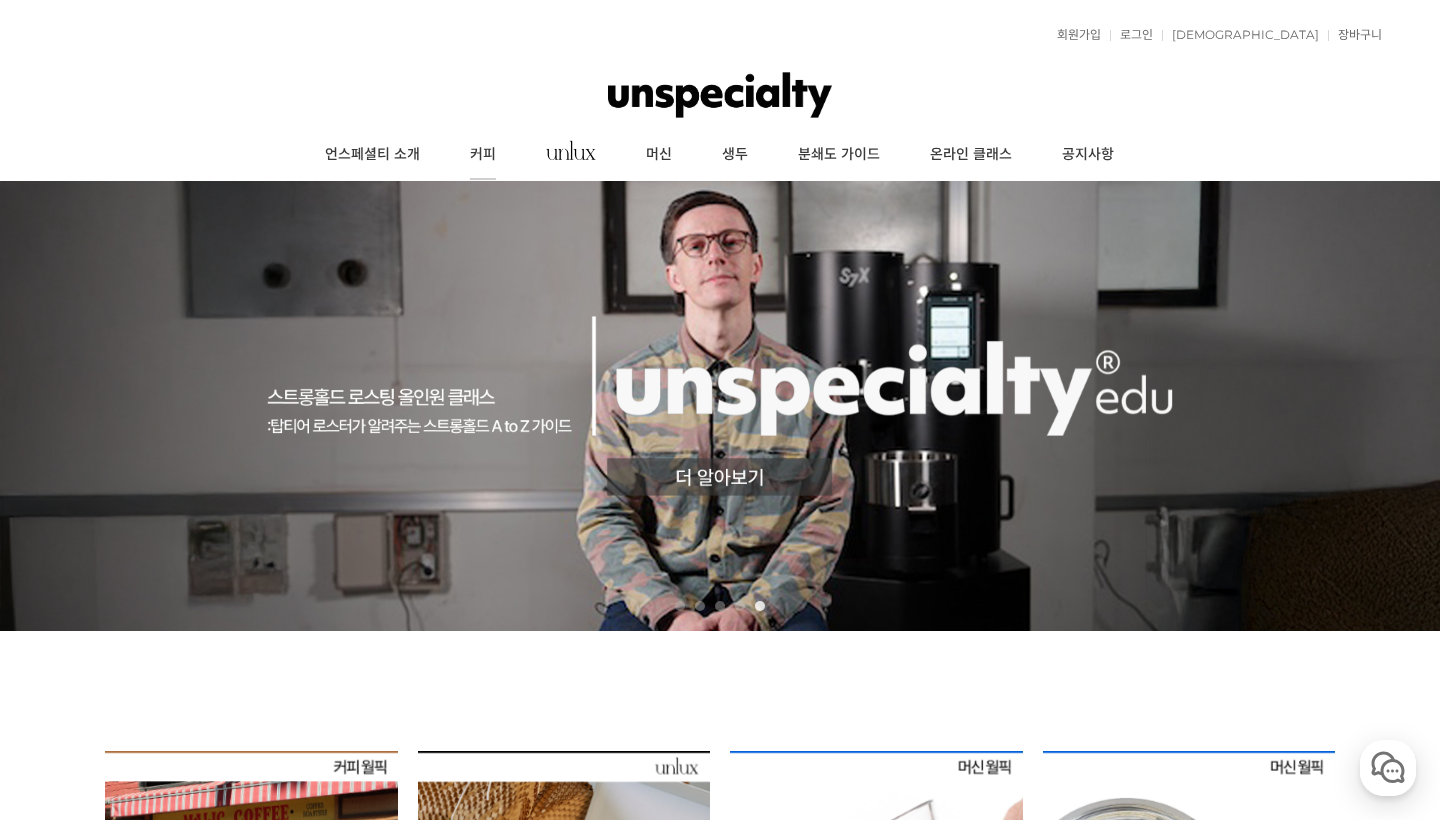 click on "커피" at bounding box center [483, 155] 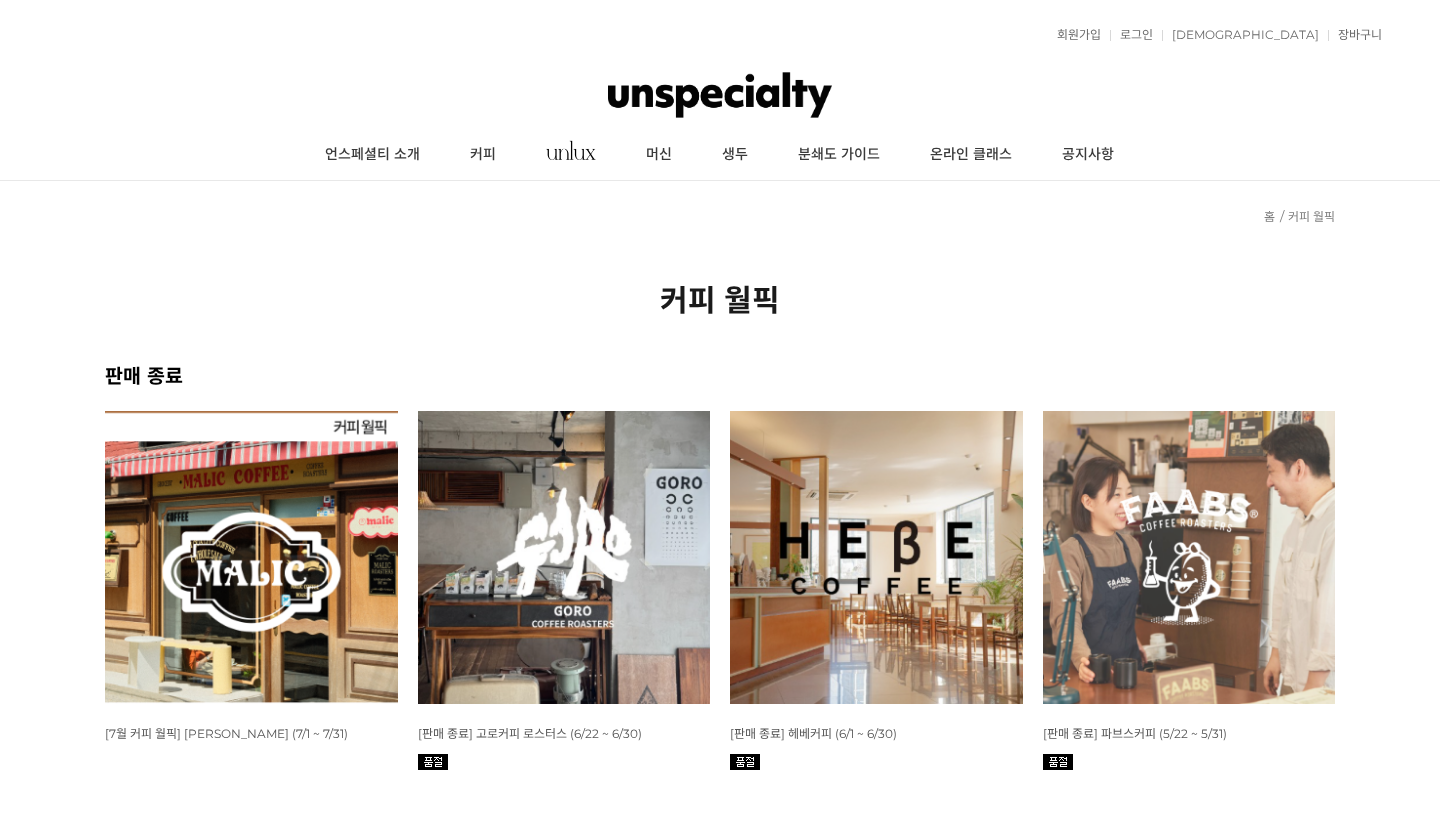 scroll, scrollTop: 0, scrollLeft: 0, axis: both 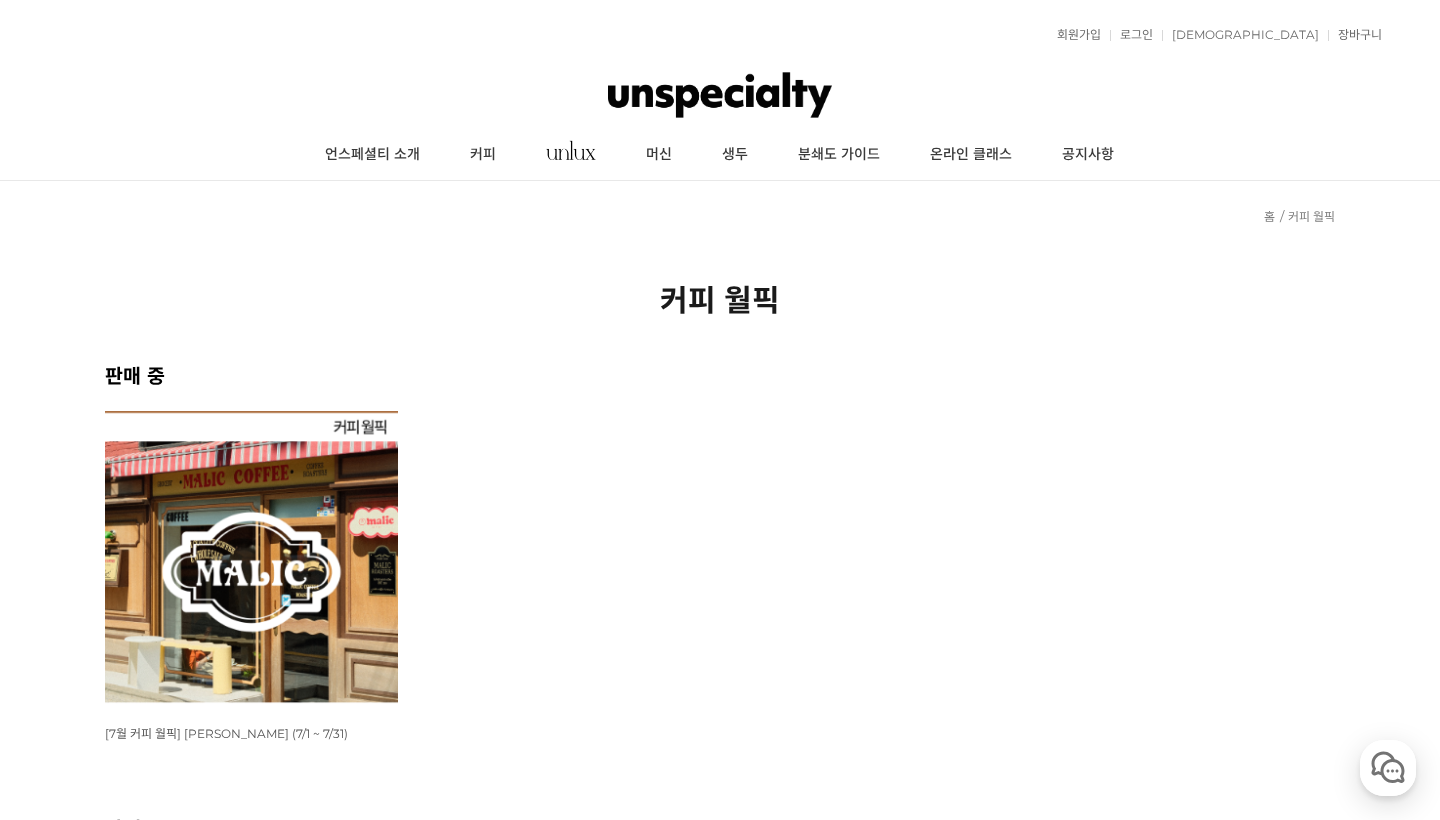 click at bounding box center (251, 557) 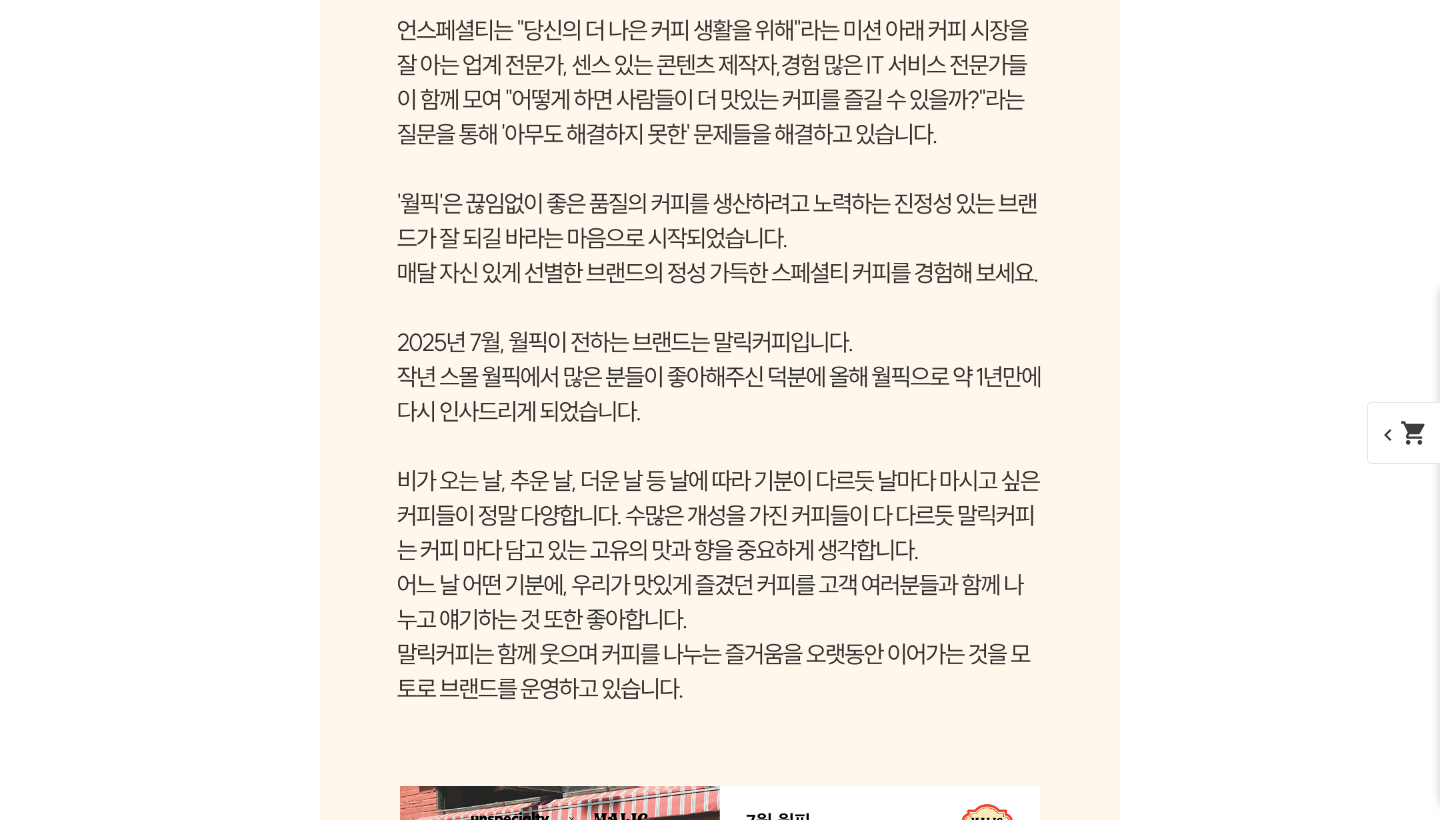 scroll, scrollTop: 2426, scrollLeft: 0, axis: vertical 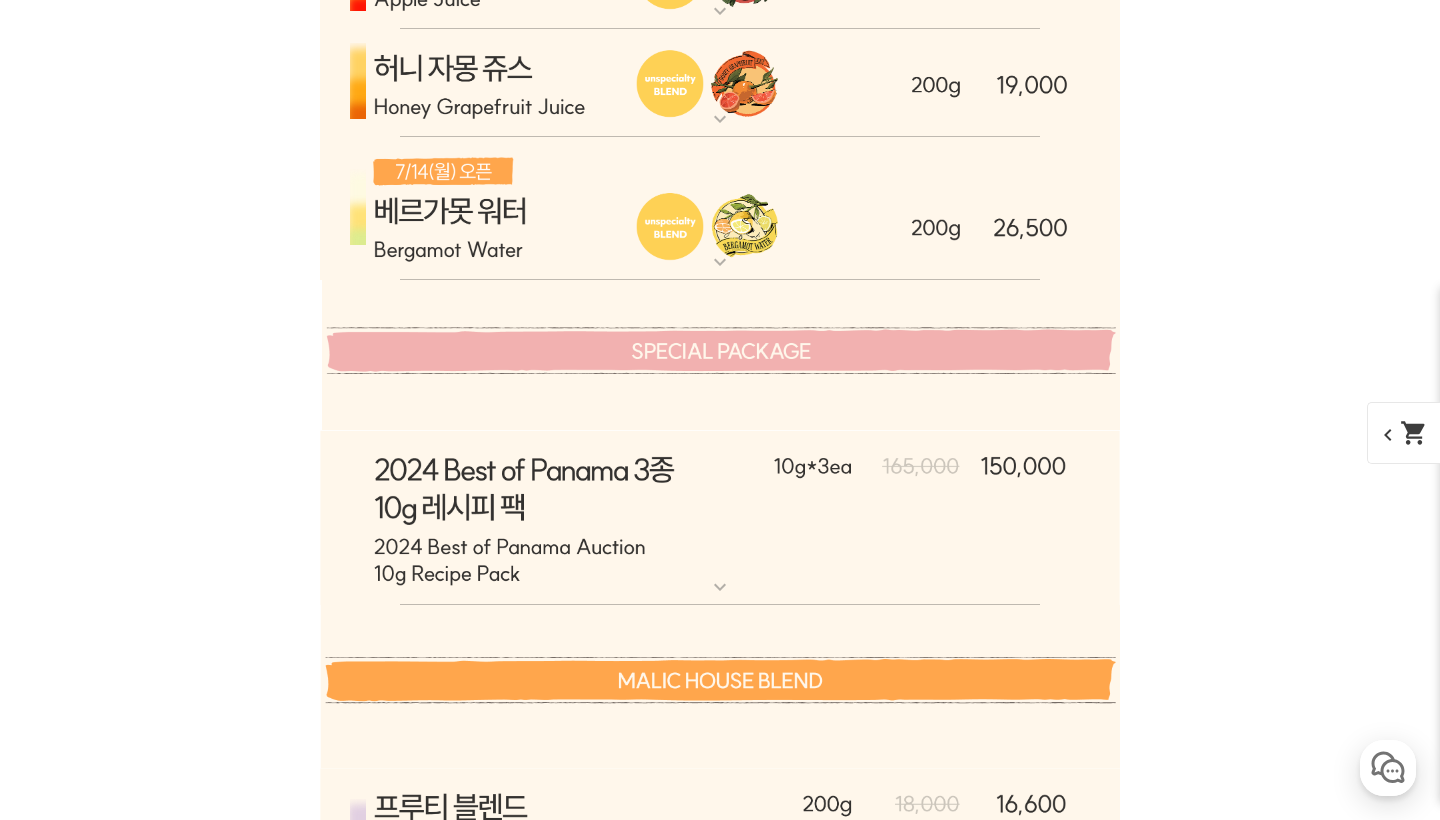 click at bounding box center (720, 518) 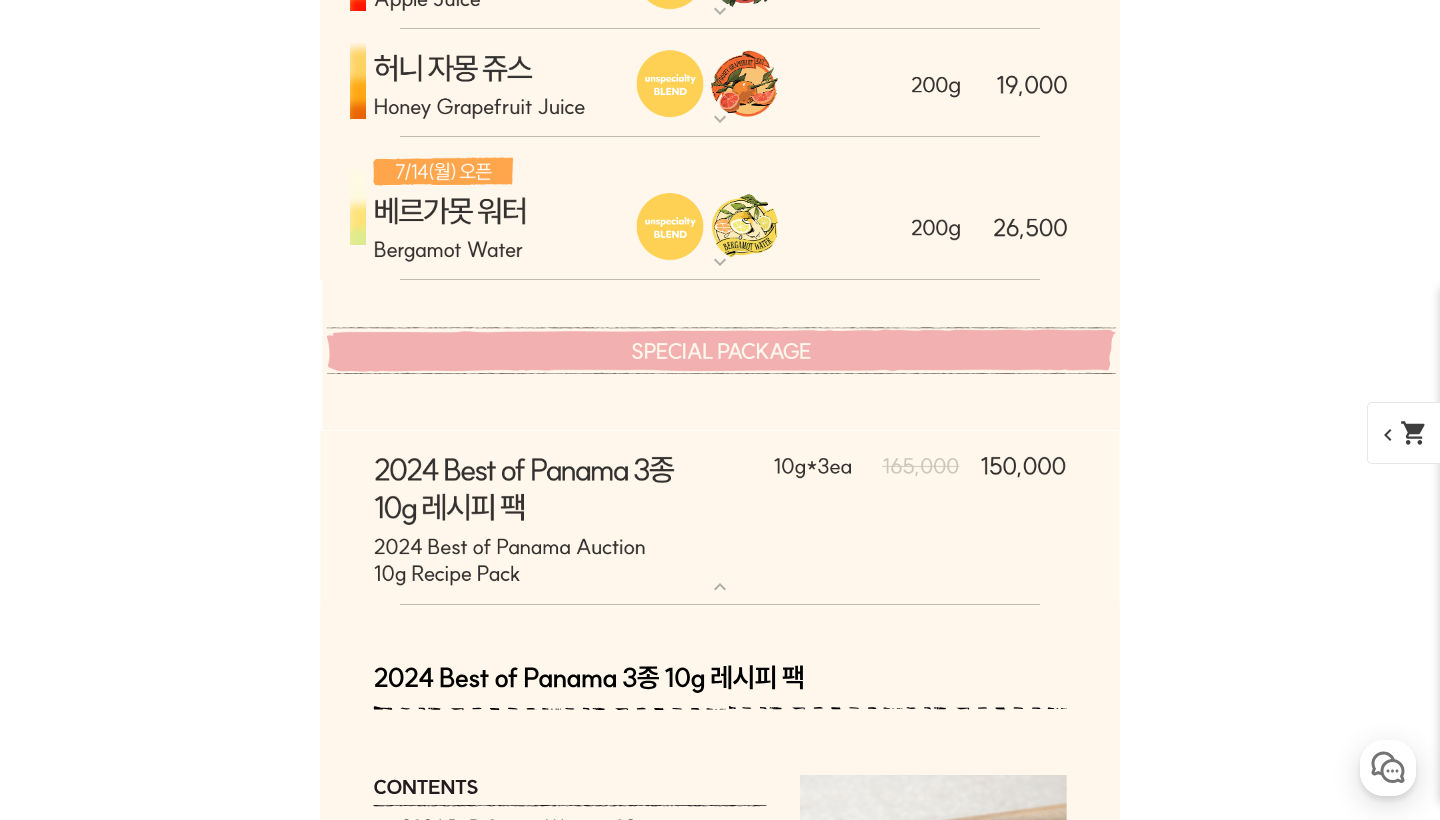 click at bounding box center [720, 518] 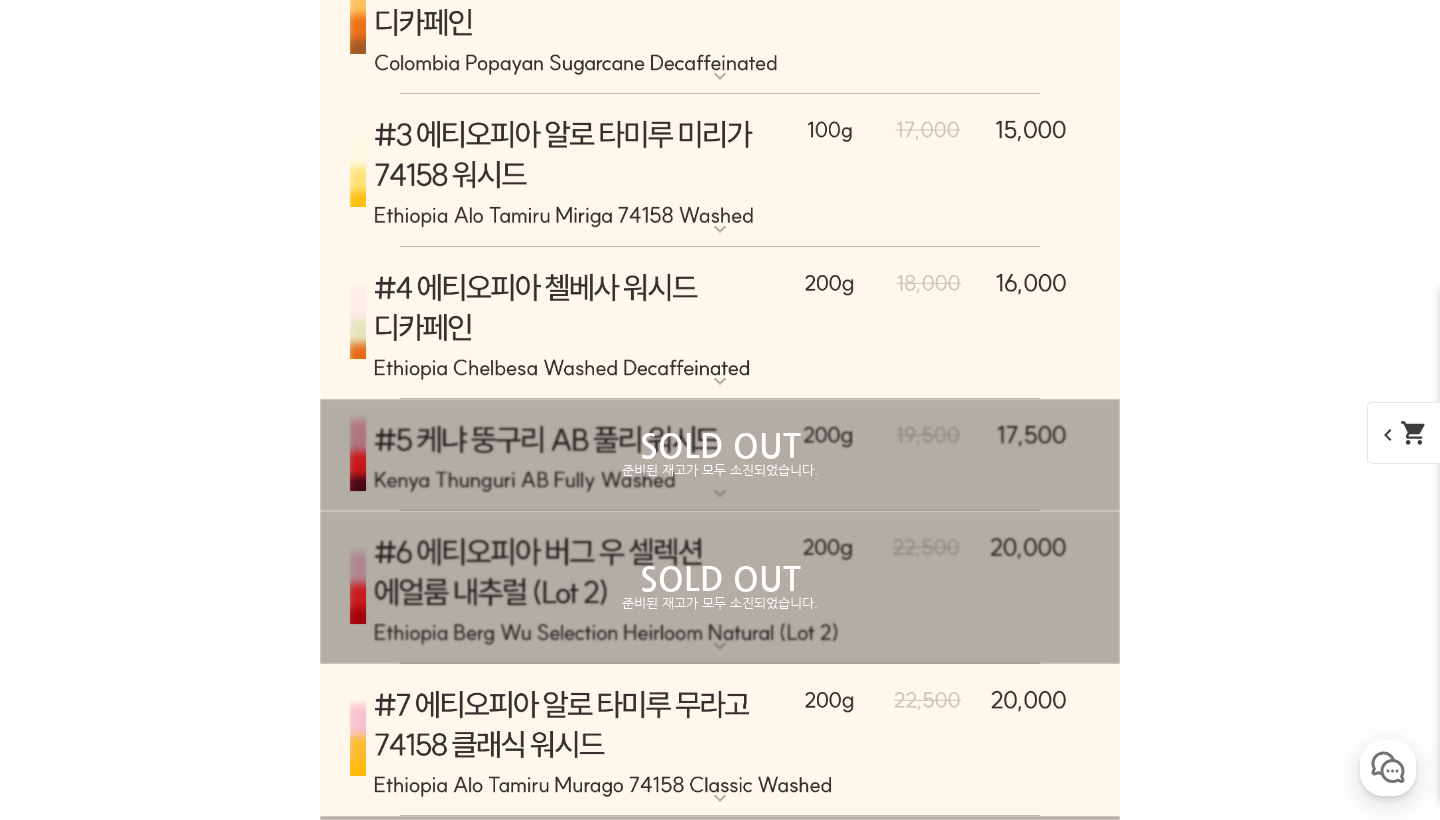 scroll, scrollTop: 9233, scrollLeft: 0, axis: vertical 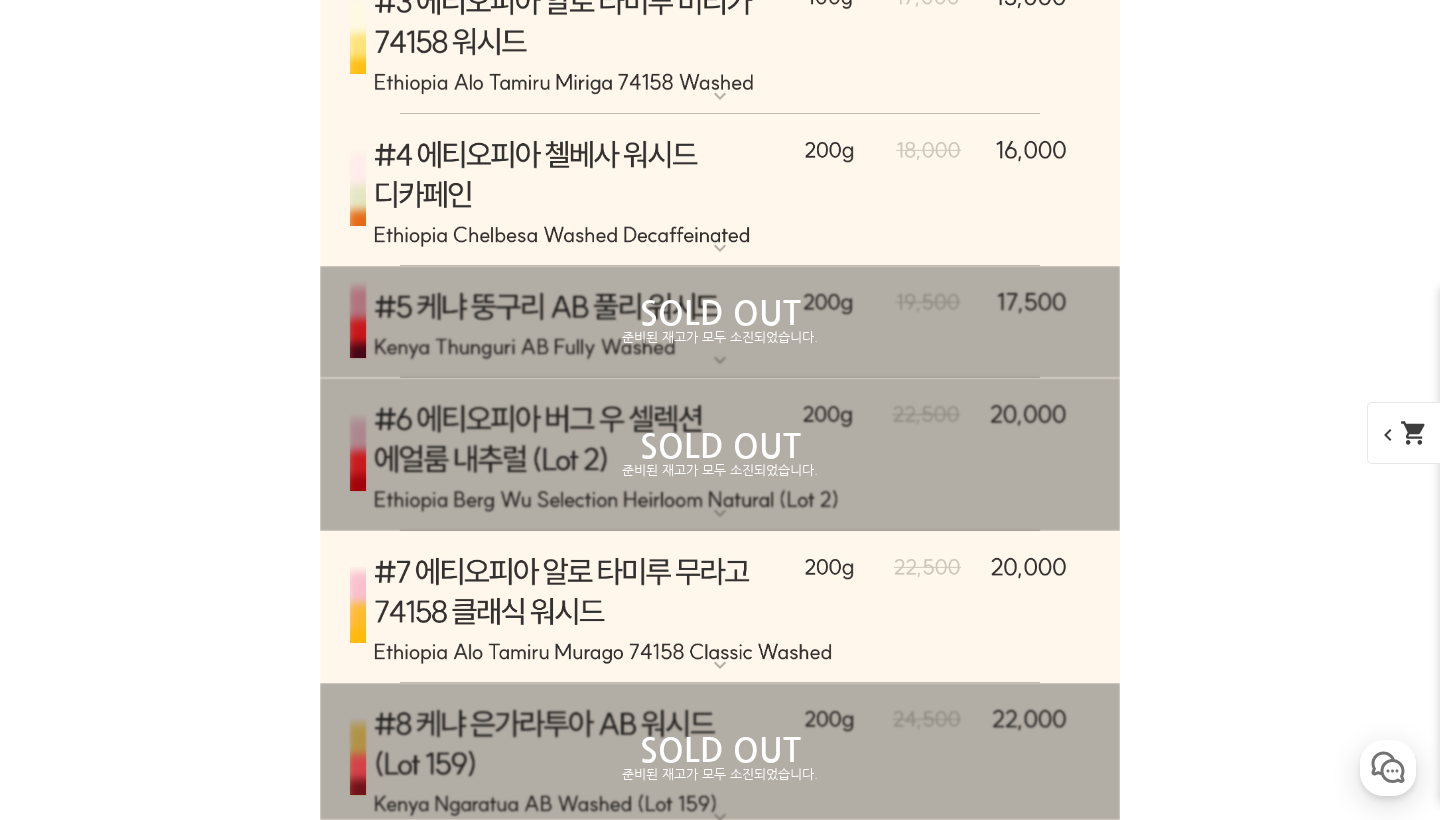 click at bounding box center [720, 190] 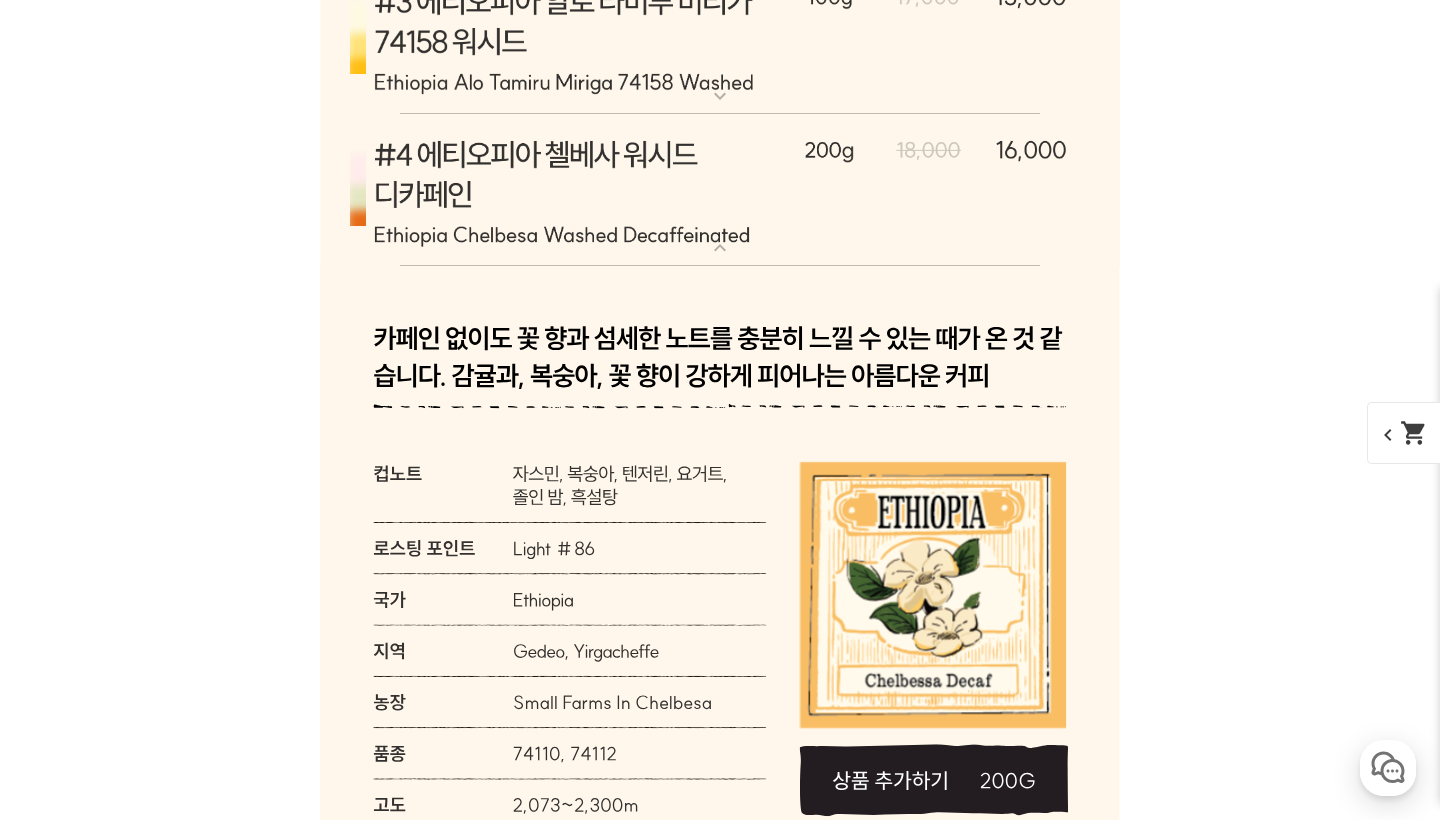 click at bounding box center [720, 190] 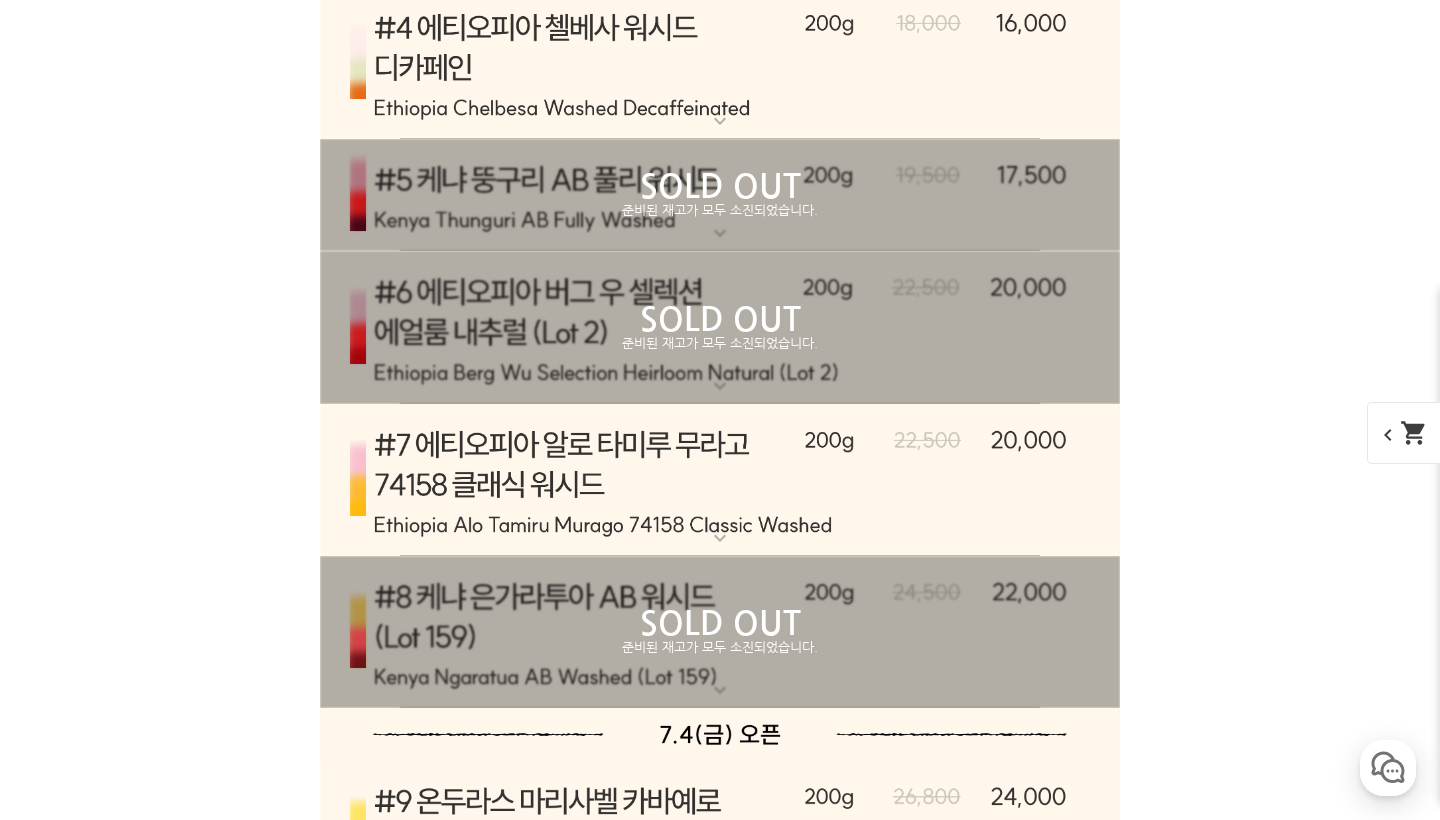 scroll, scrollTop: 9375, scrollLeft: 0, axis: vertical 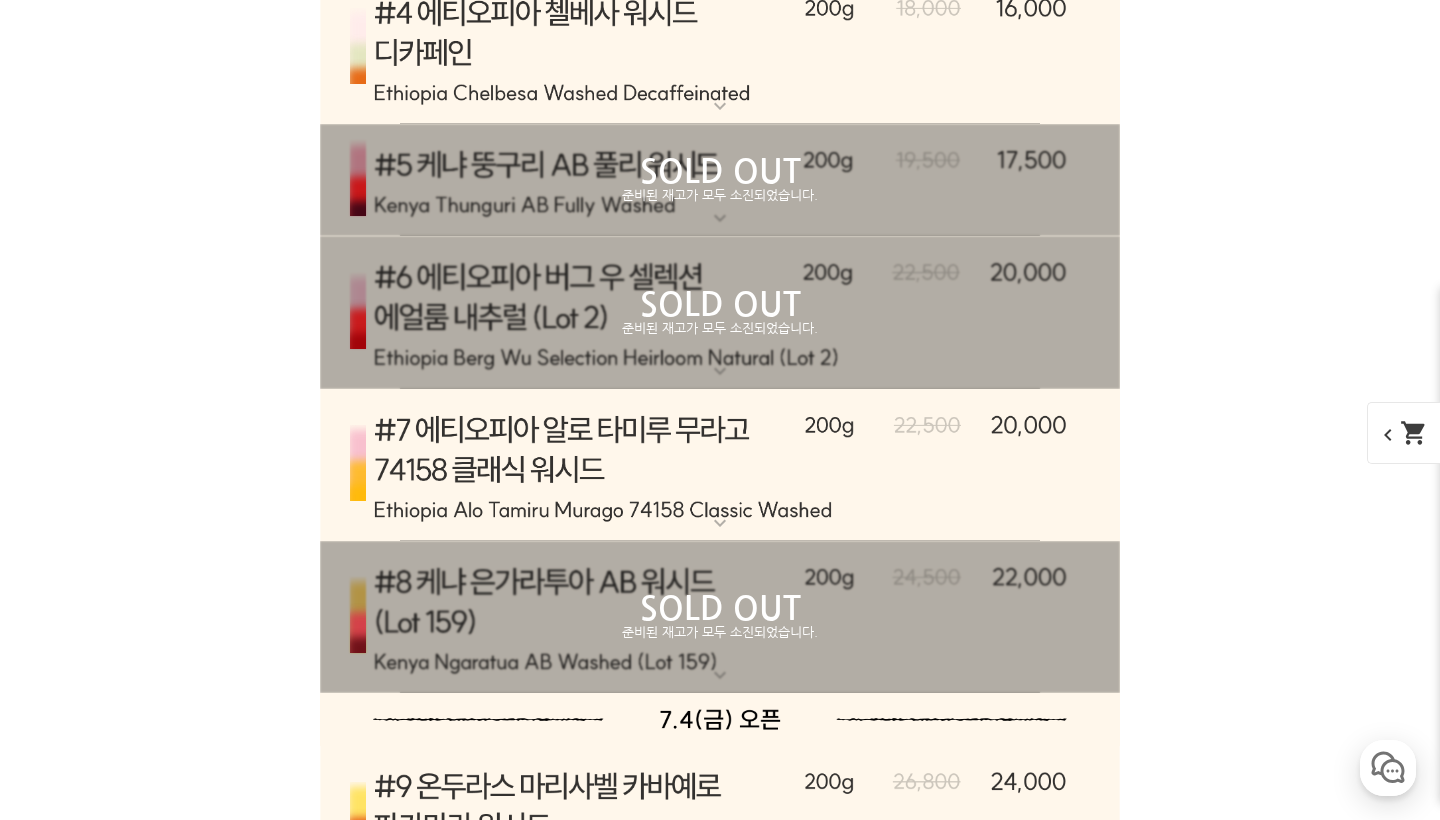 click at bounding box center [720, 465] 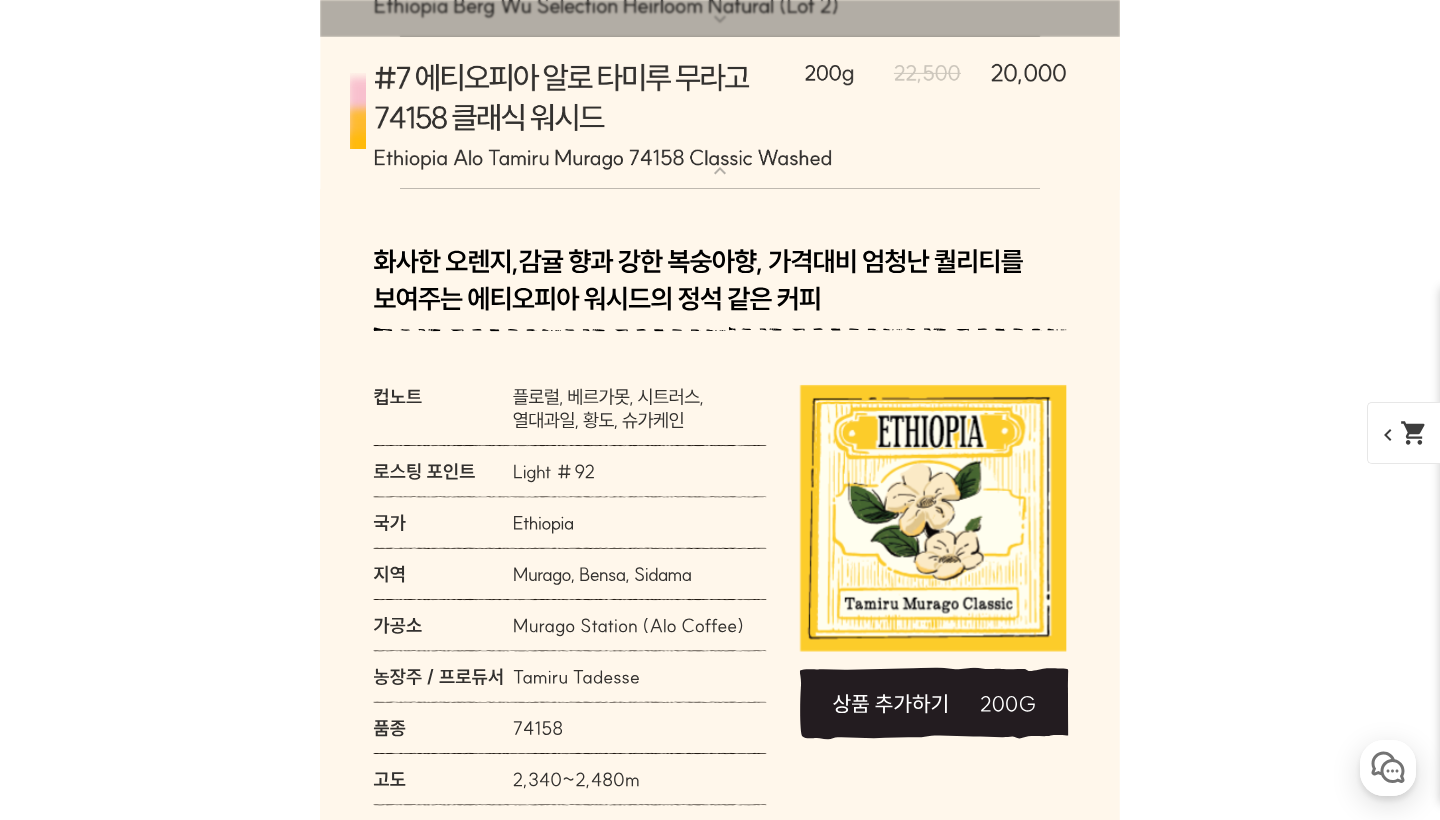 scroll, scrollTop: 9744, scrollLeft: 0, axis: vertical 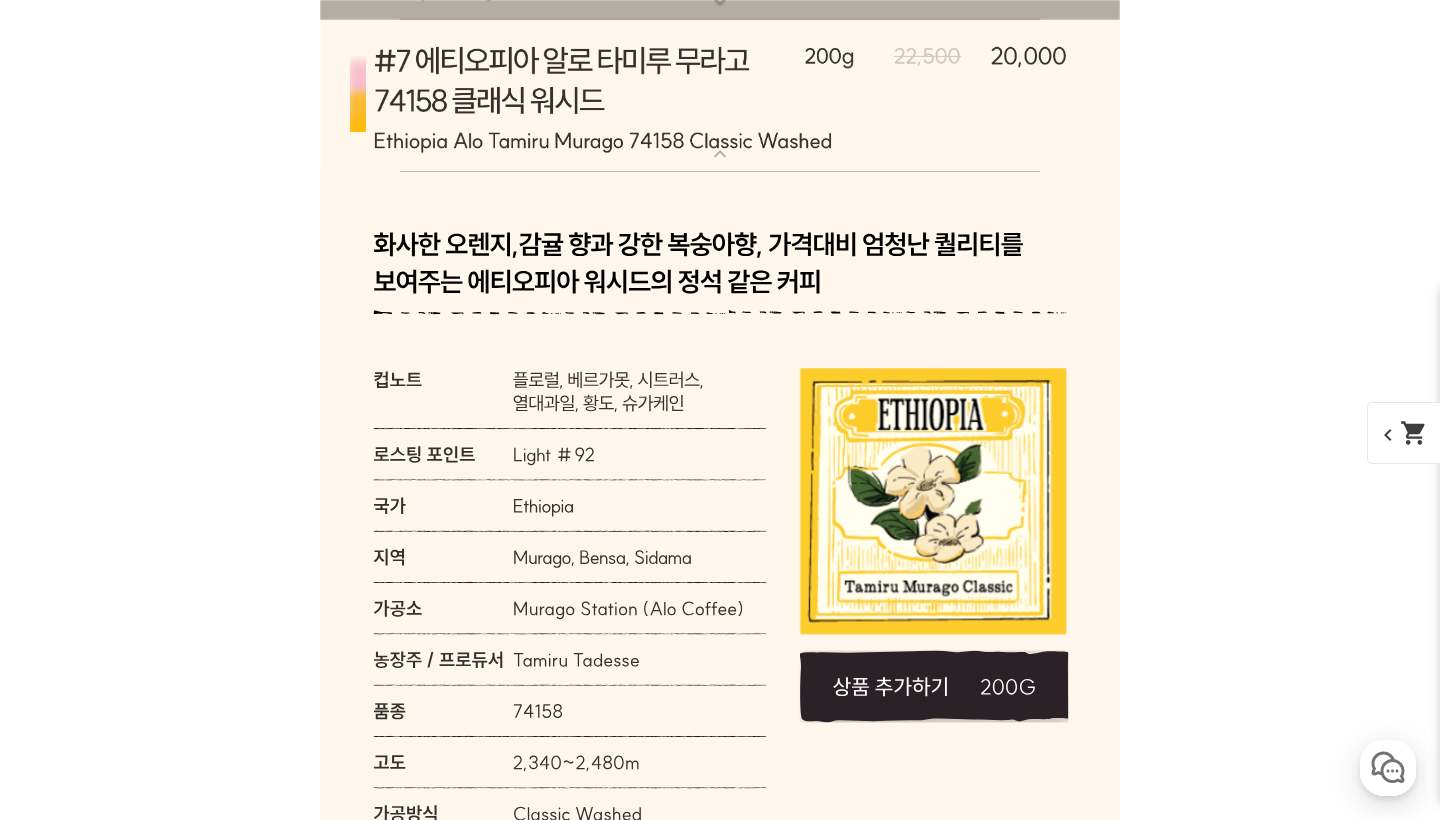 click 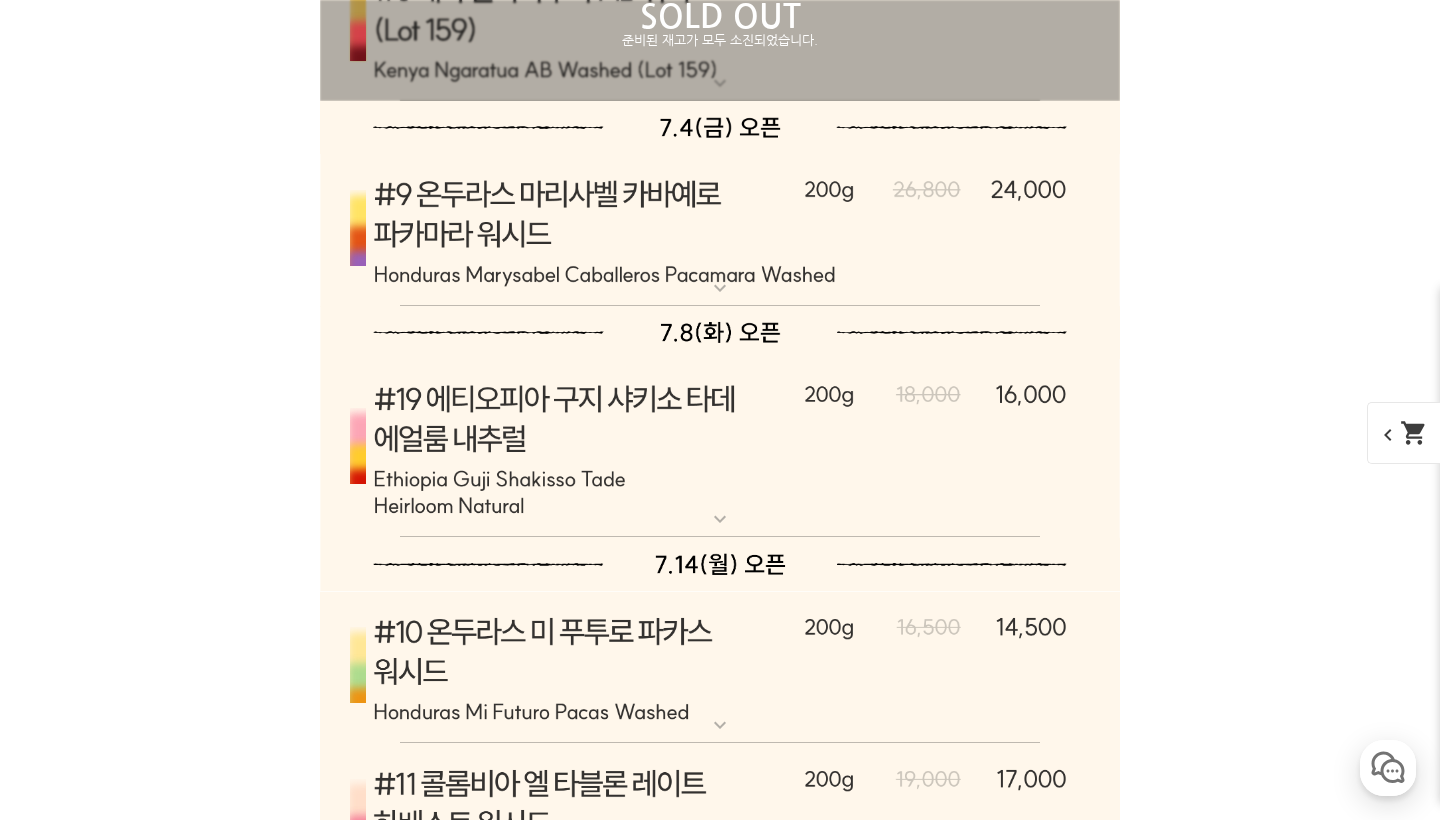 scroll, scrollTop: 11066, scrollLeft: 0, axis: vertical 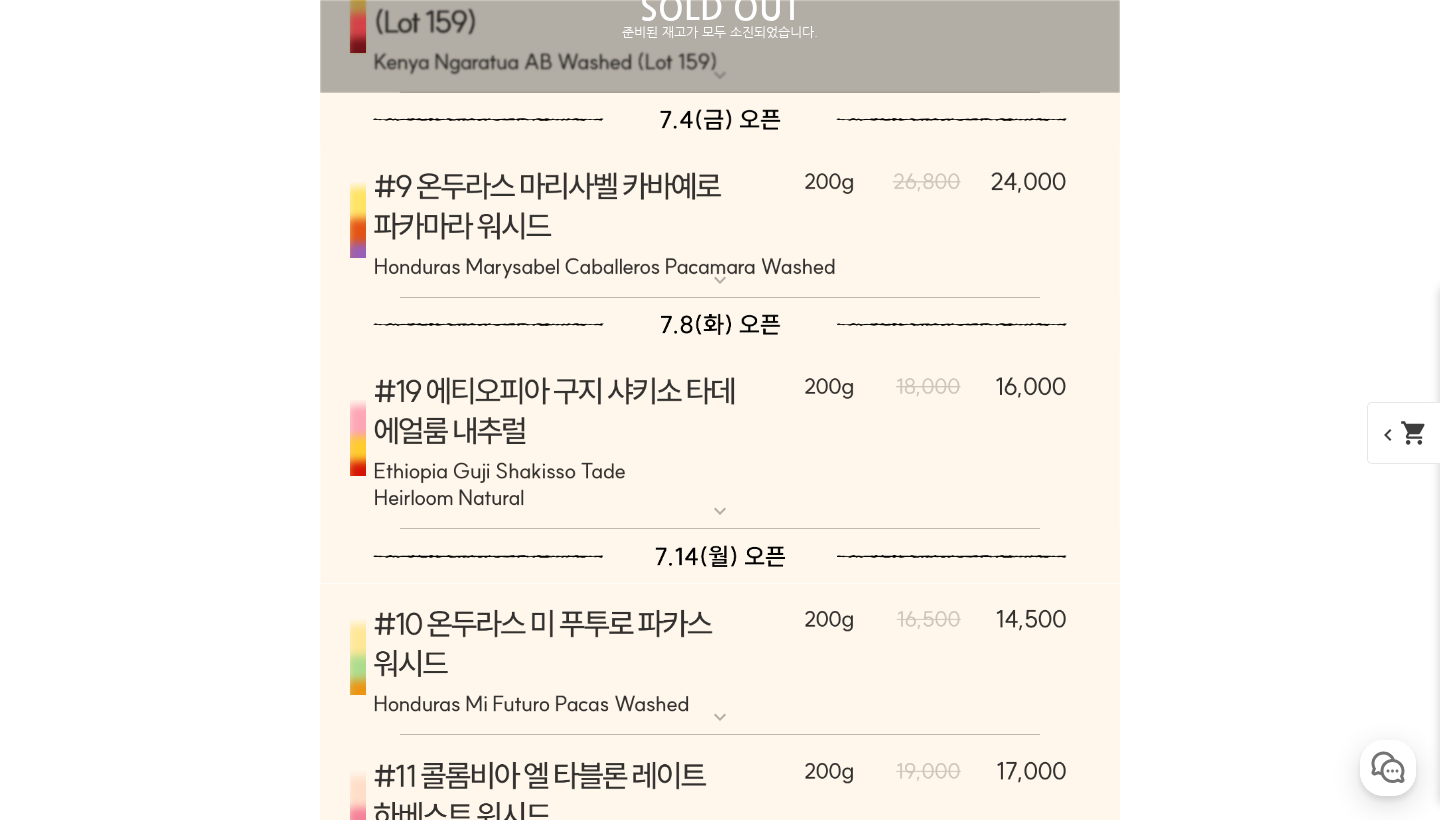 click at bounding box center [720, 440] 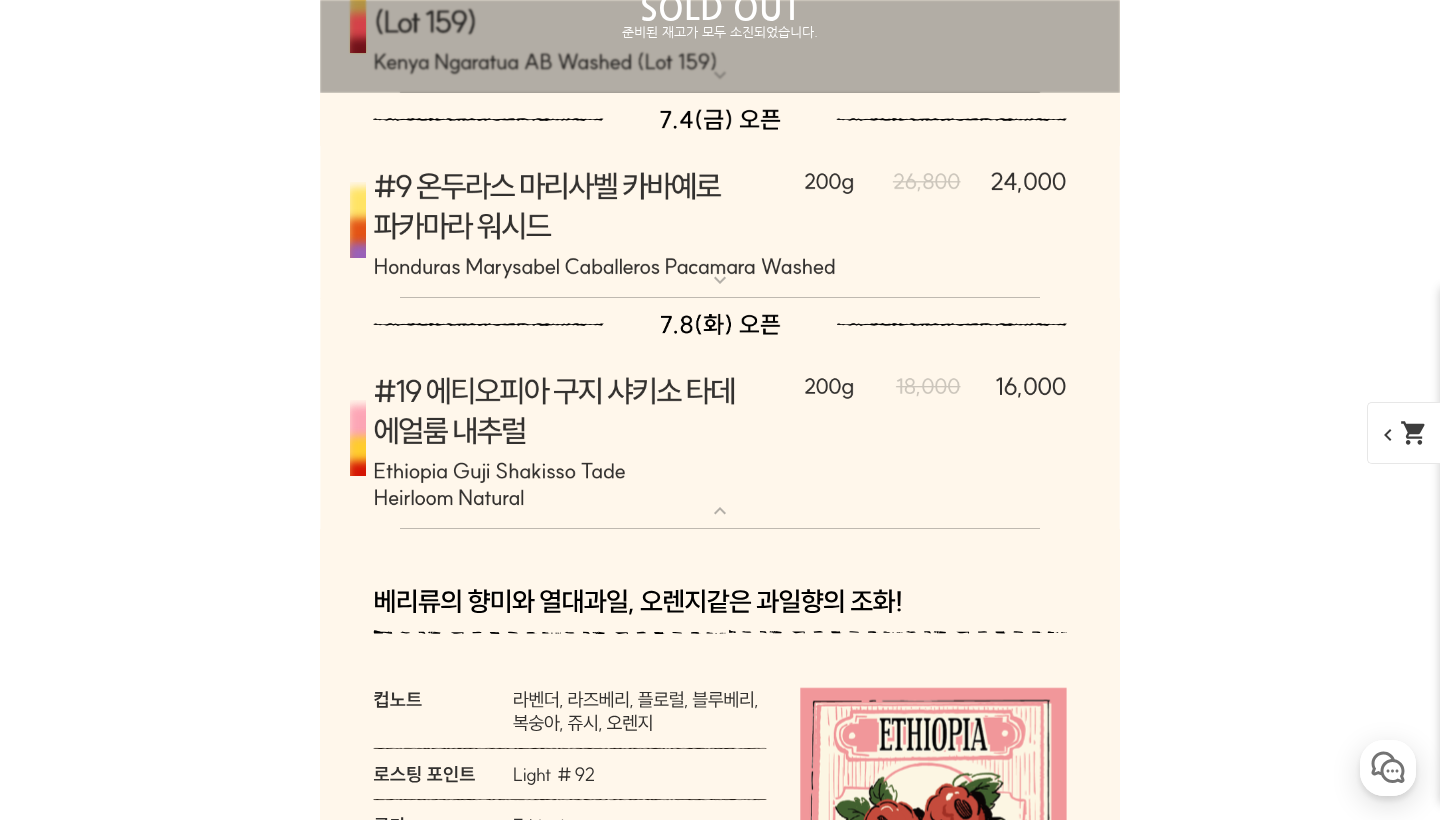 scroll, scrollTop: 11180, scrollLeft: 0, axis: vertical 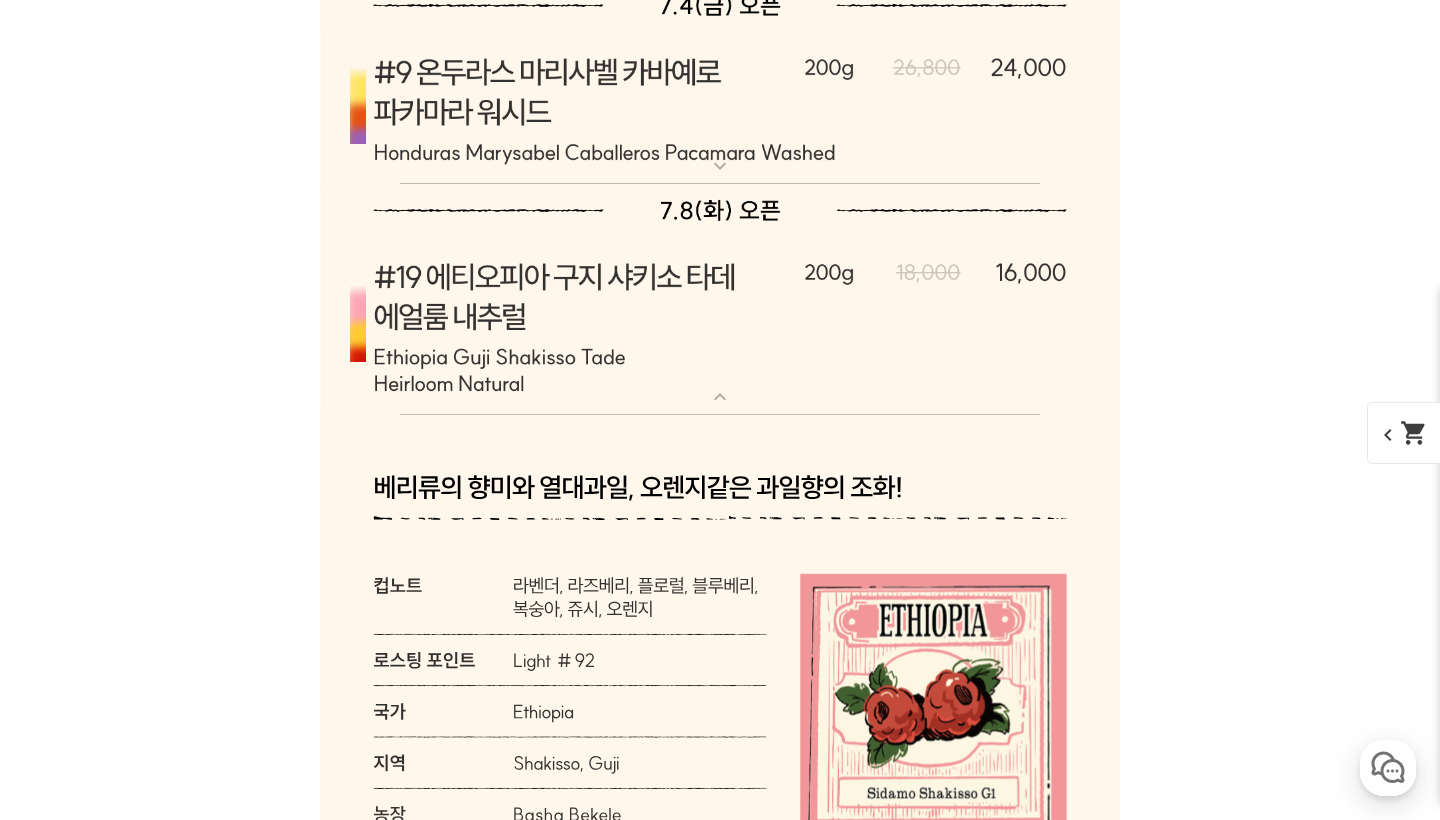 click at bounding box center [720, 326] 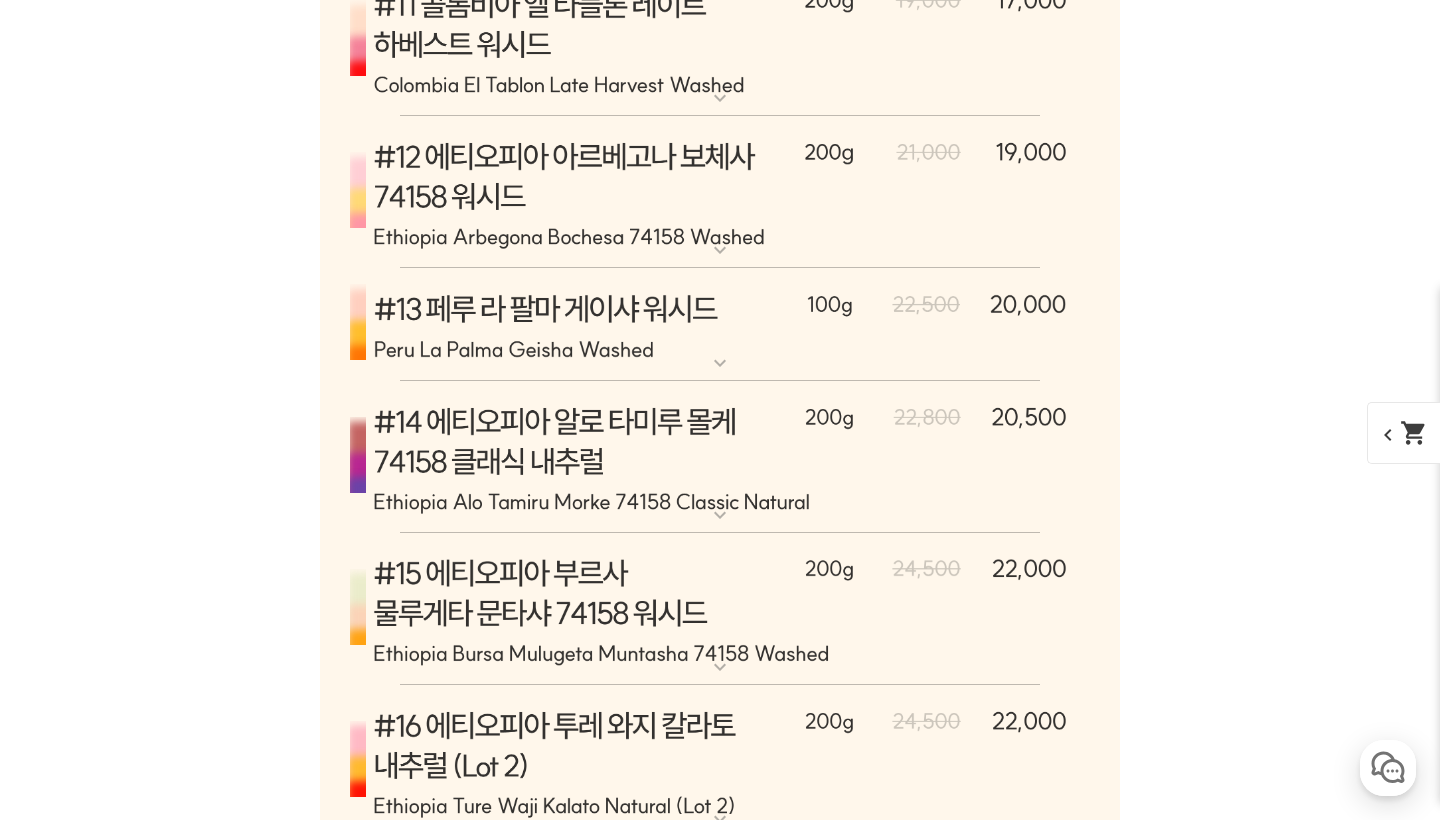 scroll, scrollTop: 11836, scrollLeft: 0, axis: vertical 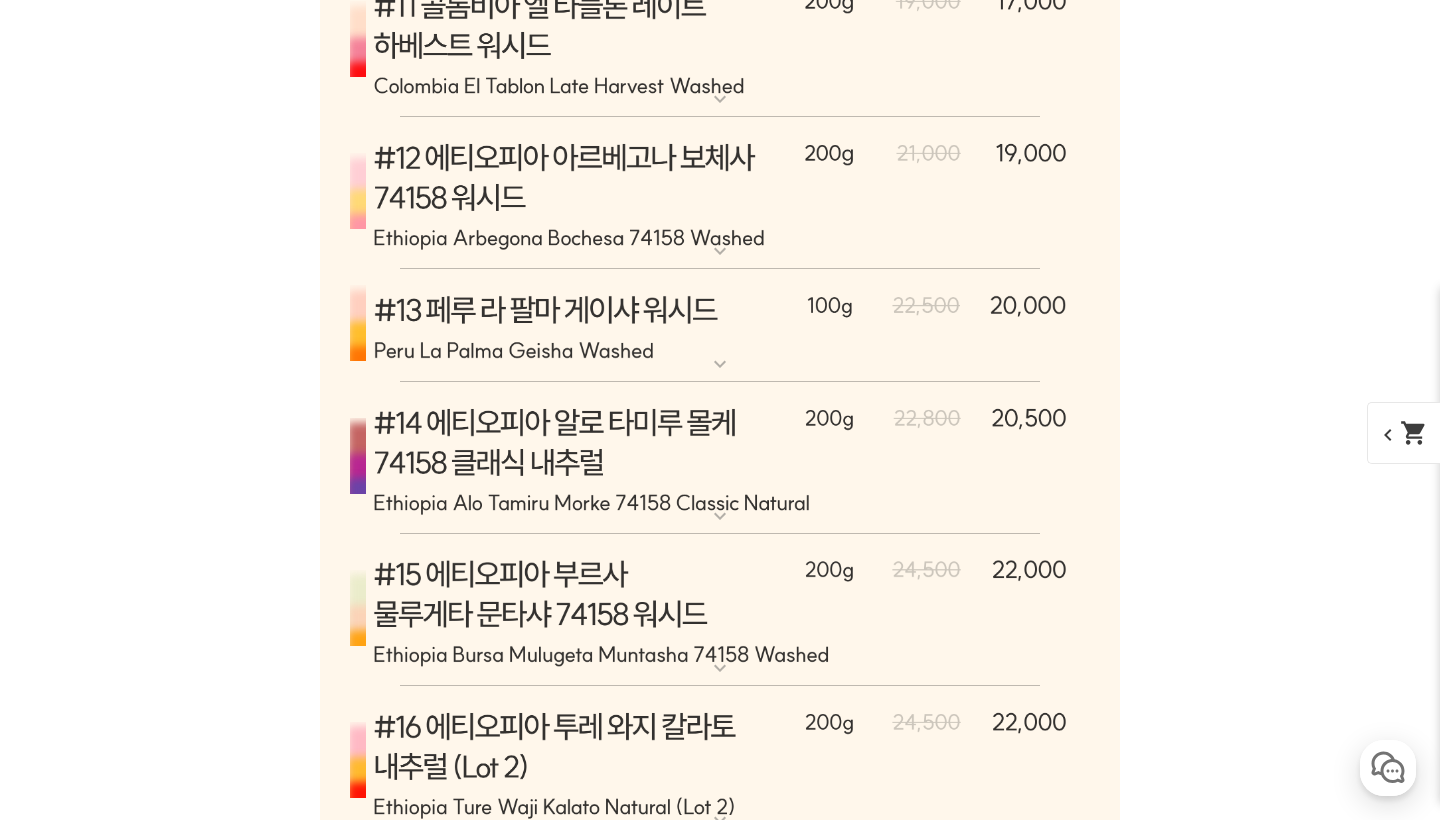 click at bounding box center [720, 458] 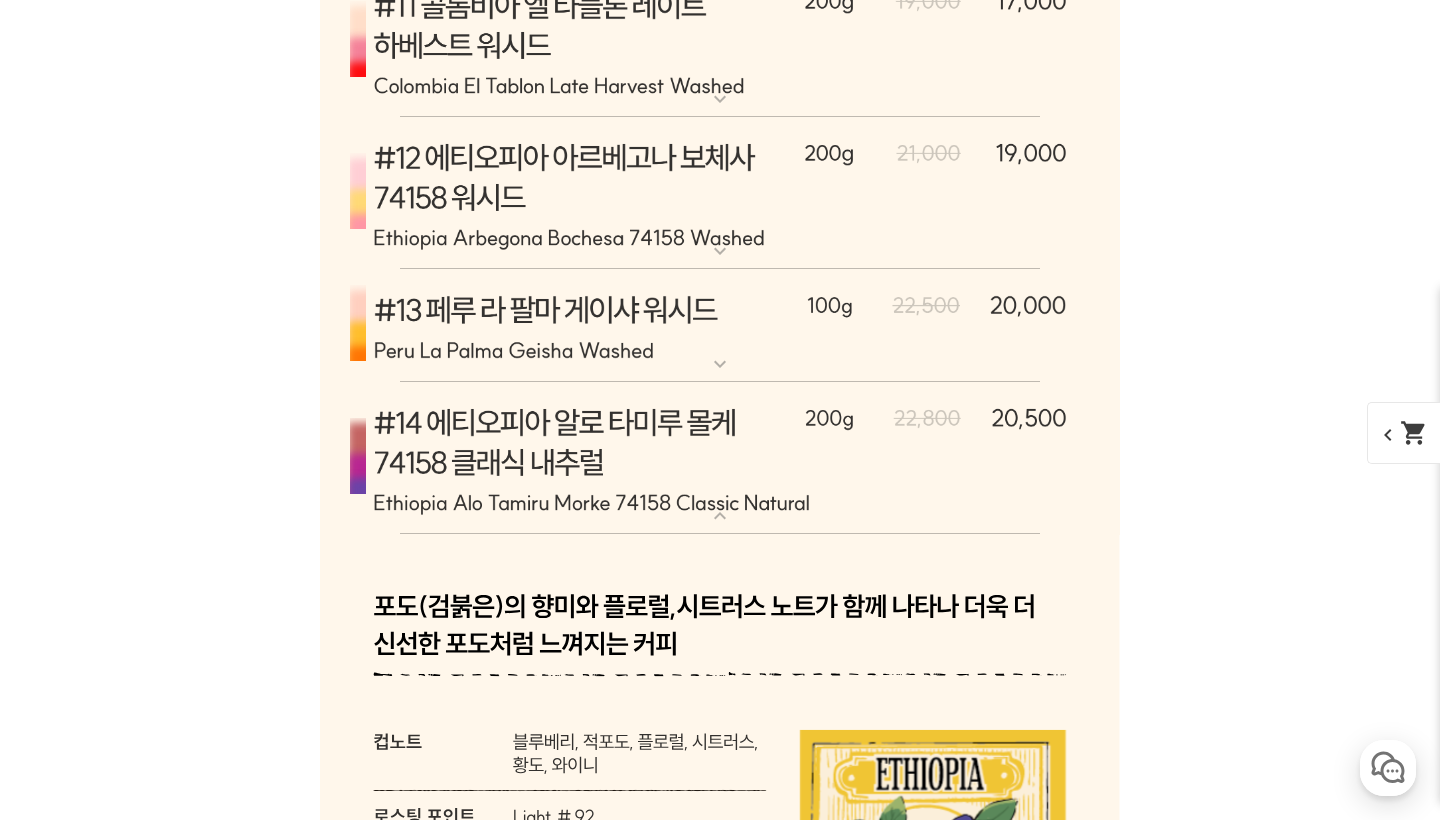 scroll 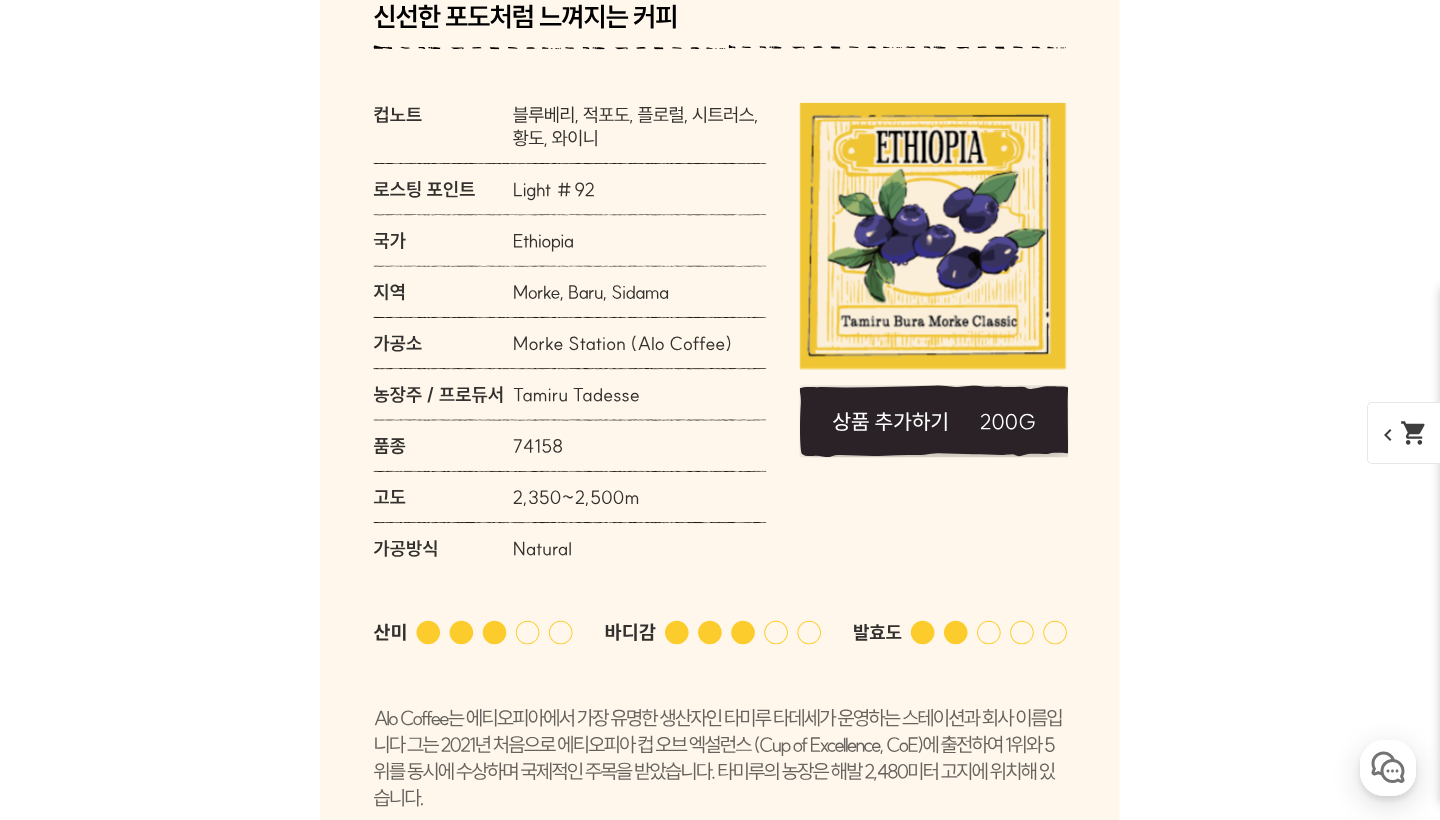 click 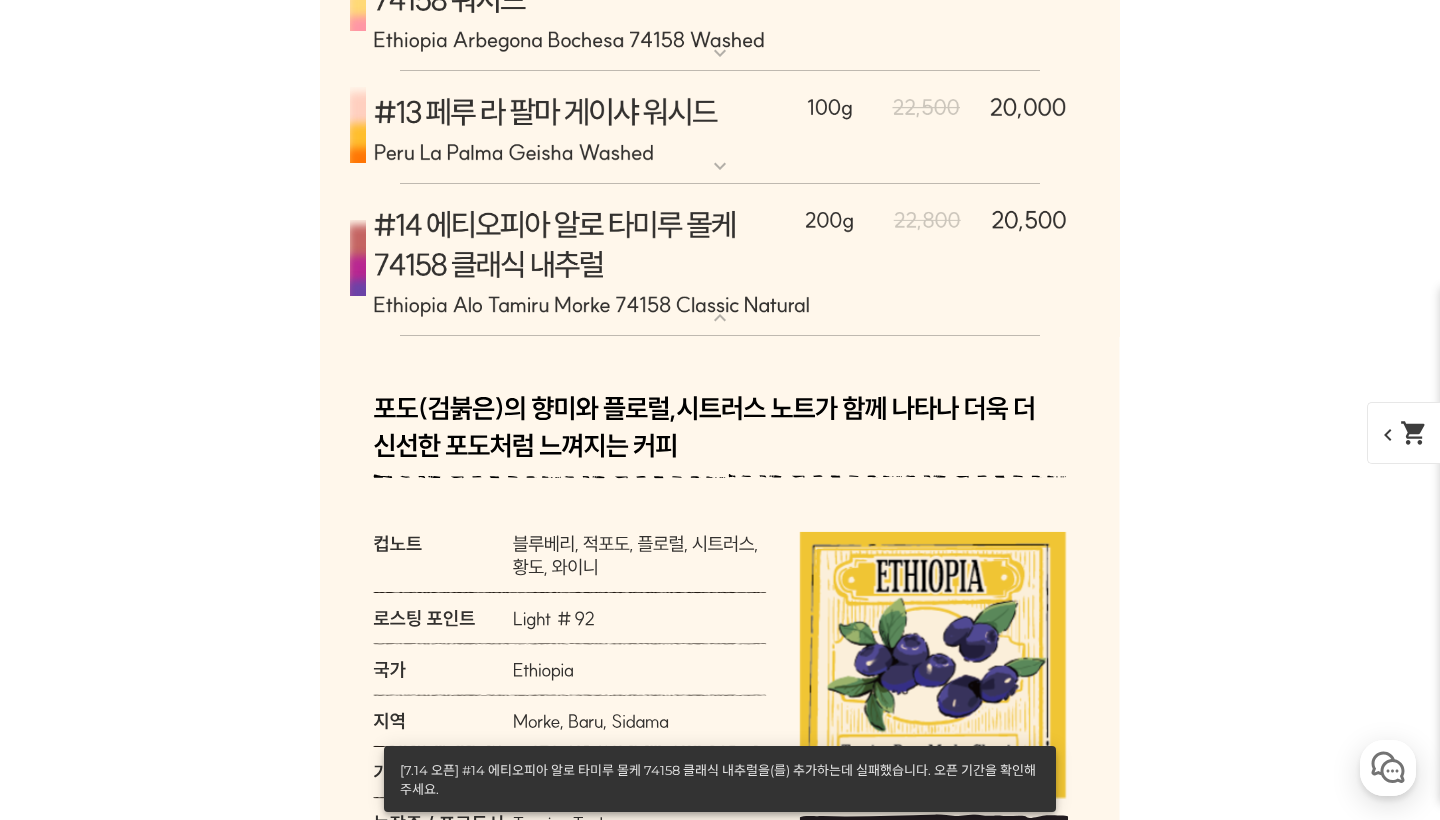 click at bounding box center [720, 260] 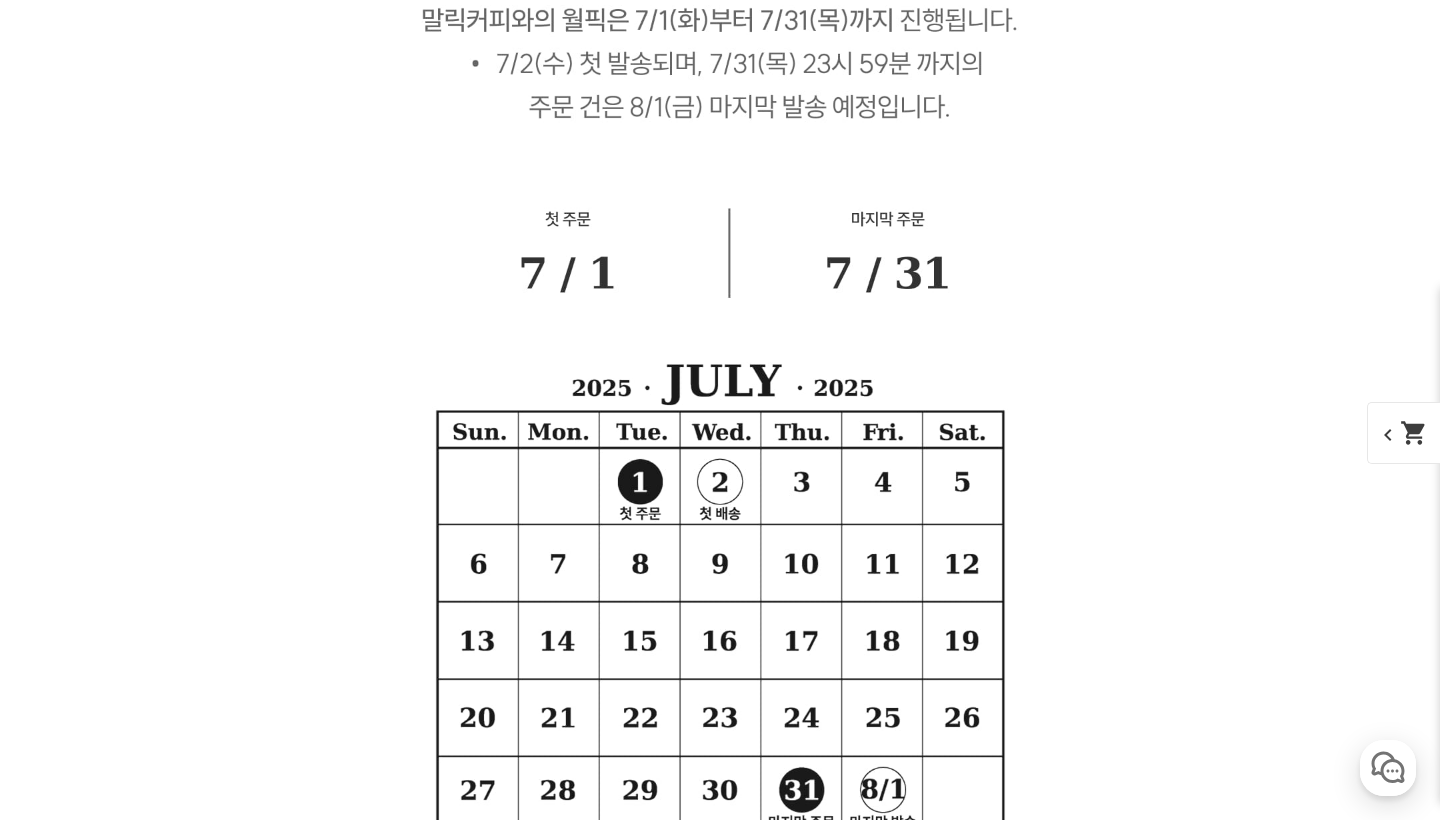 scroll, scrollTop: 15594, scrollLeft: 0, axis: vertical 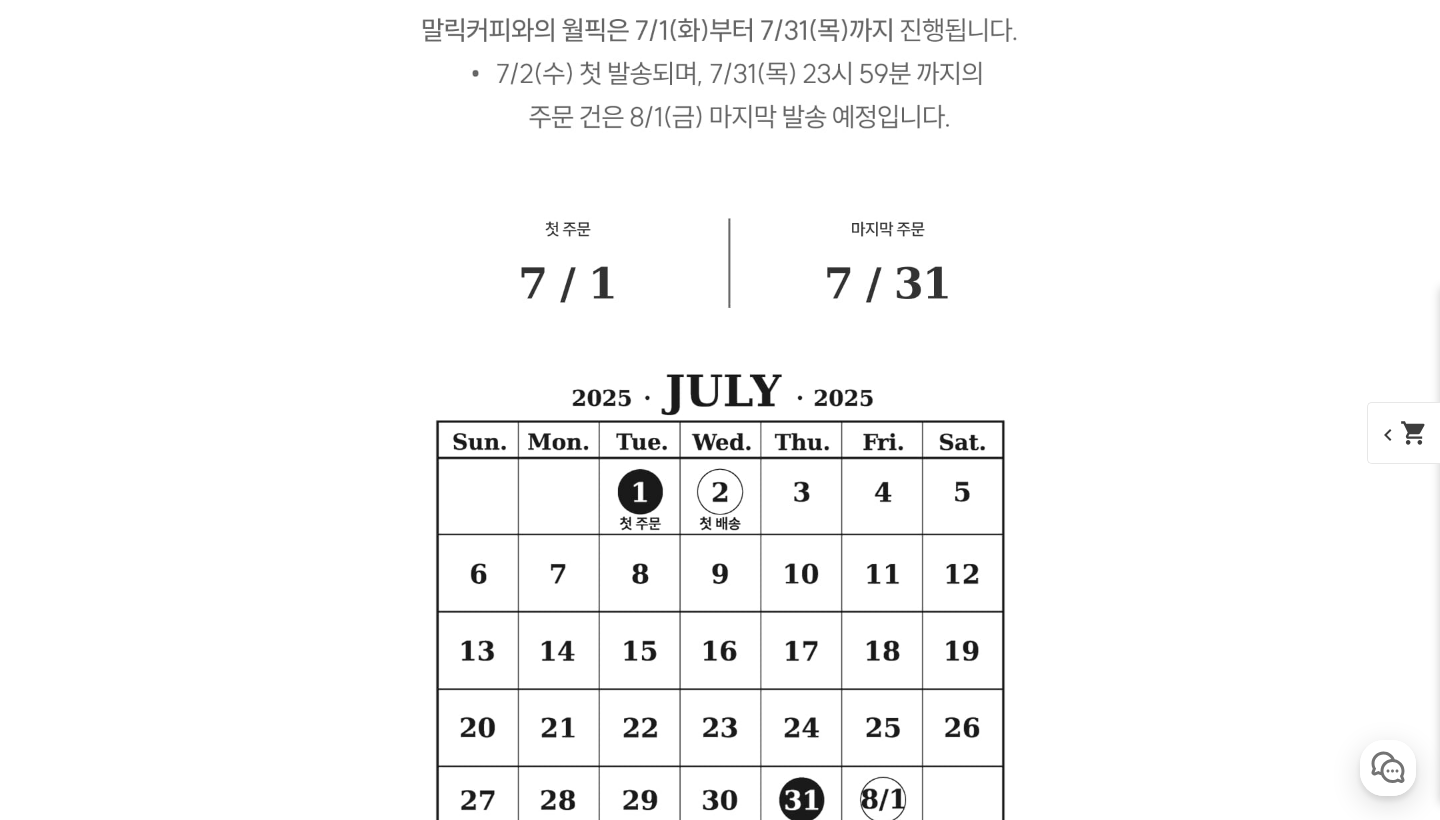 click at bounding box center (720, -539) 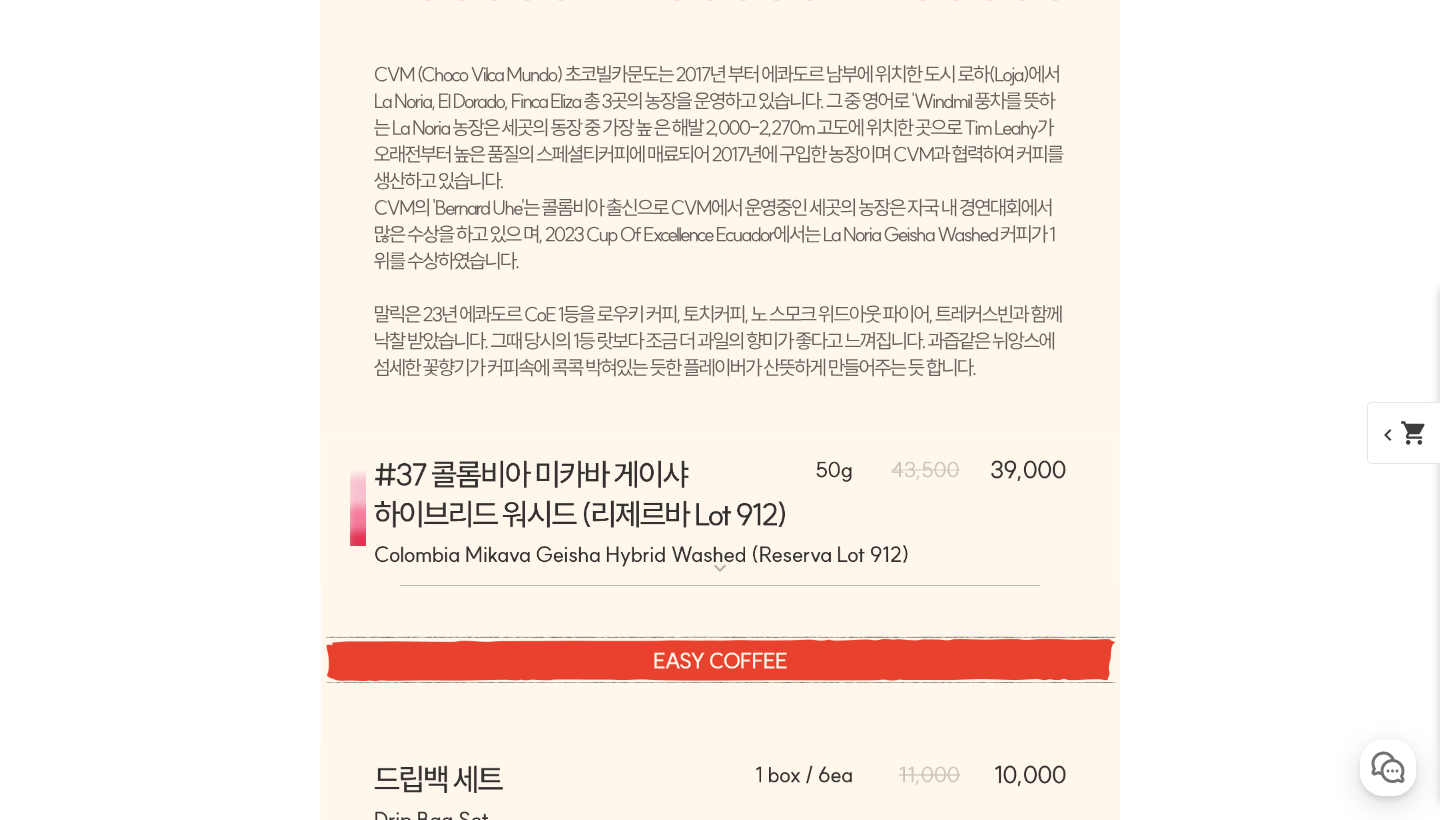 scroll, scrollTop: 15776, scrollLeft: 0, axis: vertical 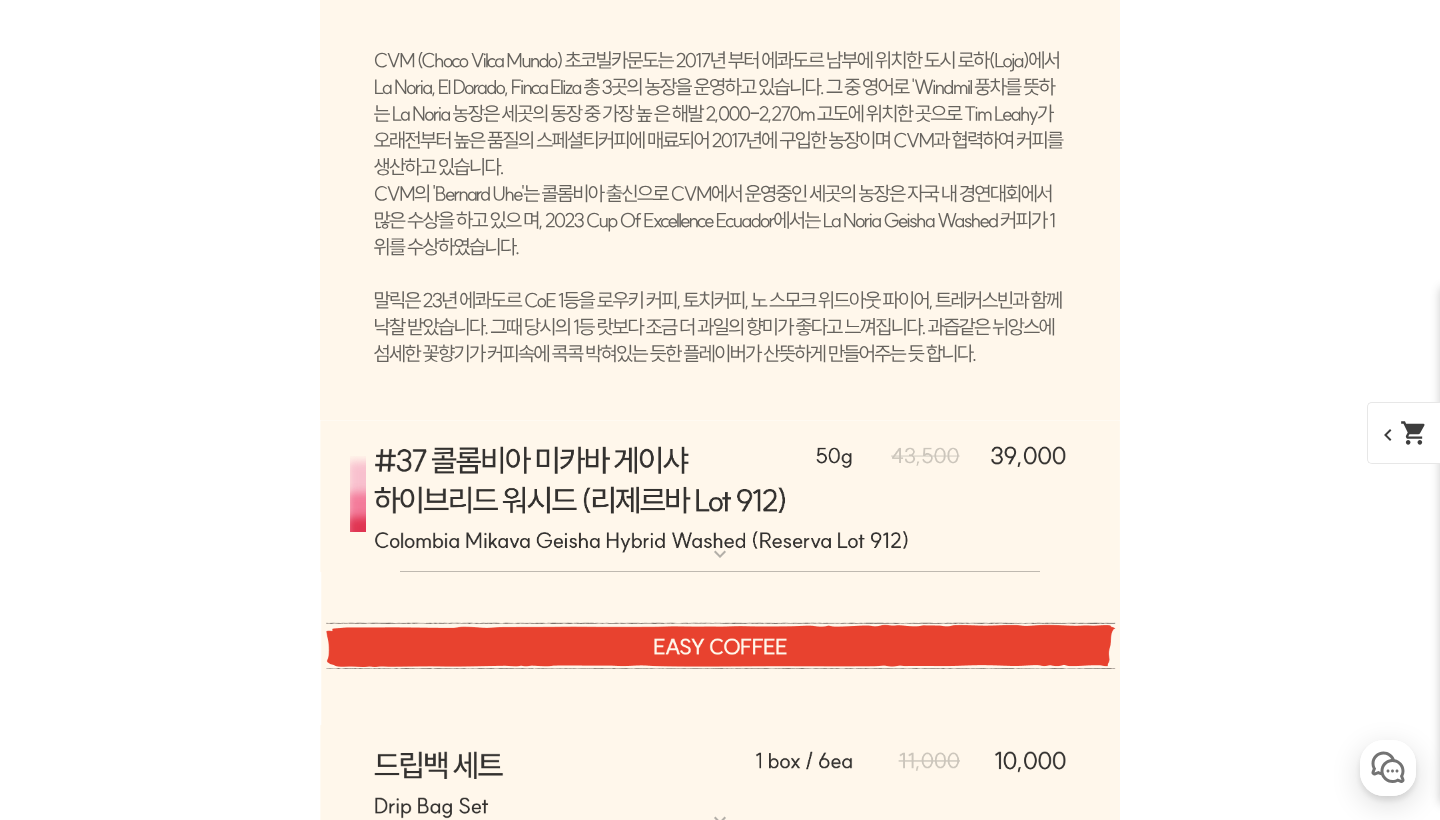 click at bounding box center (720, -736) 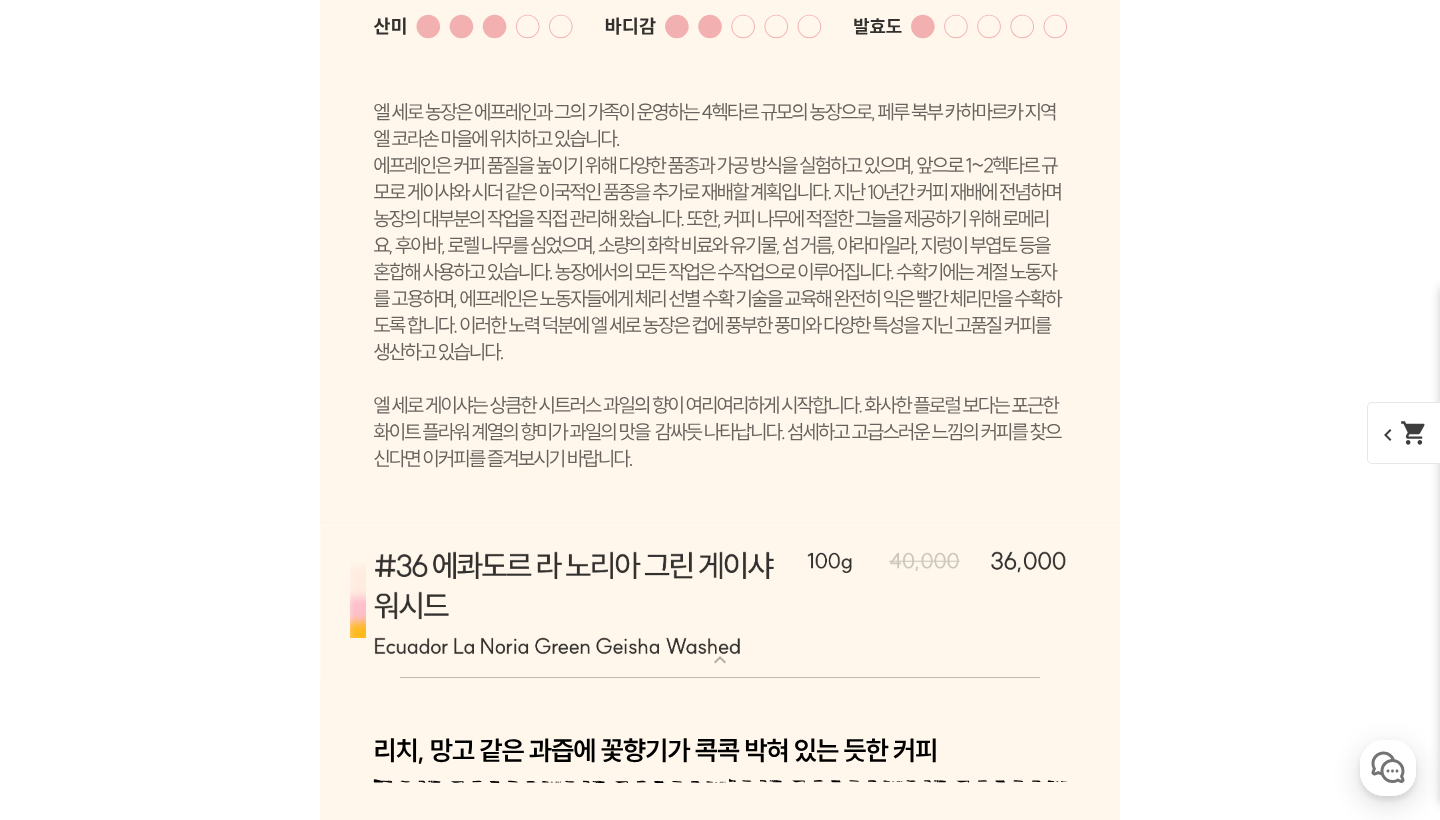 scroll, scrollTop: 15708, scrollLeft: 0, axis: vertical 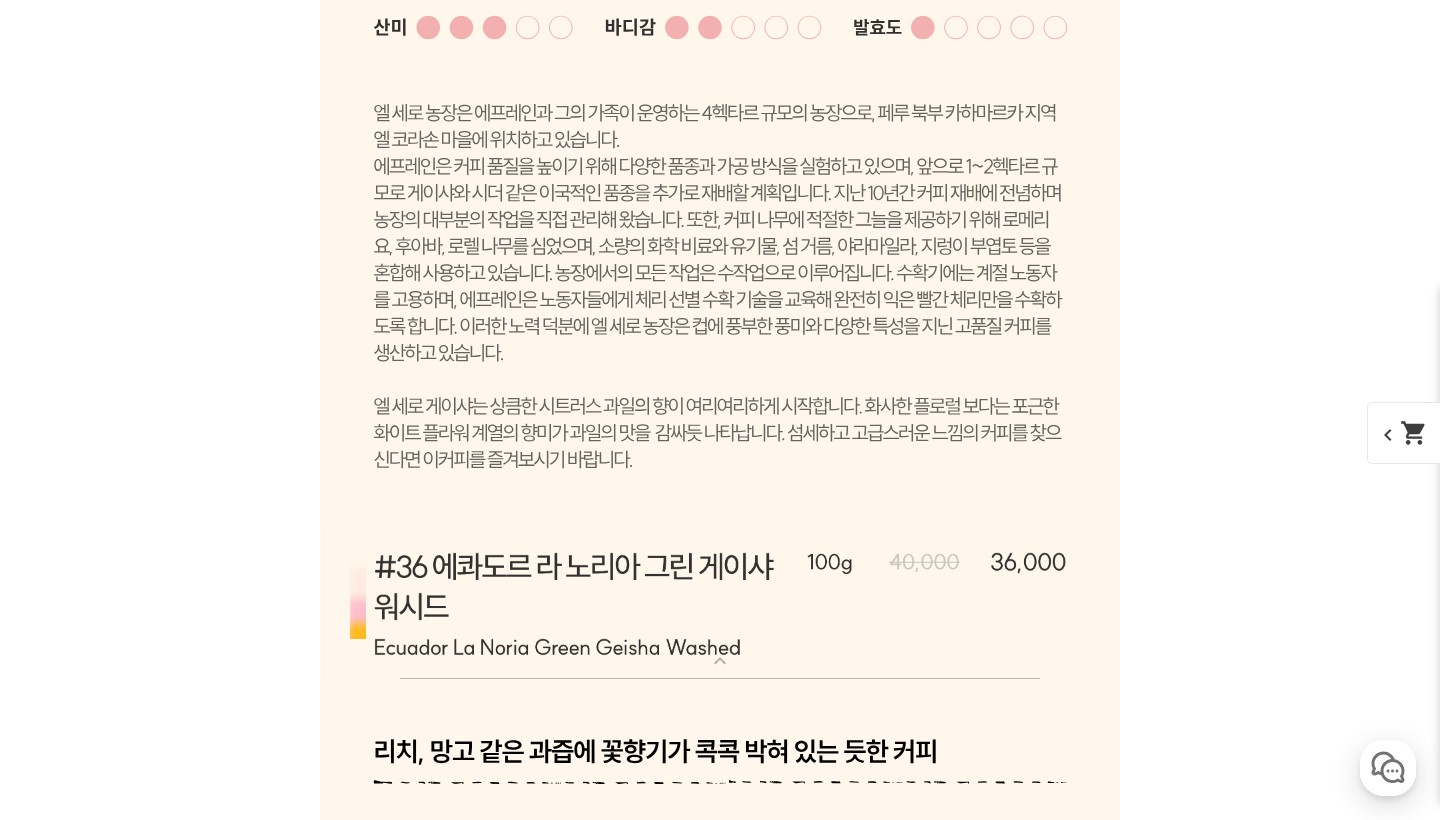 click at bounding box center (720, -668) 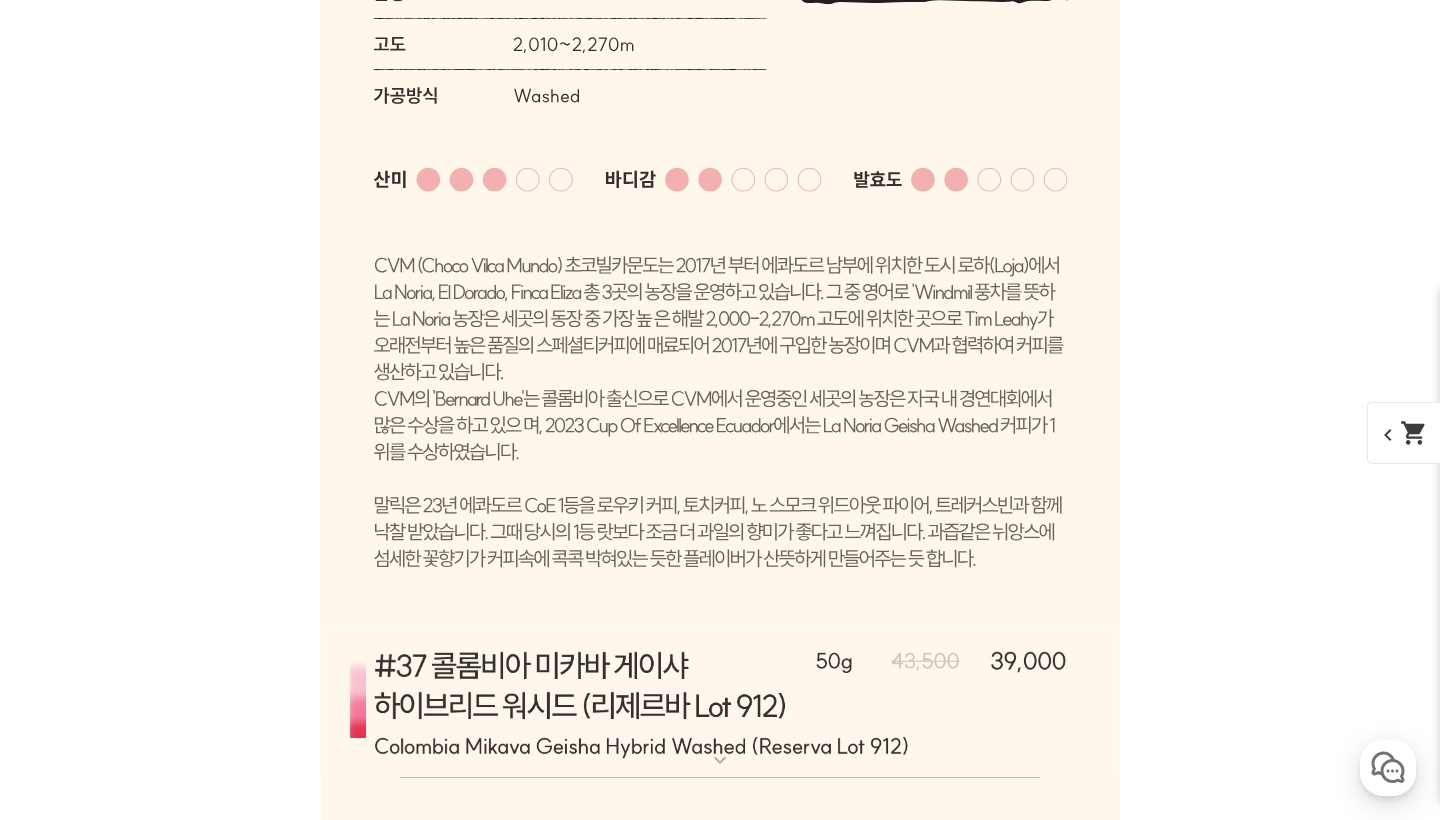 click at bounding box center [720, -584] 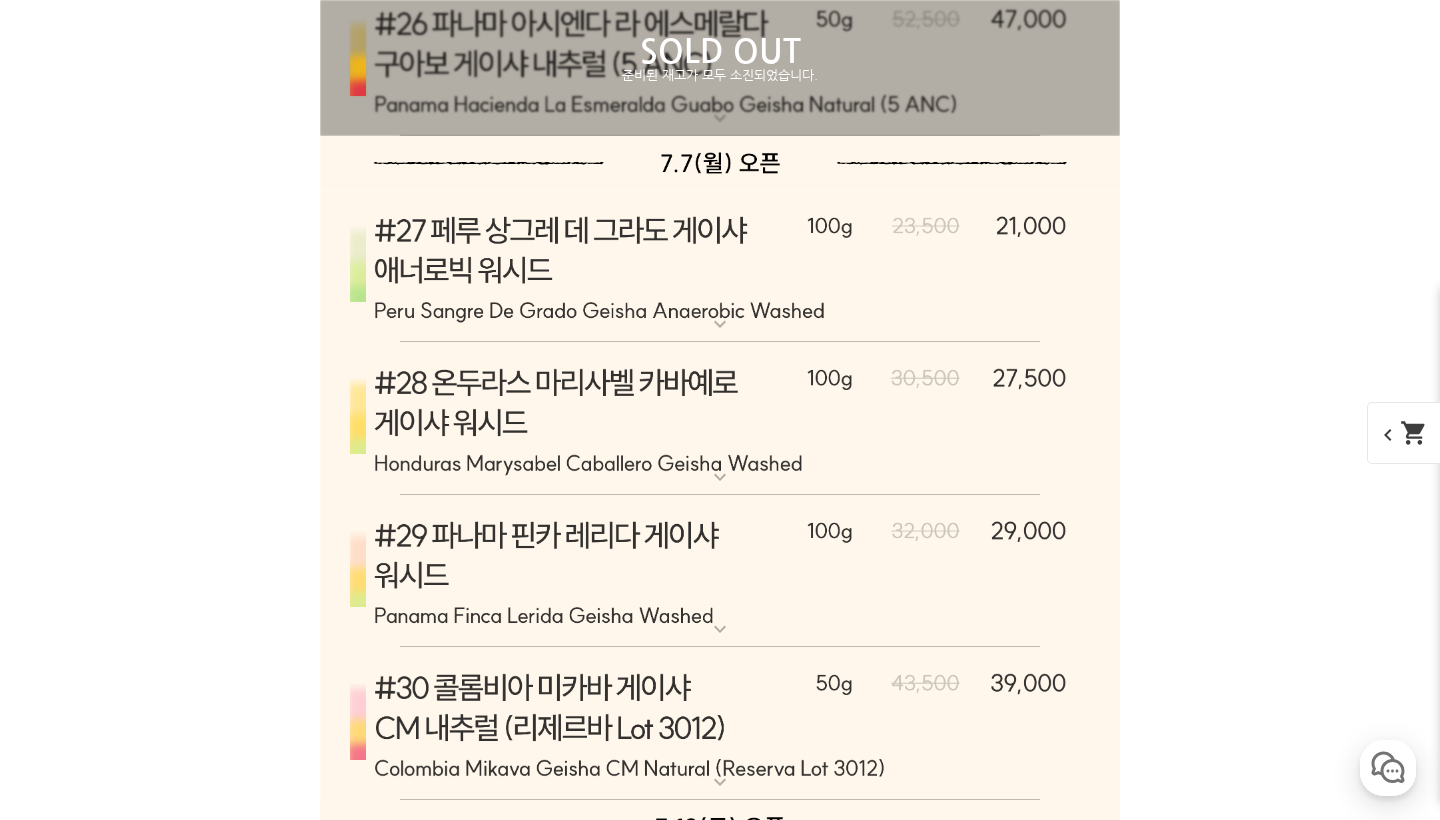 scroll, scrollTop: 13992, scrollLeft: 0, axis: vertical 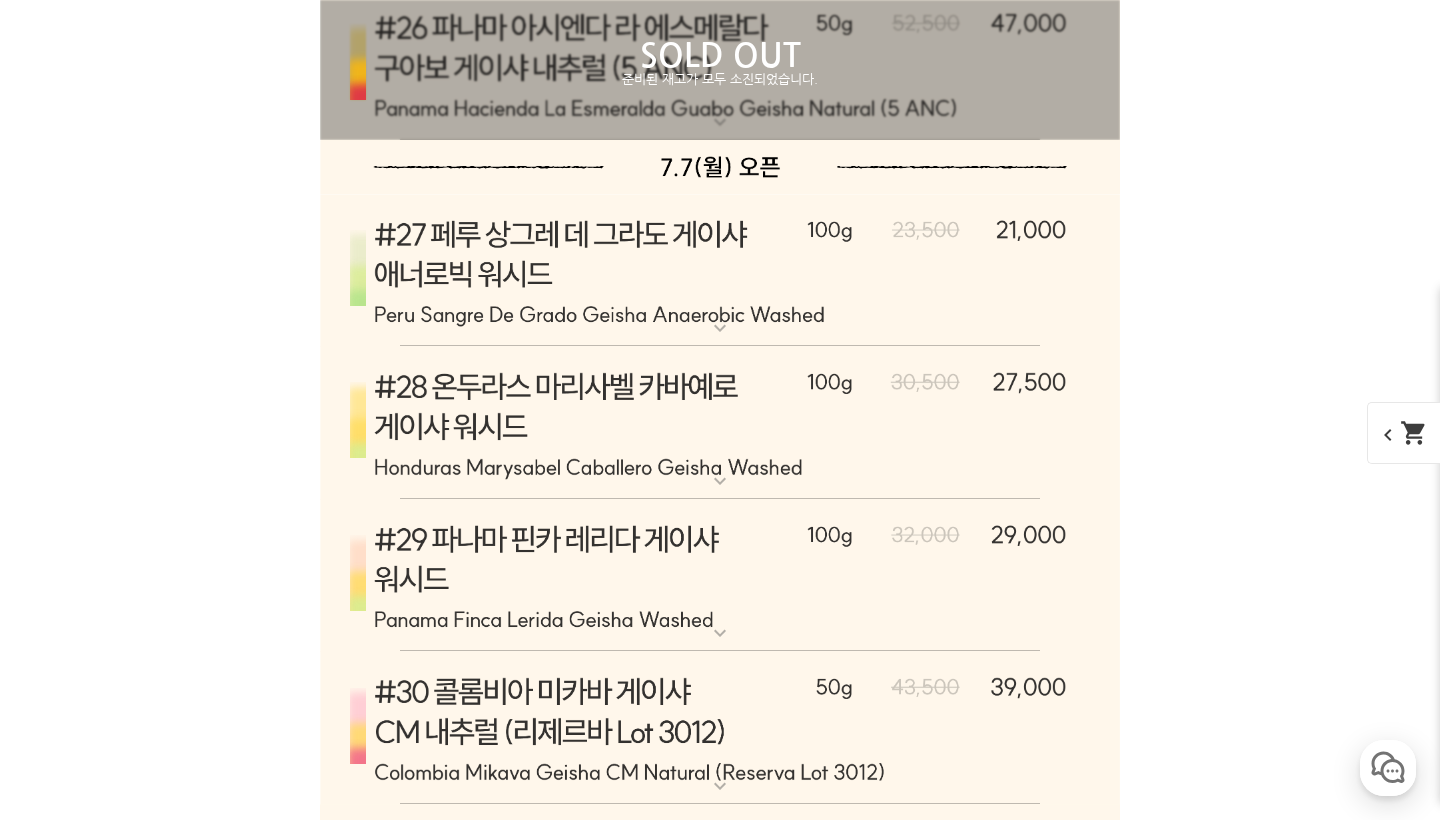 click at bounding box center (720, 271) 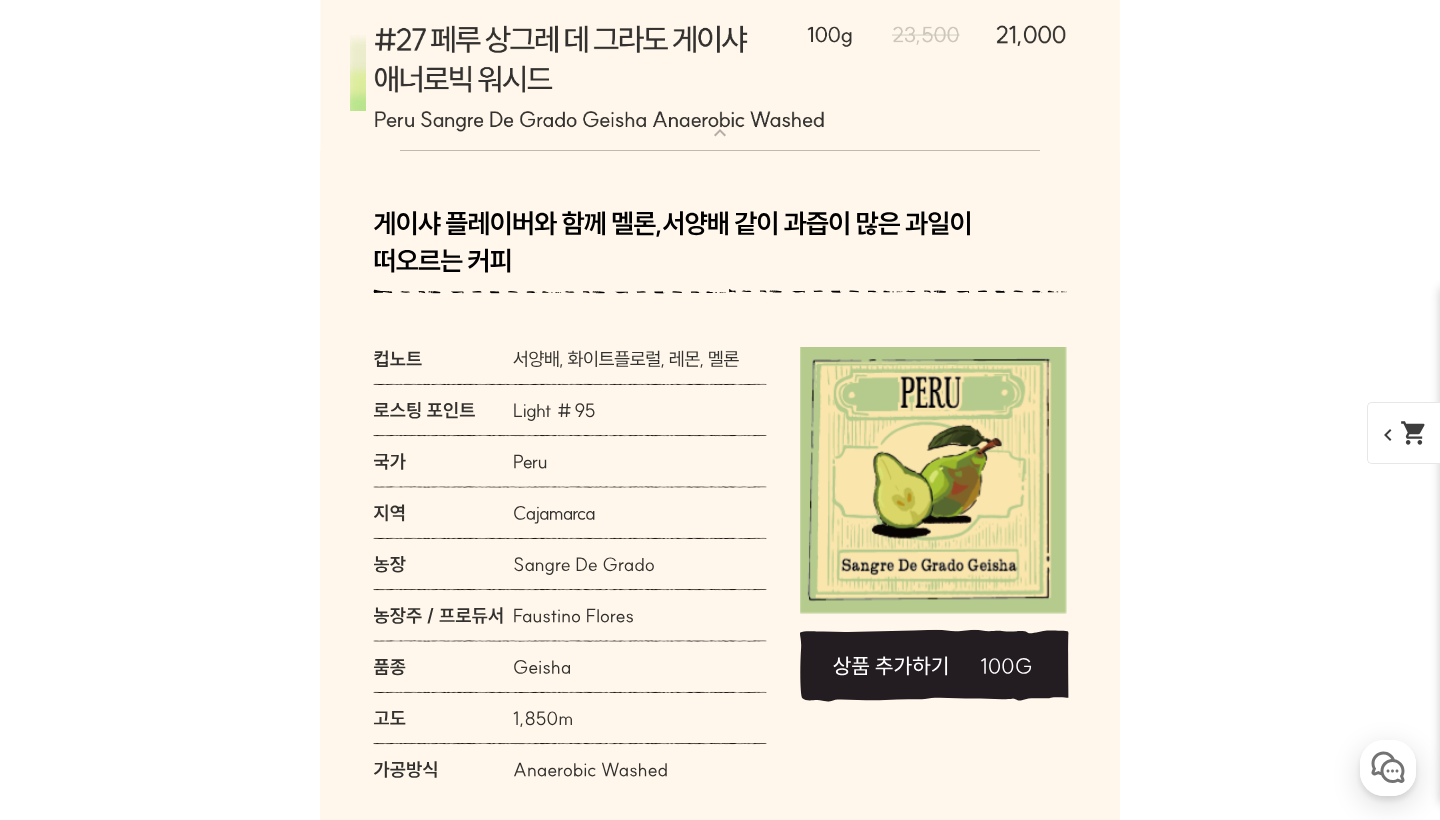 scroll, scrollTop: 13953, scrollLeft: 0, axis: vertical 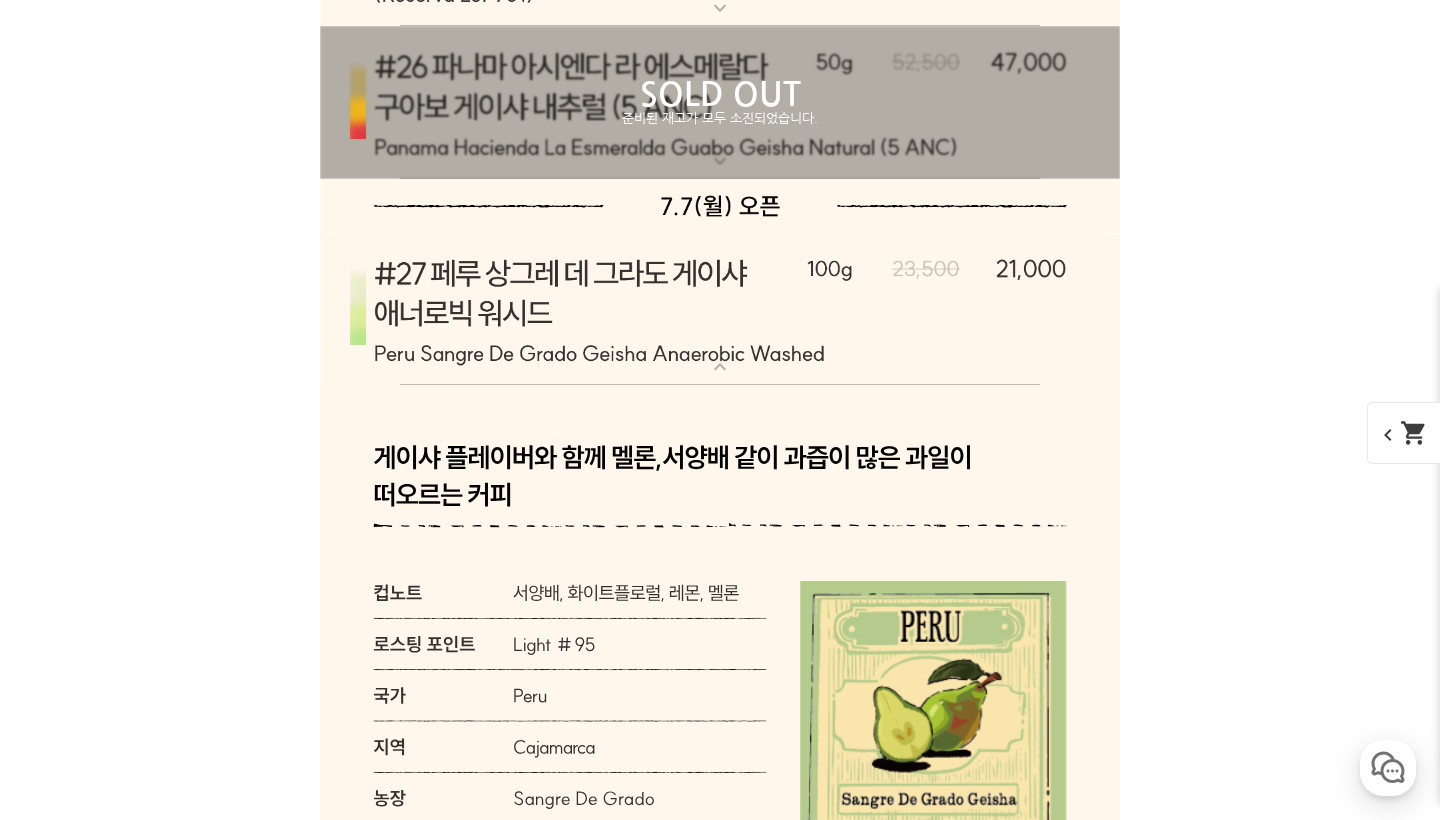click at bounding box center [720, 310] 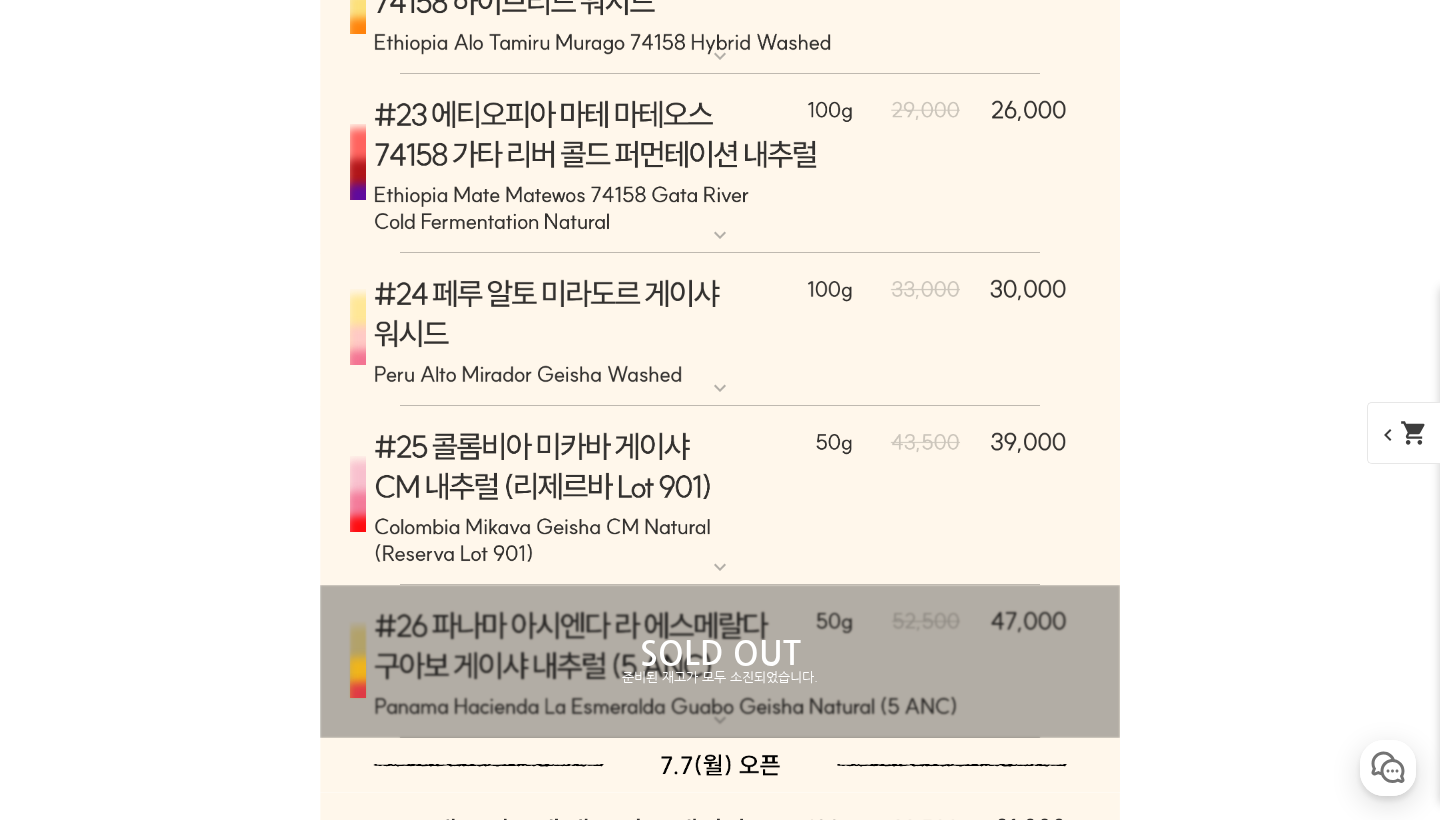 scroll, scrollTop: 13534, scrollLeft: 0, axis: vertical 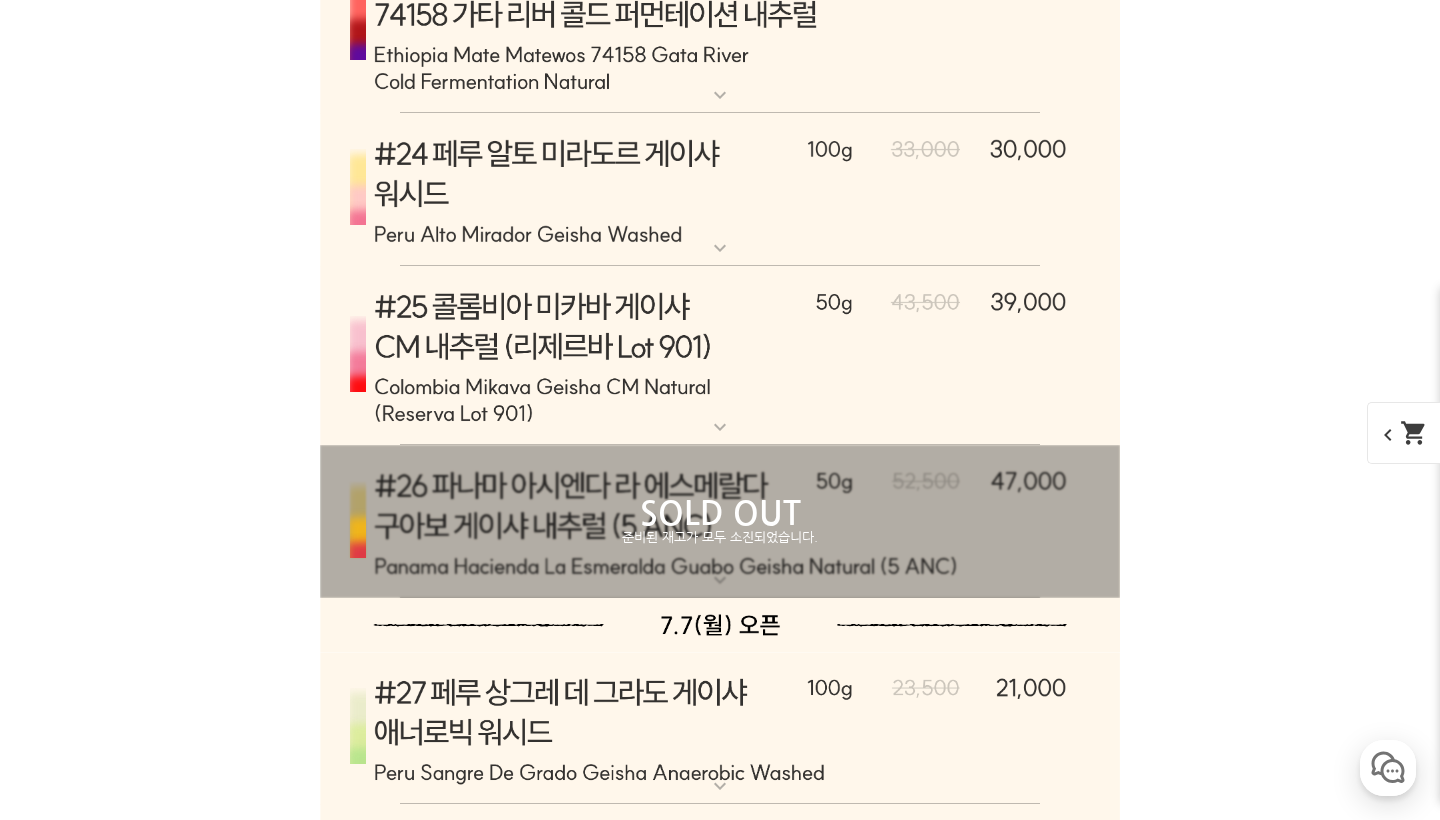 click on "SOLD OUT 준비된 재고가 모두 소진되었습니다." at bounding box center [720, 521] 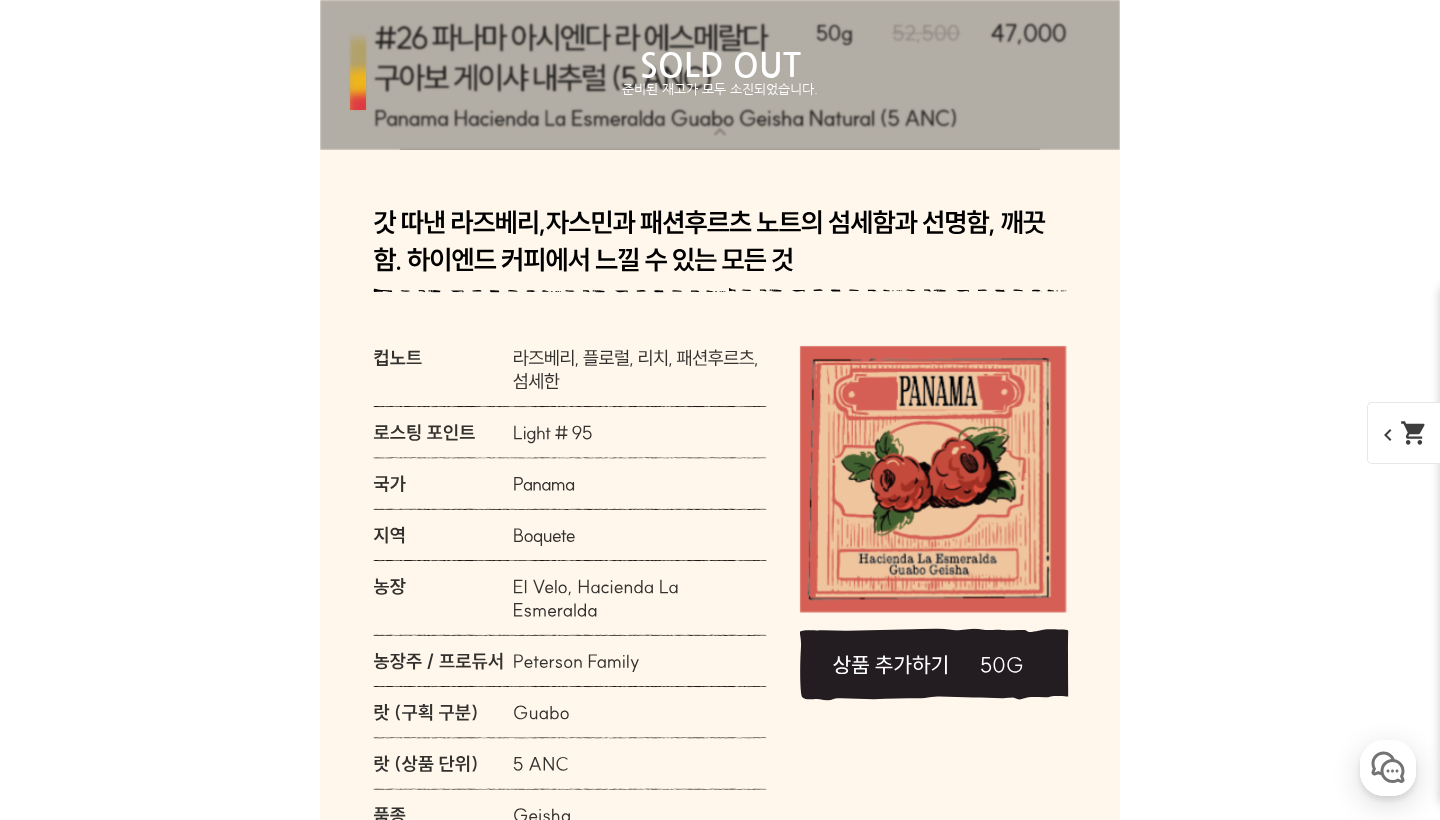 scroll, scrollTop: 13984, scrollLeft: 0, axis: vertical 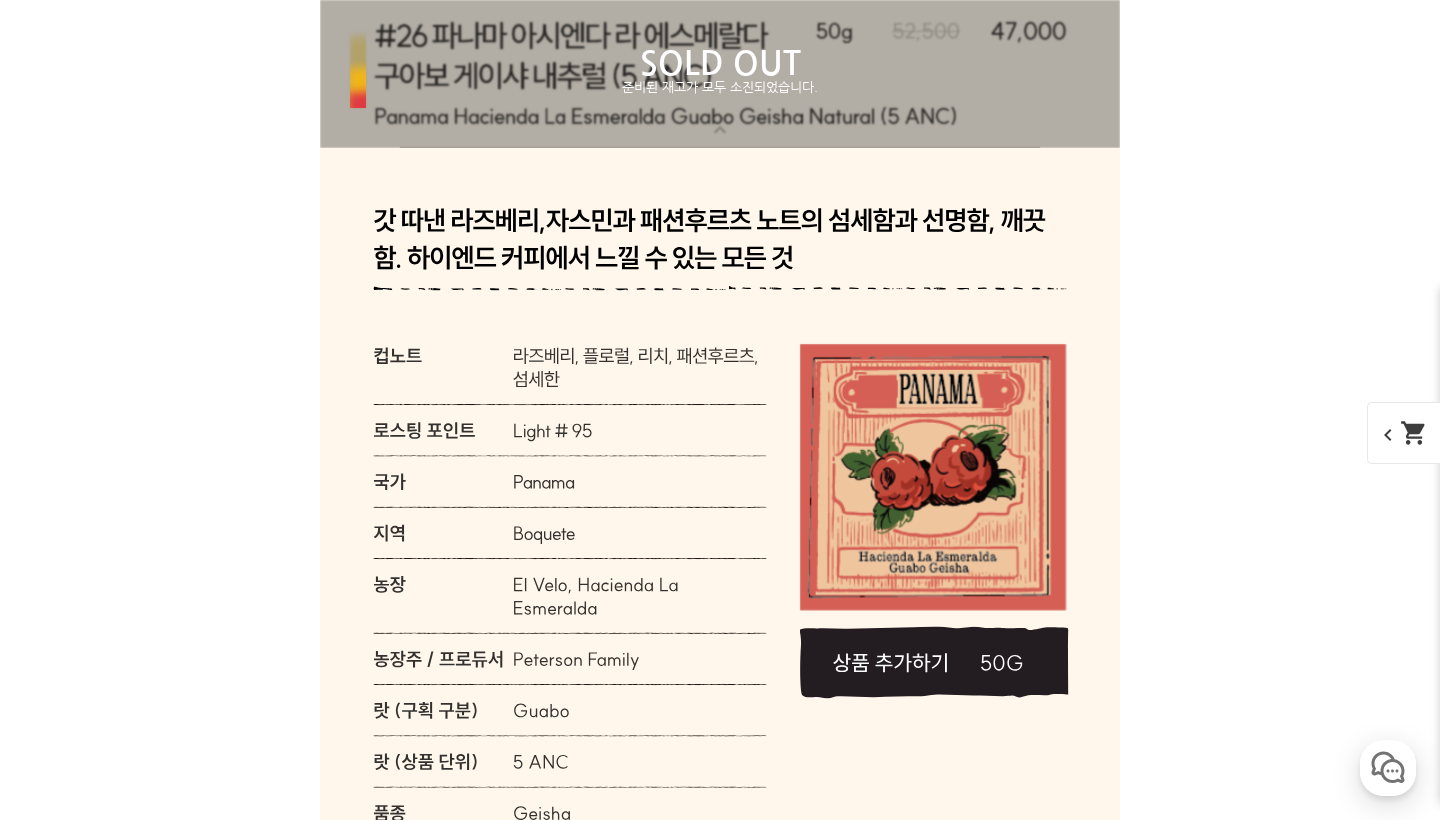click on "준비된 재고가 모두 소진되었습니다." at bounding box center (720, 88) 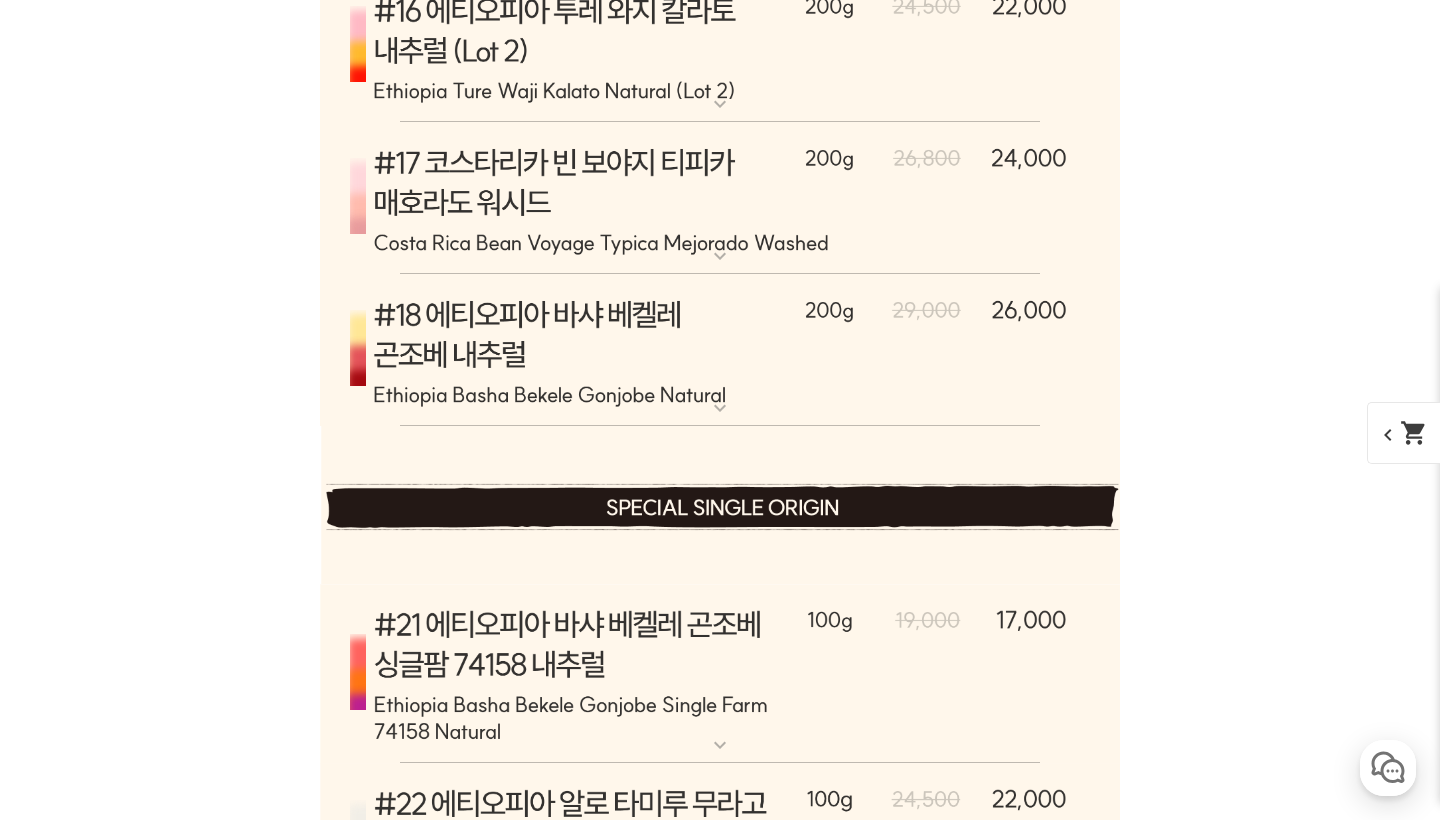 scroll, scrollTop: 12511, scrollLeft: 0, axis: vertical 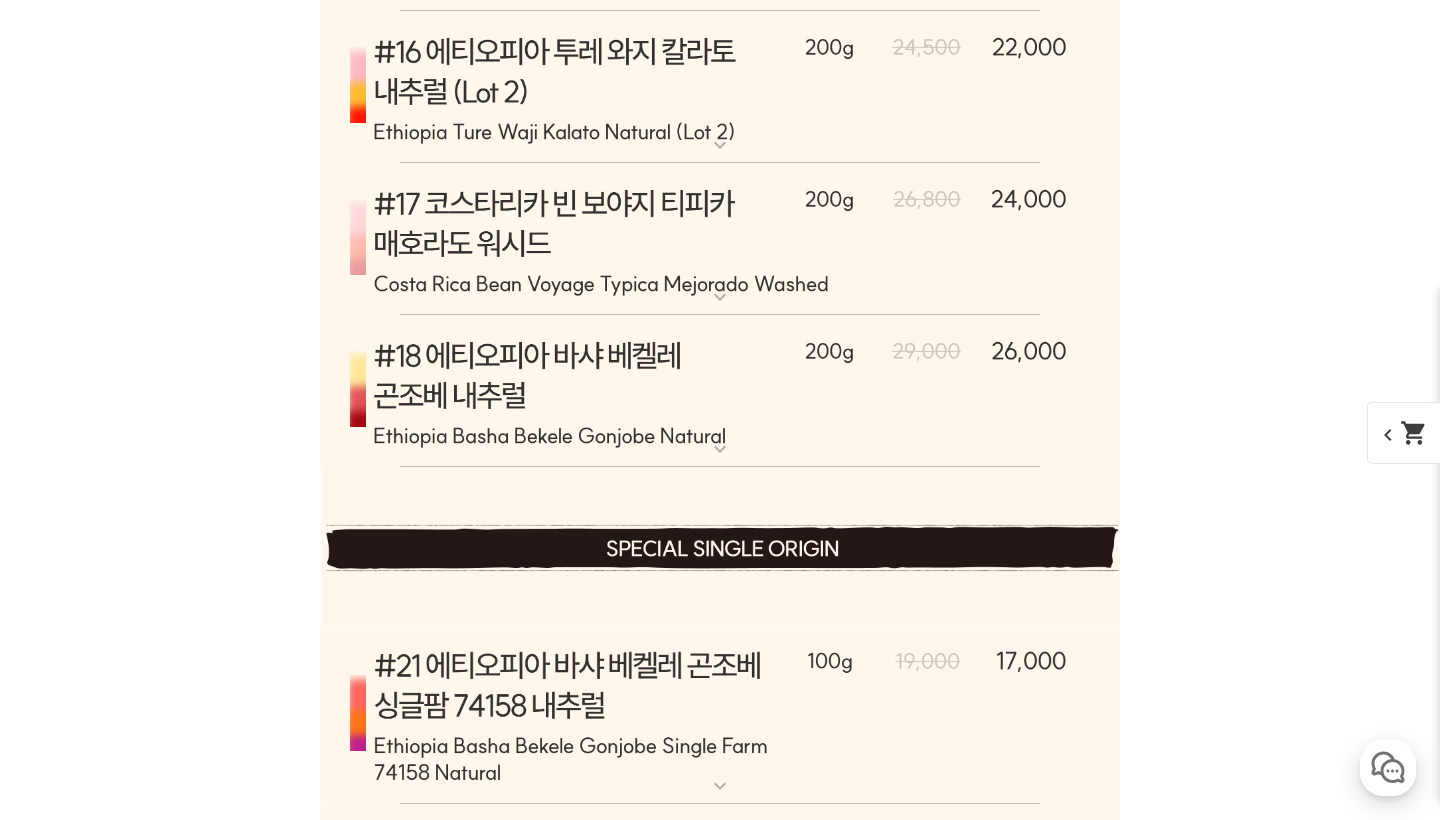click at bounding box center [720, 391] 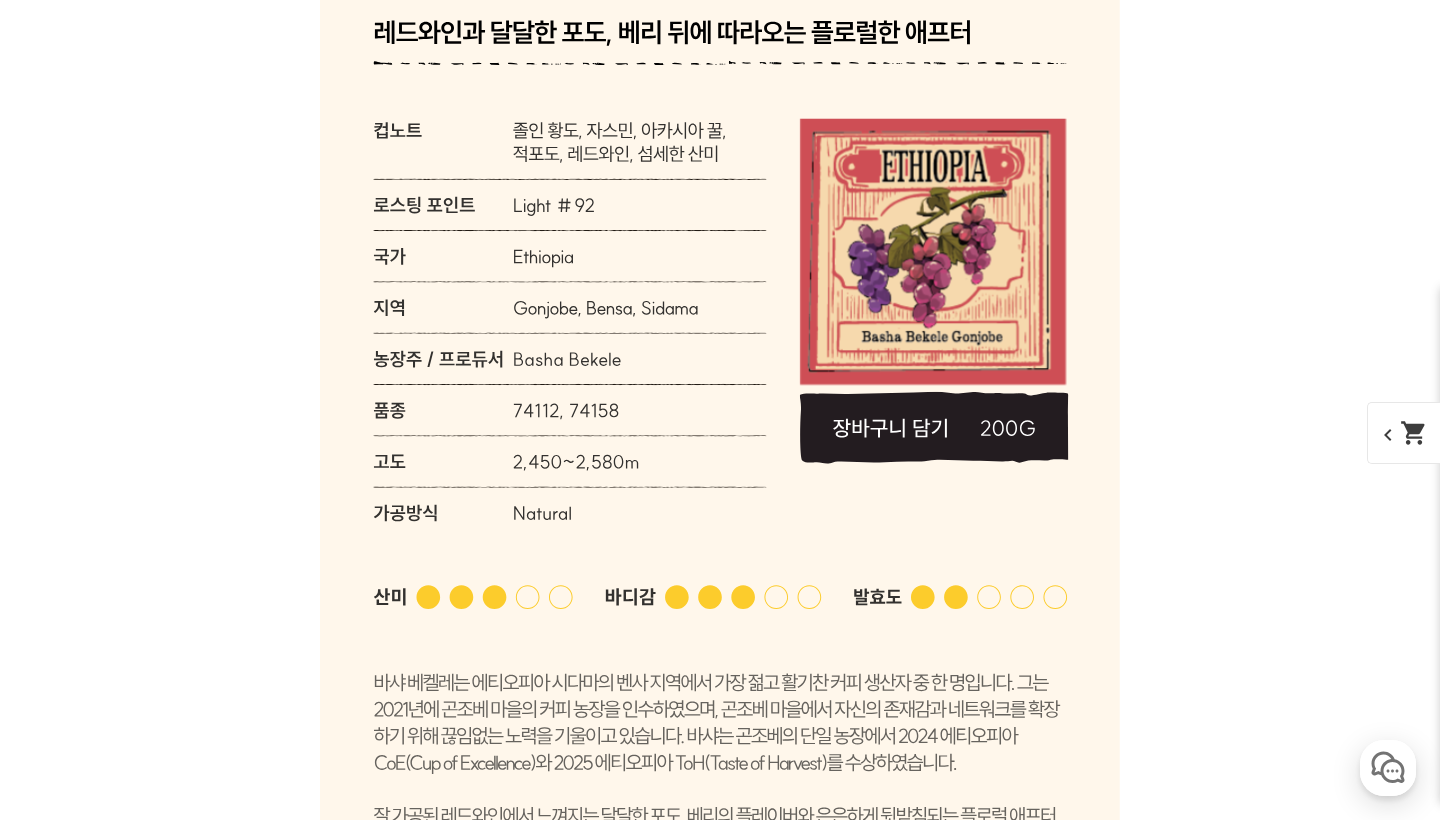 scroll, scrollTop: 13017, scrollLeft: 0, axis: vertical 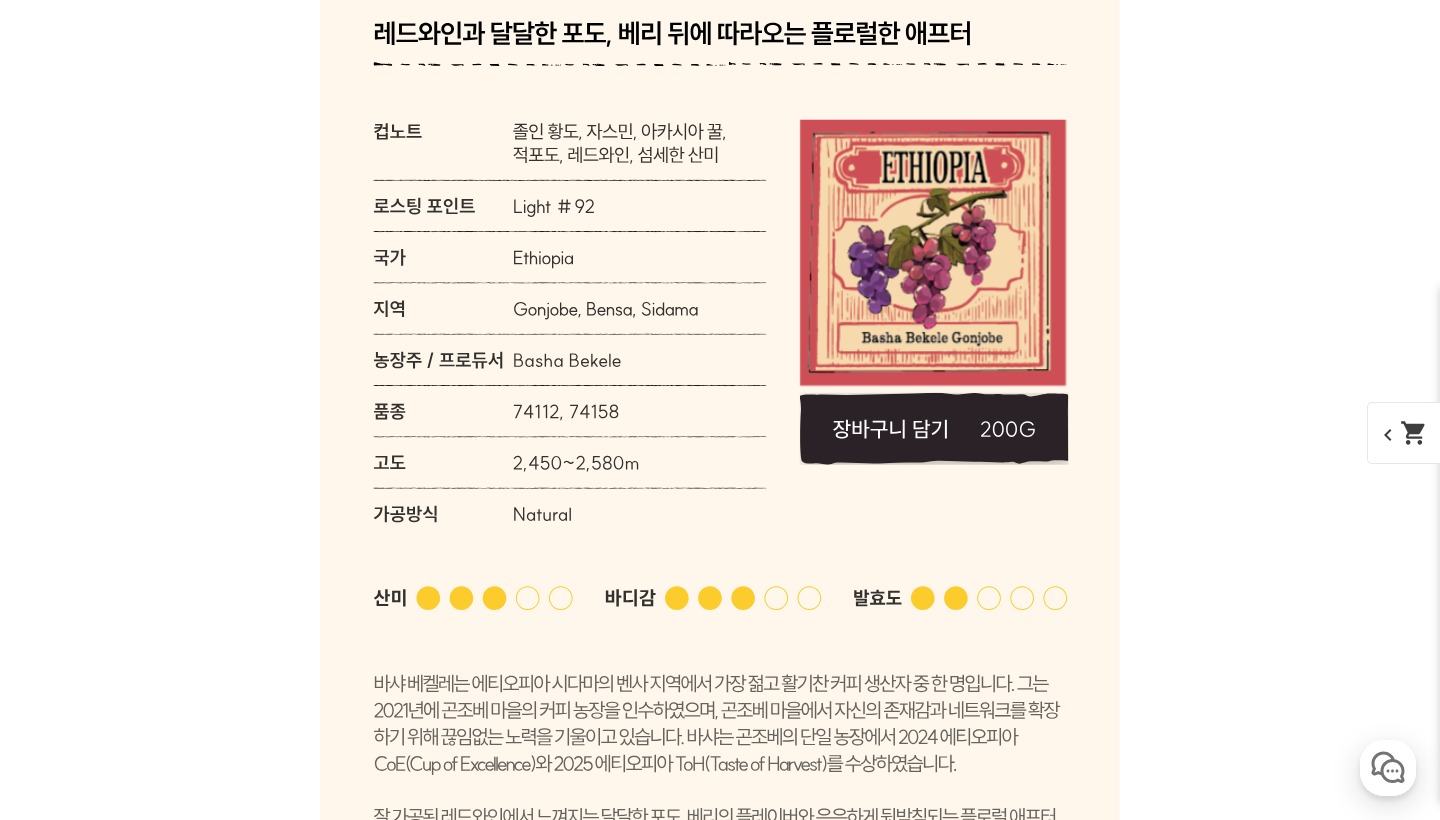 click 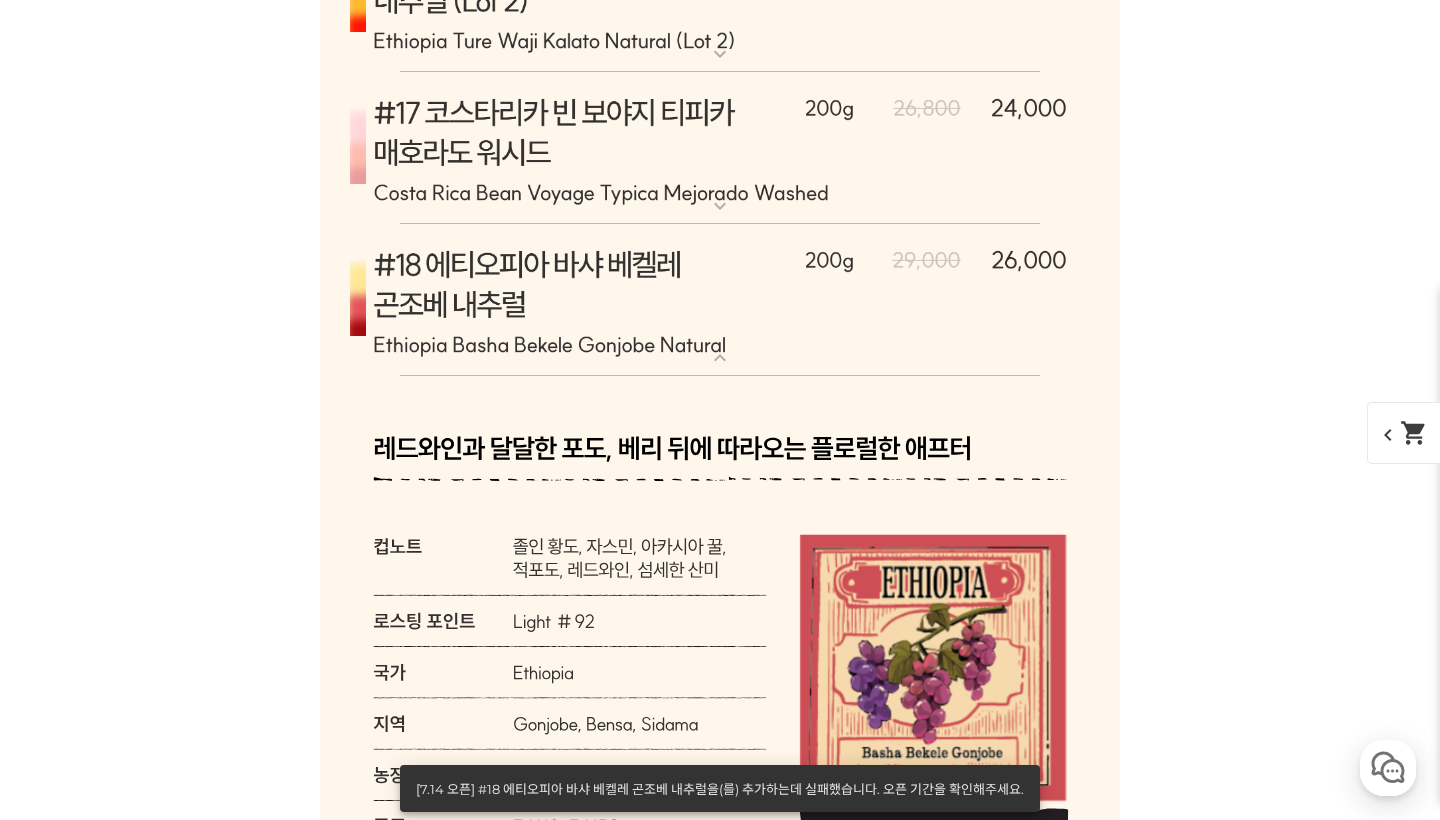 scroll, scrollTop: 12596, scrollLeft: 0, axis: vertical 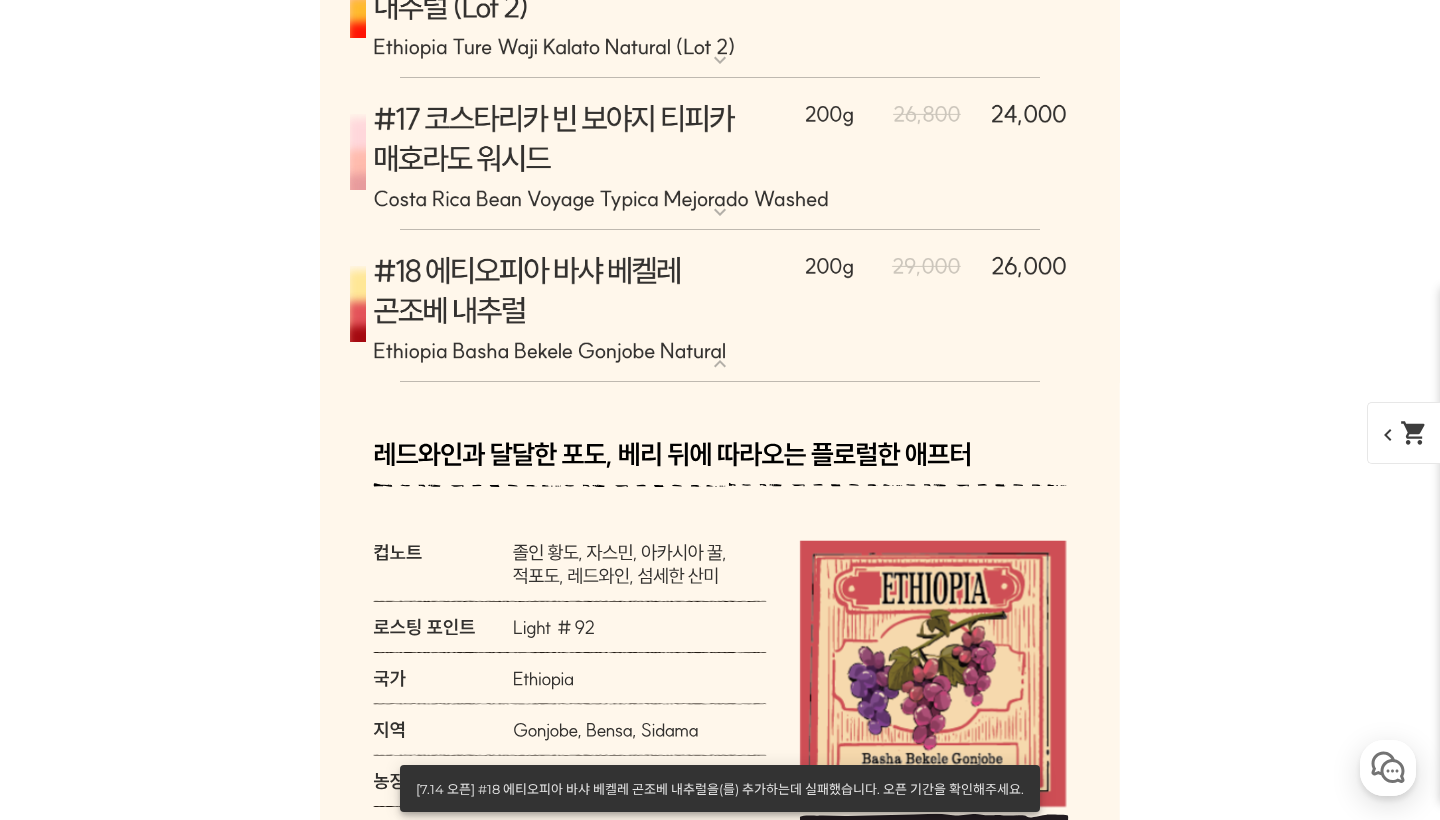 click at bounding box center (720, 306) 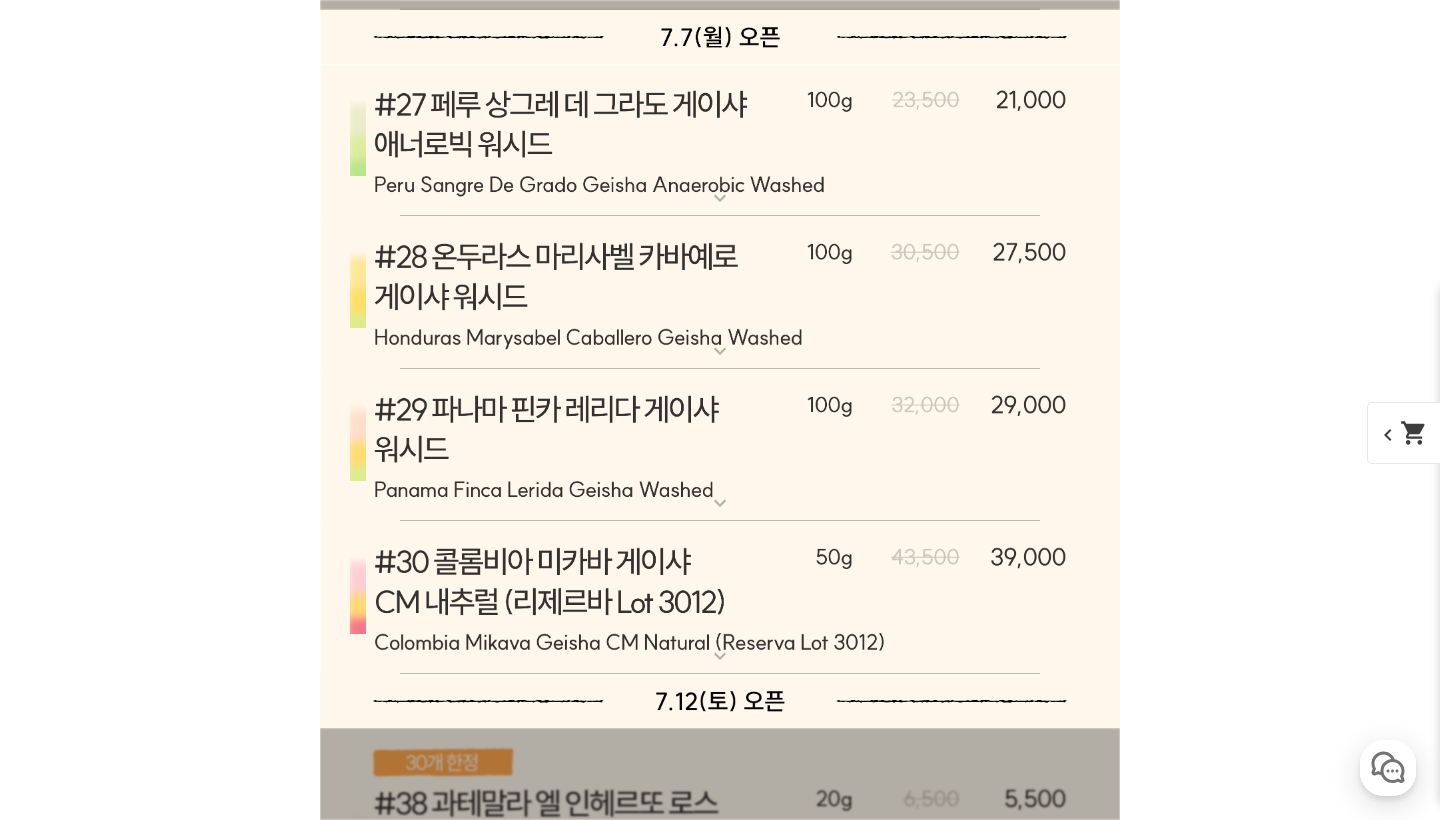scroll, scrollTop: 14155, scrollLeft: 0, axis: vertical 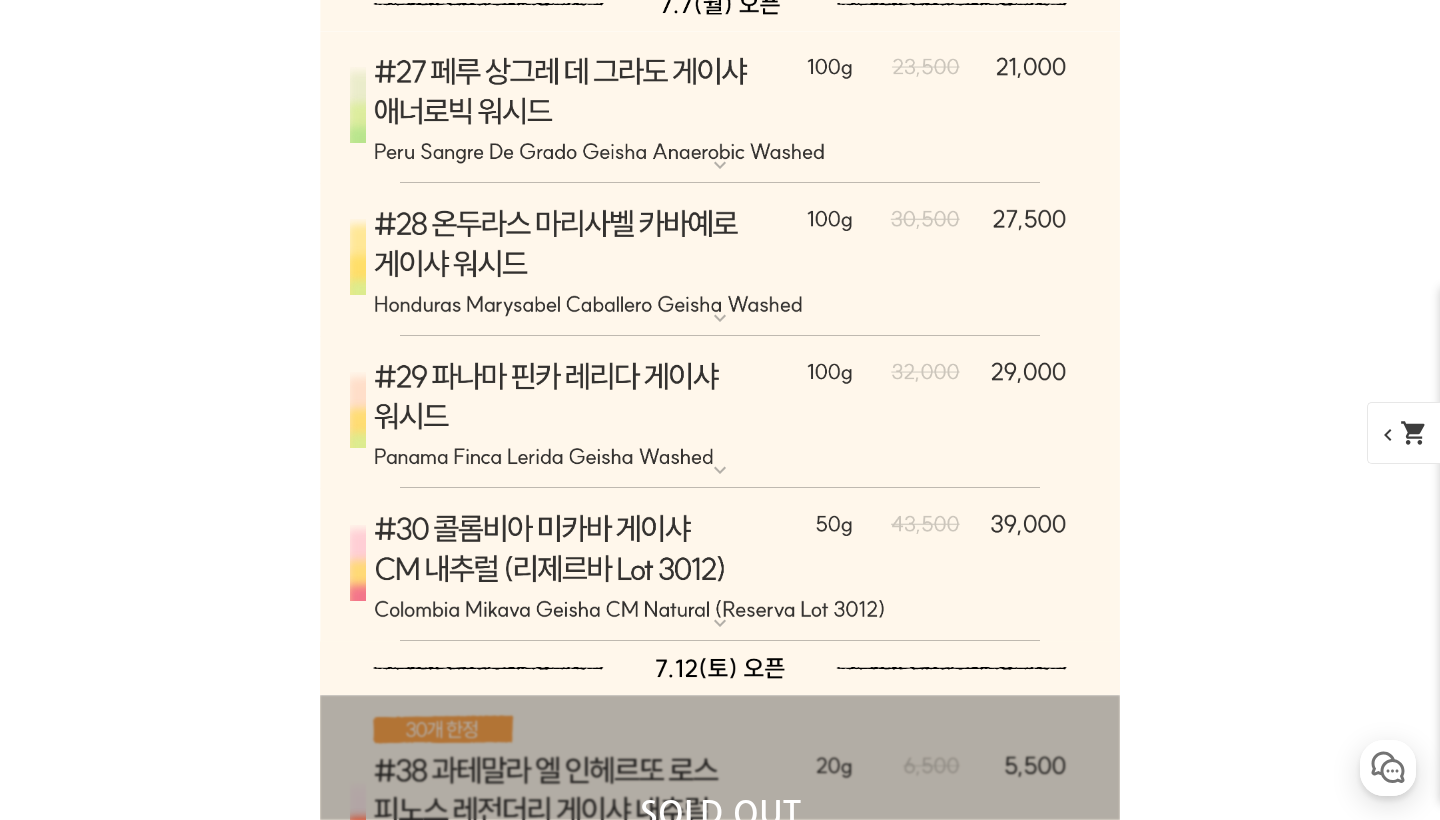 click at bounding box center (720, 413) 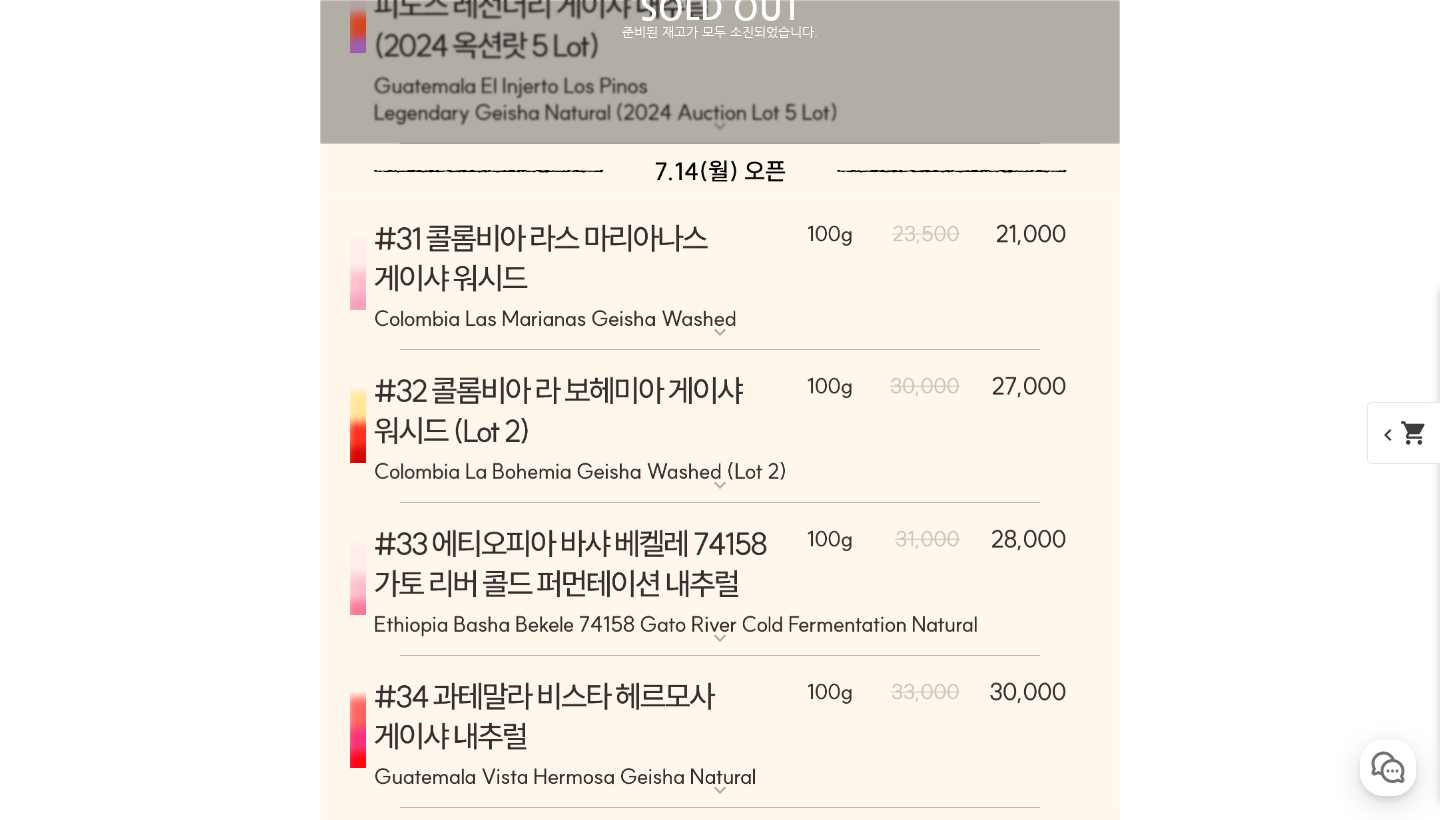 scroll, scrollTop: 16096, scrollLeft: 0, axis: vertical 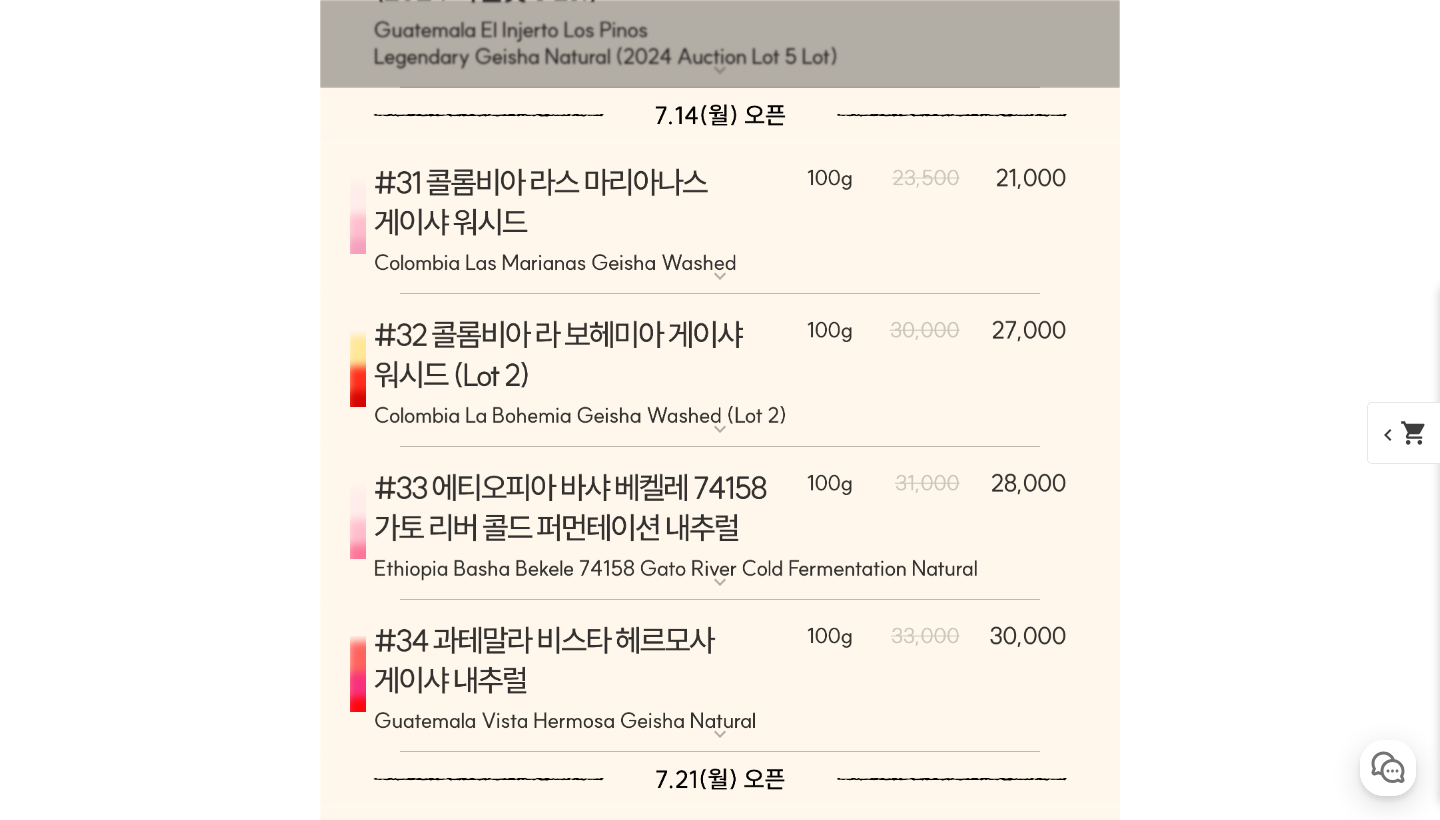 click at bounding box center [720, 371] 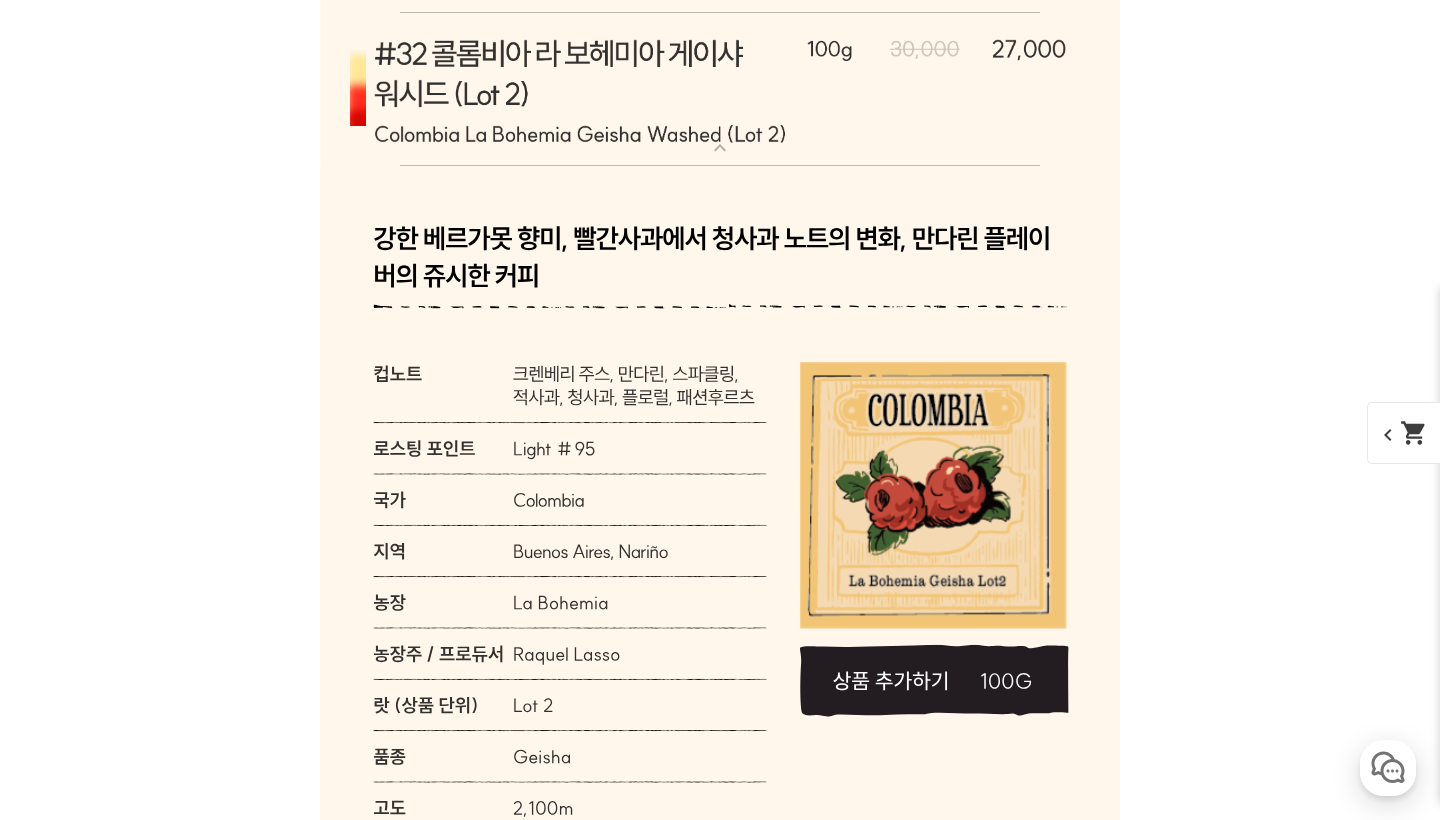 scroll, scrollTop: 16405, scrollLeft: 0, axis: vertical 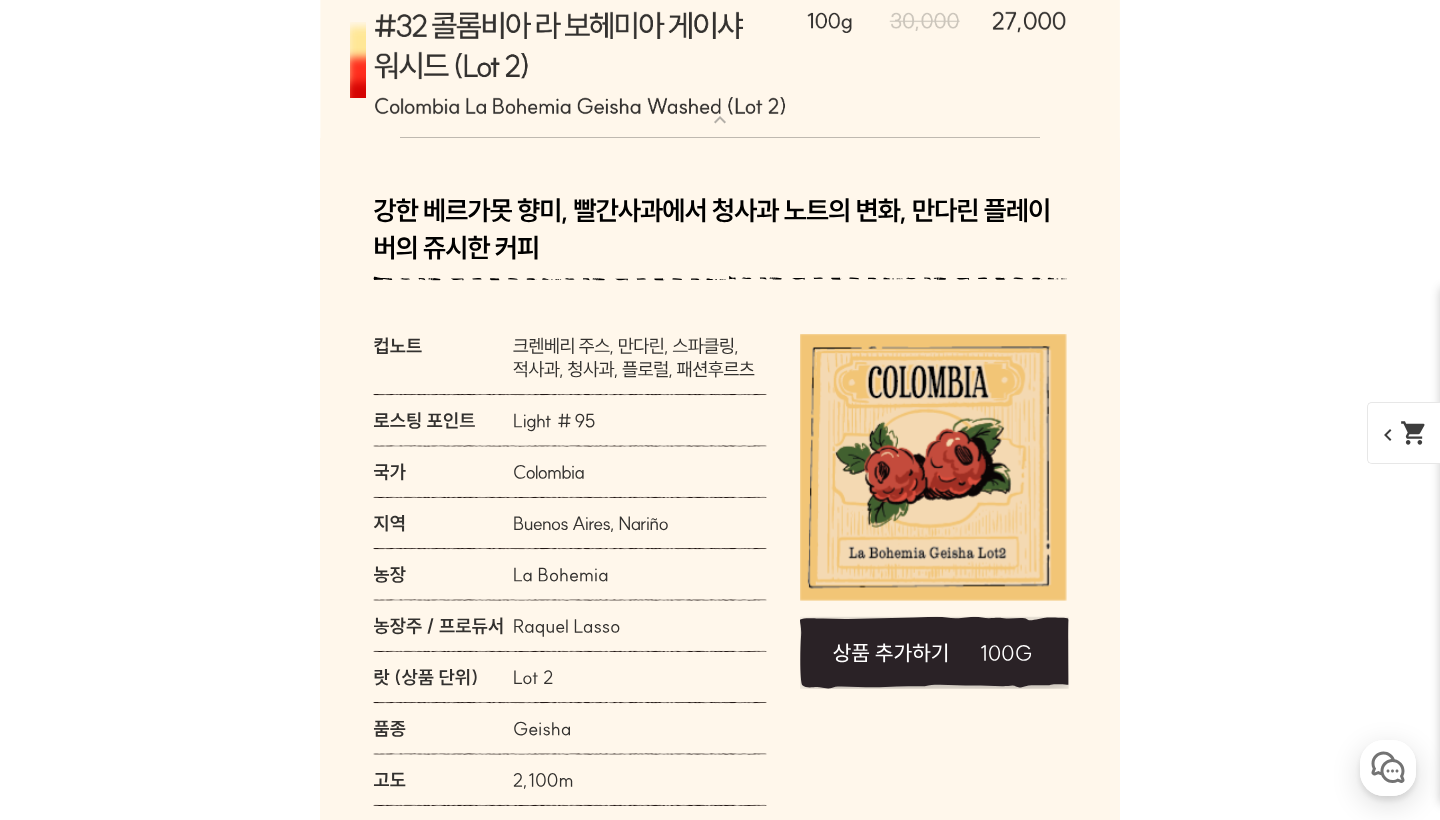 click 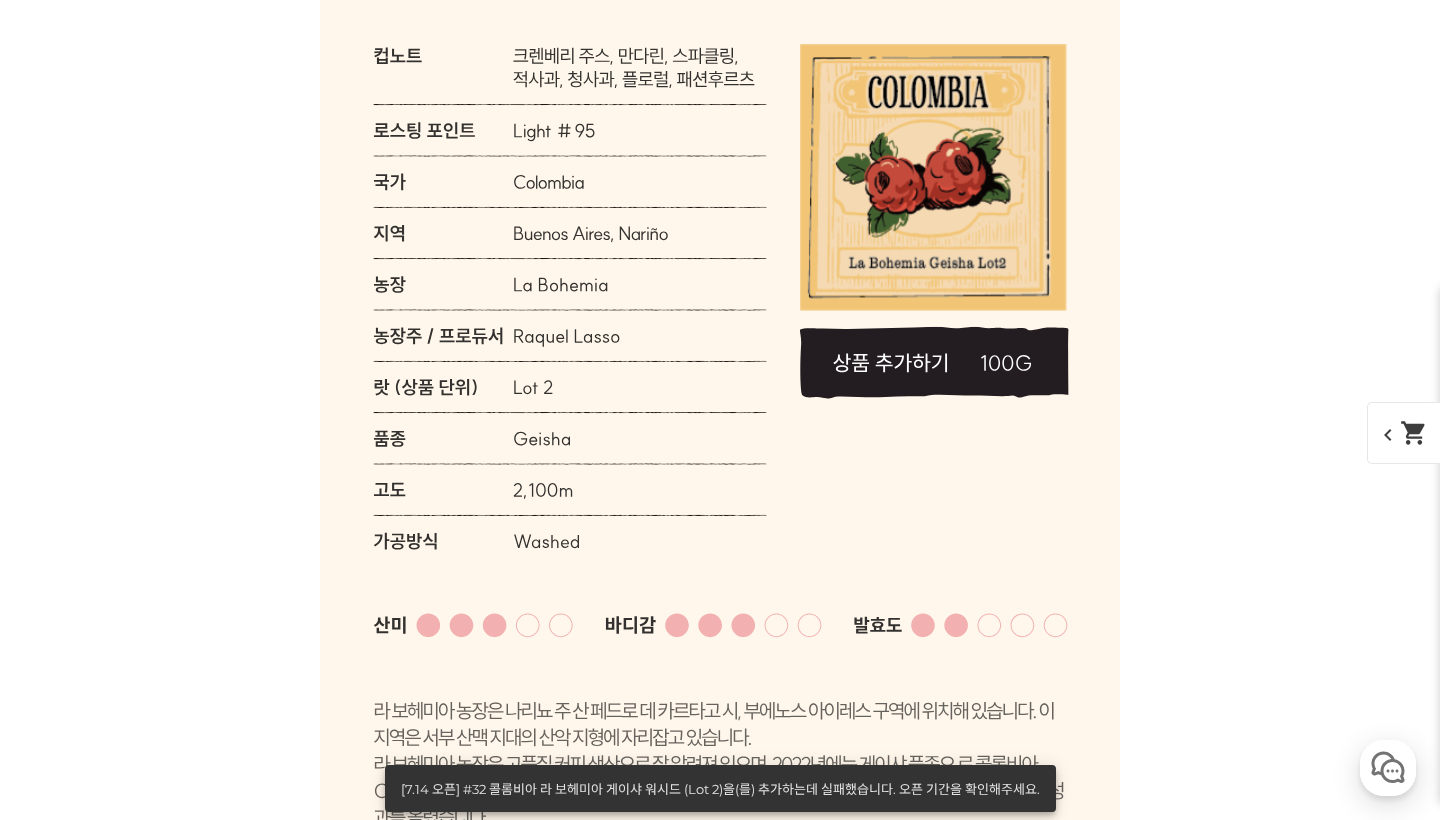 scroll, scrollTop: 16039, scrollLeft: 0, axis: vertical 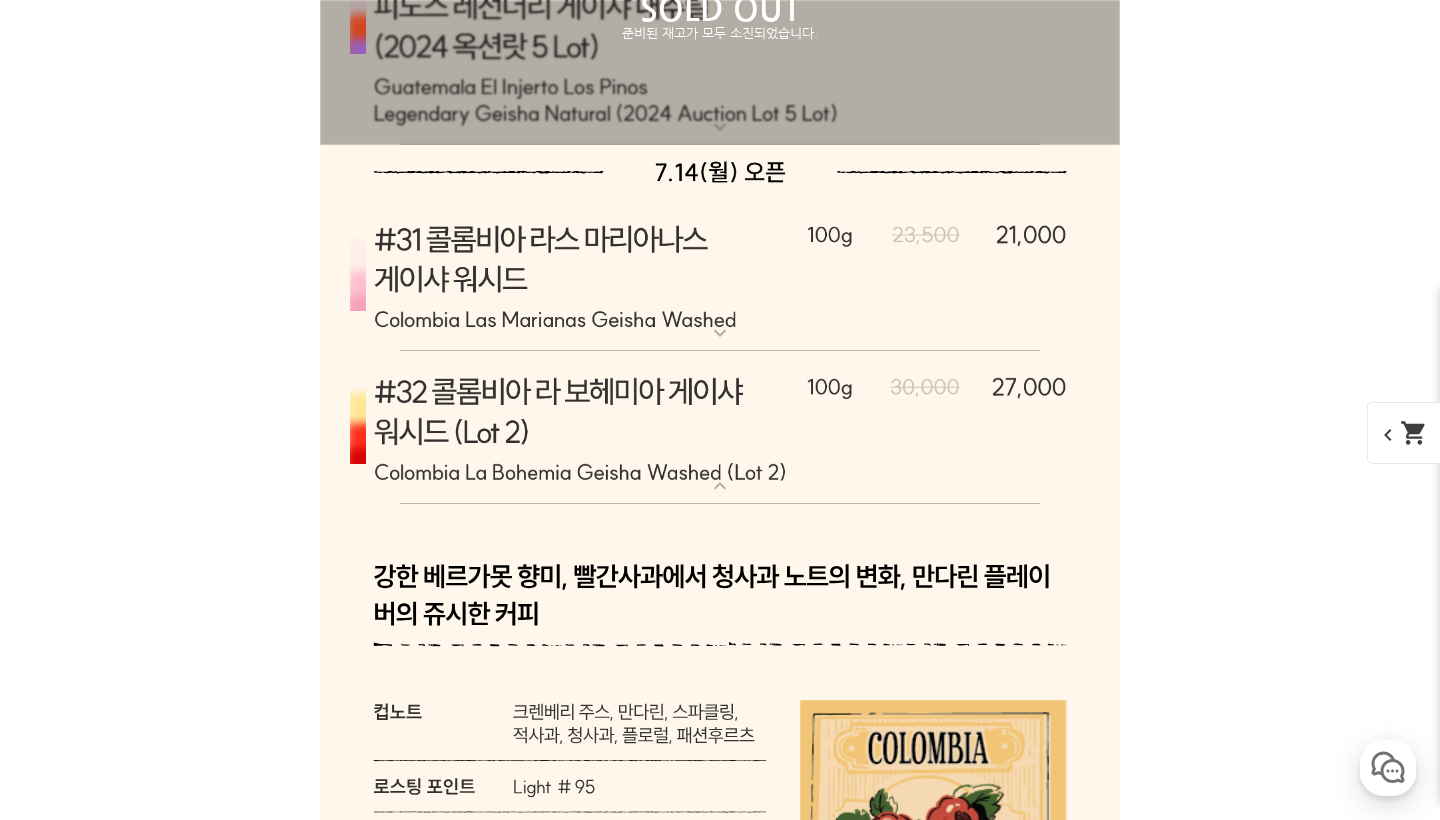click at bounding box center (720, 428) 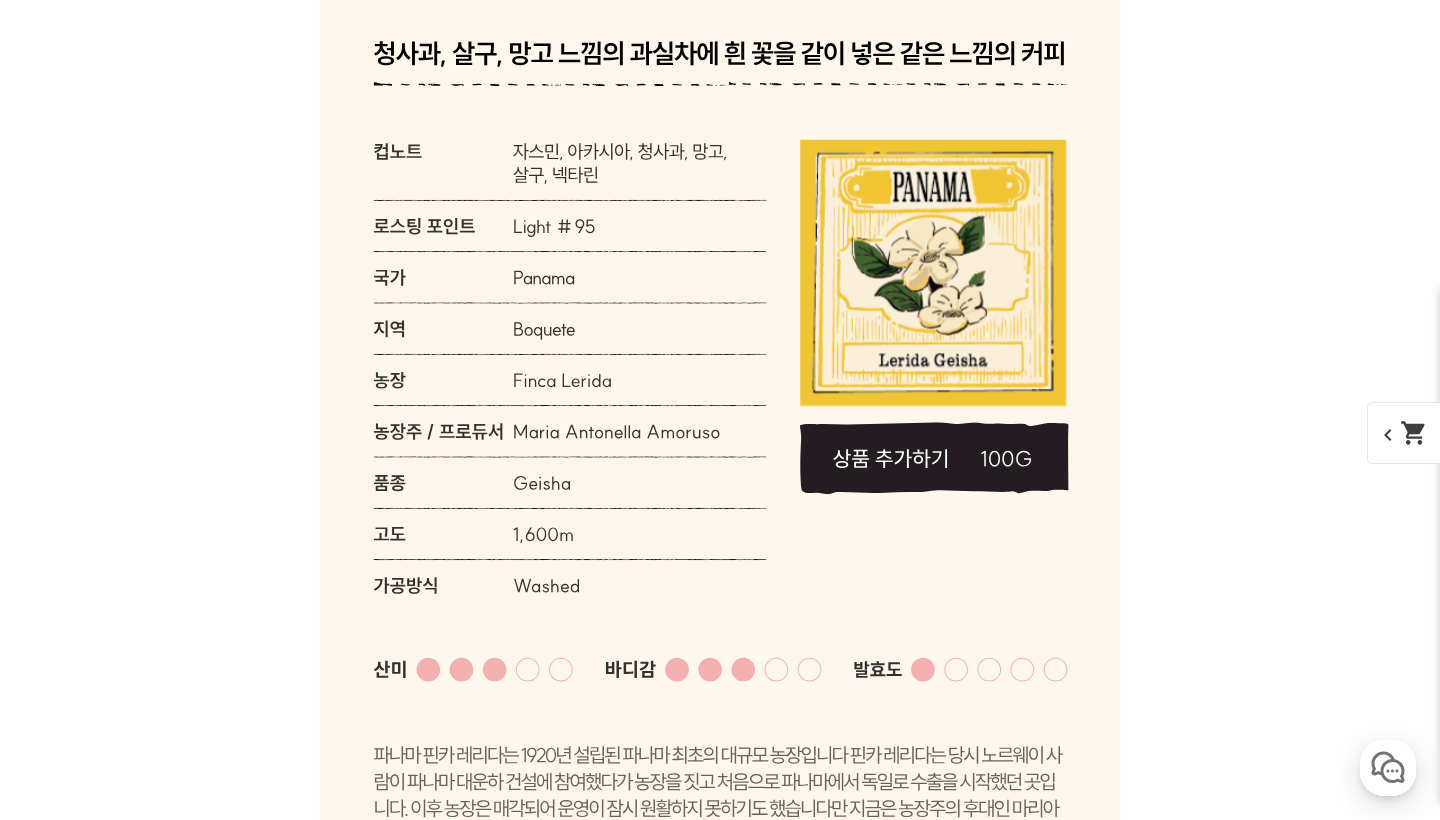 scroll, scrollTop: 13889, scrollLeft: 0, axis: vertical 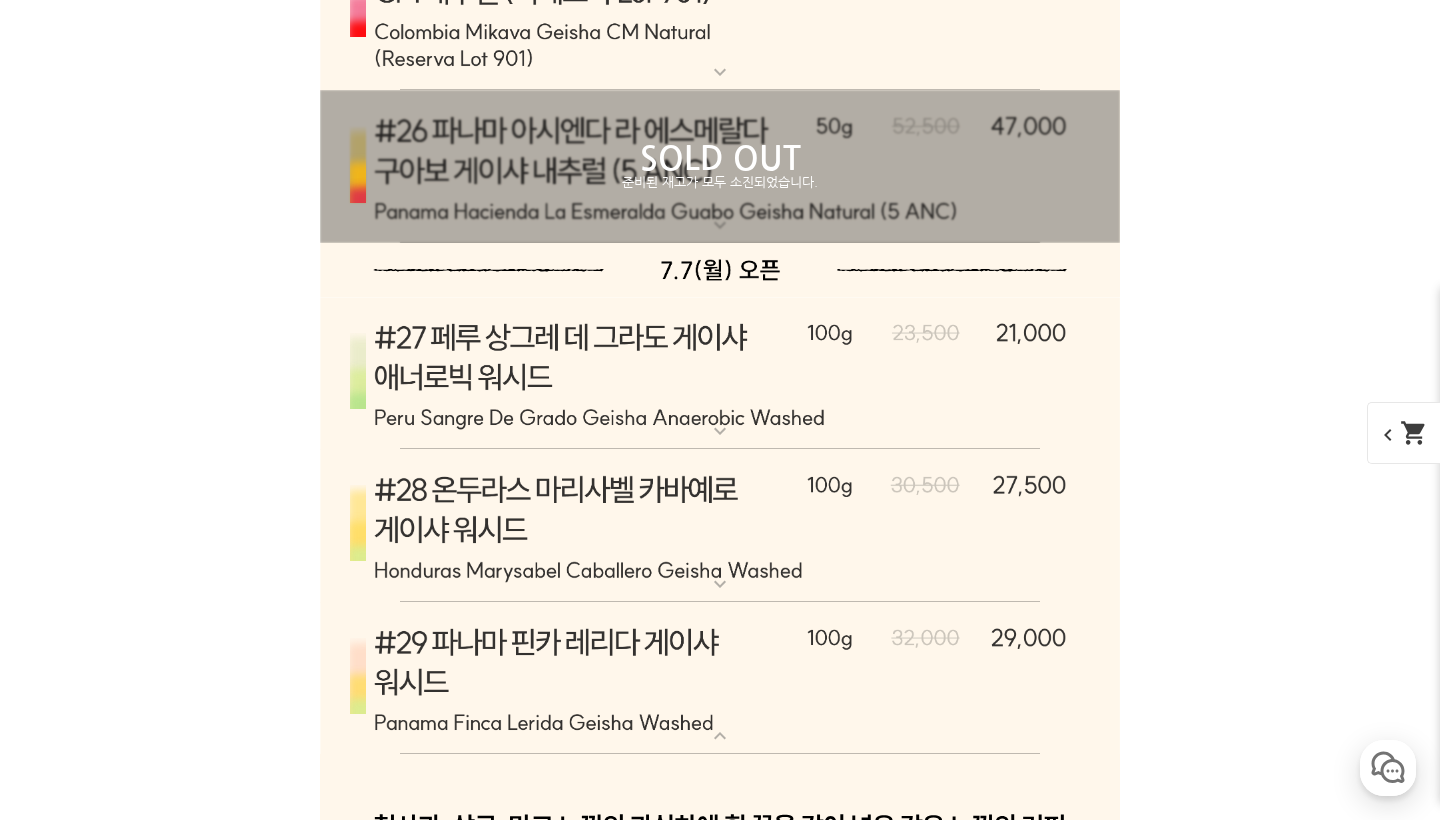 click at bounding box center (720, 679) 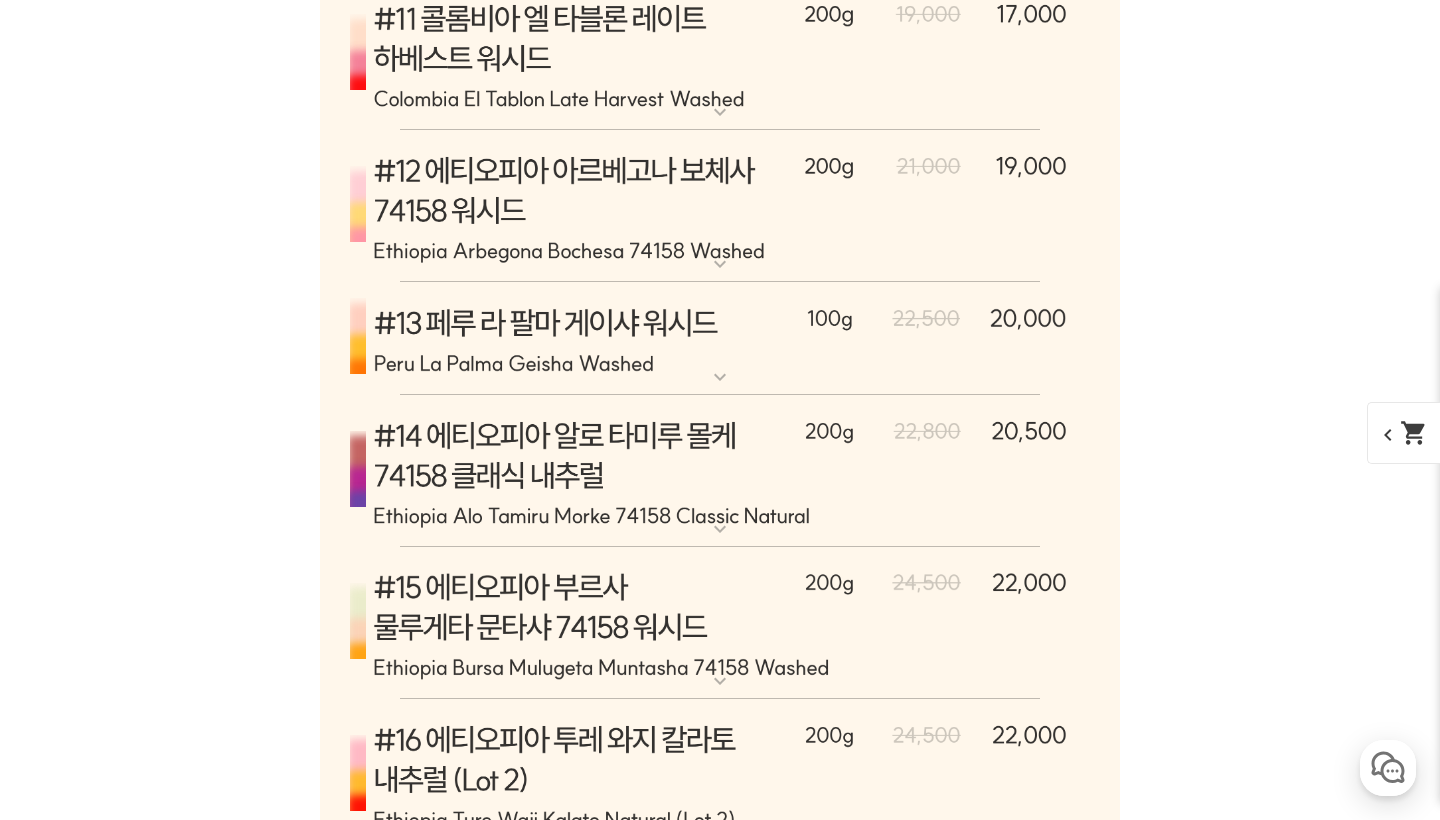 scroll, scrollTop: 11822, scrollLeft: 0, axis: vertical 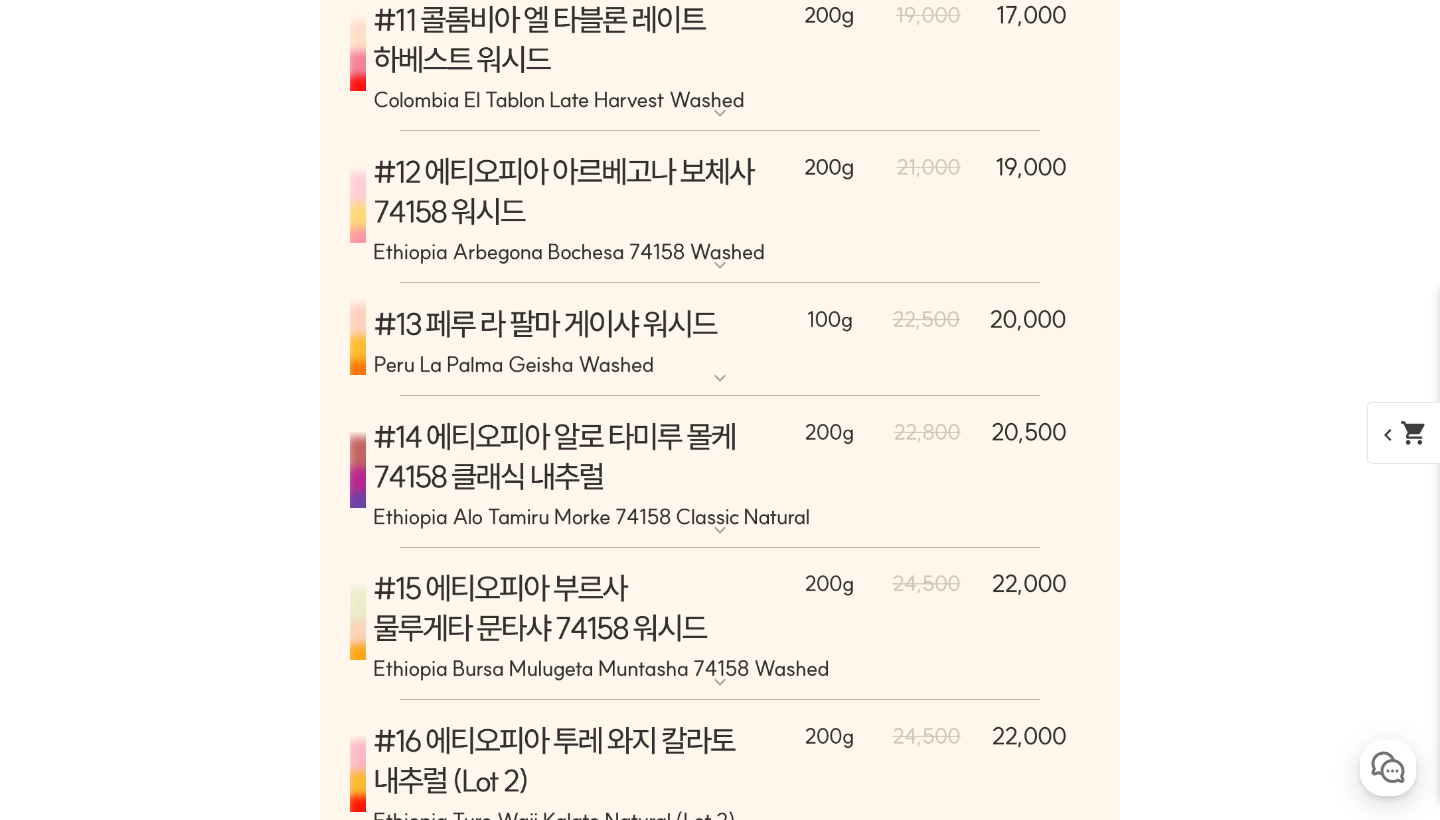 click on "[7.14 오픈] #13 페루 라 팔마 게이샤 워시드" at bounding box center [720, 291] 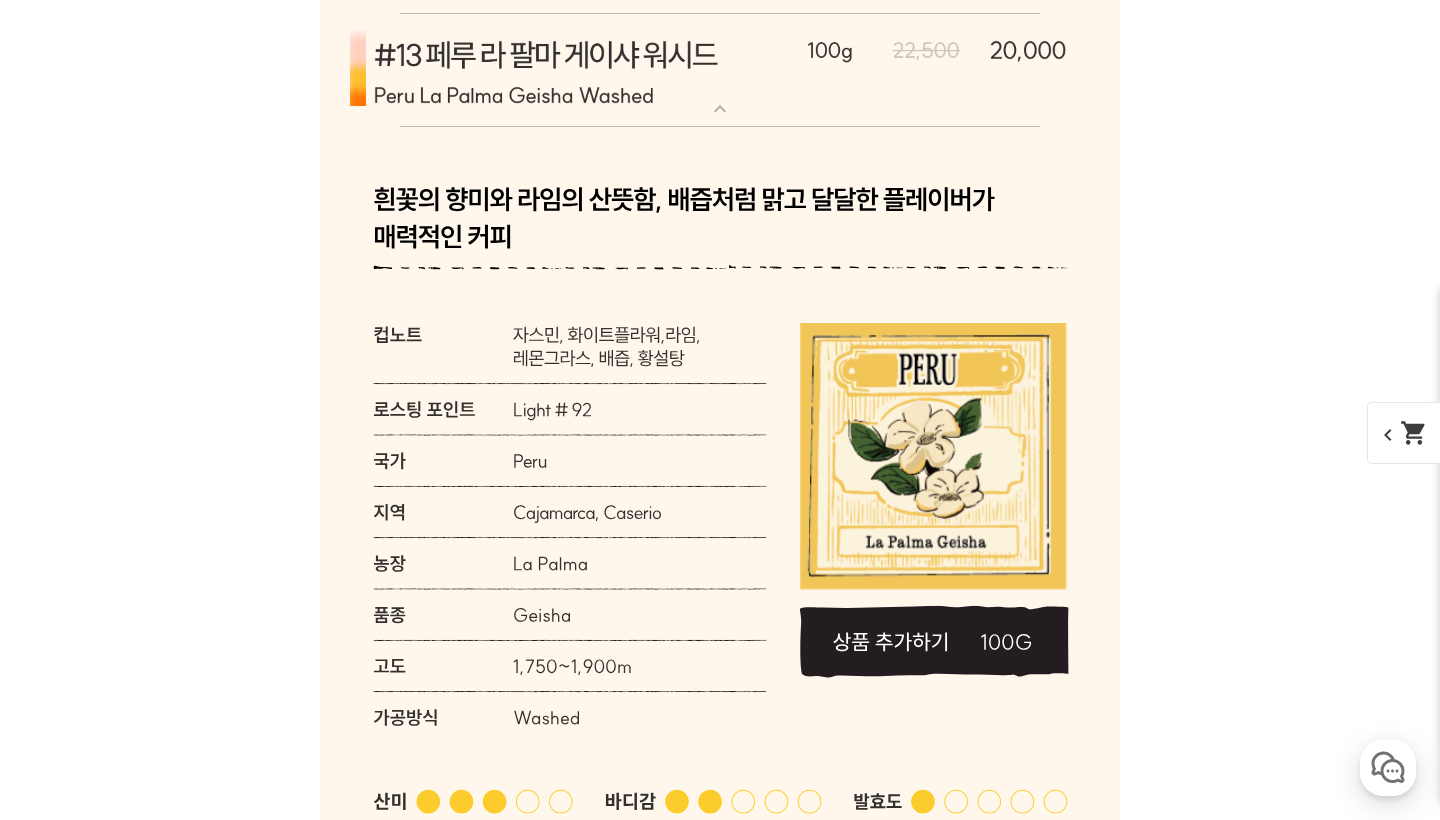 scroll, scrollTop: 12170, scrollLeft: 0, axis: vertical 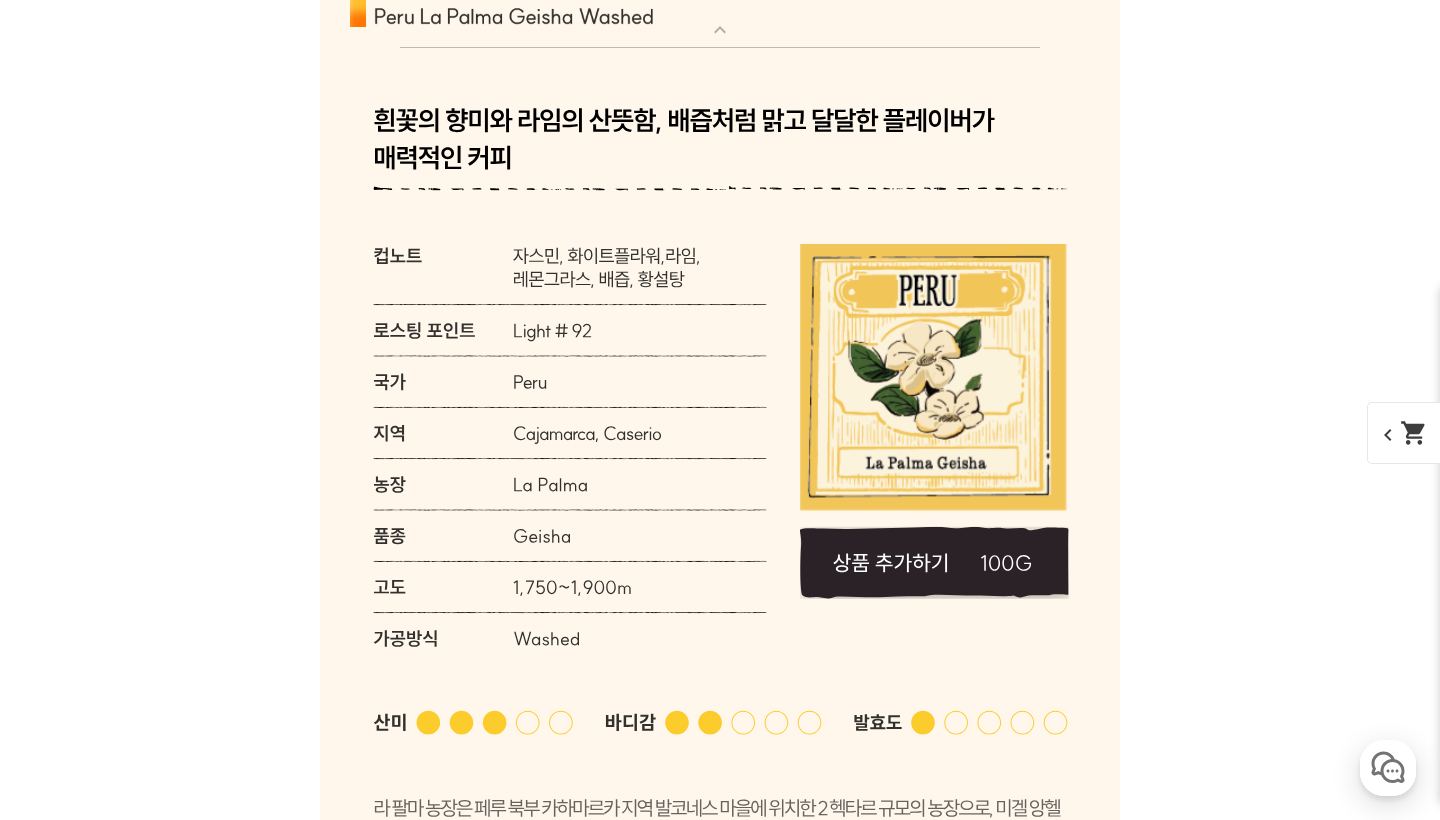 click 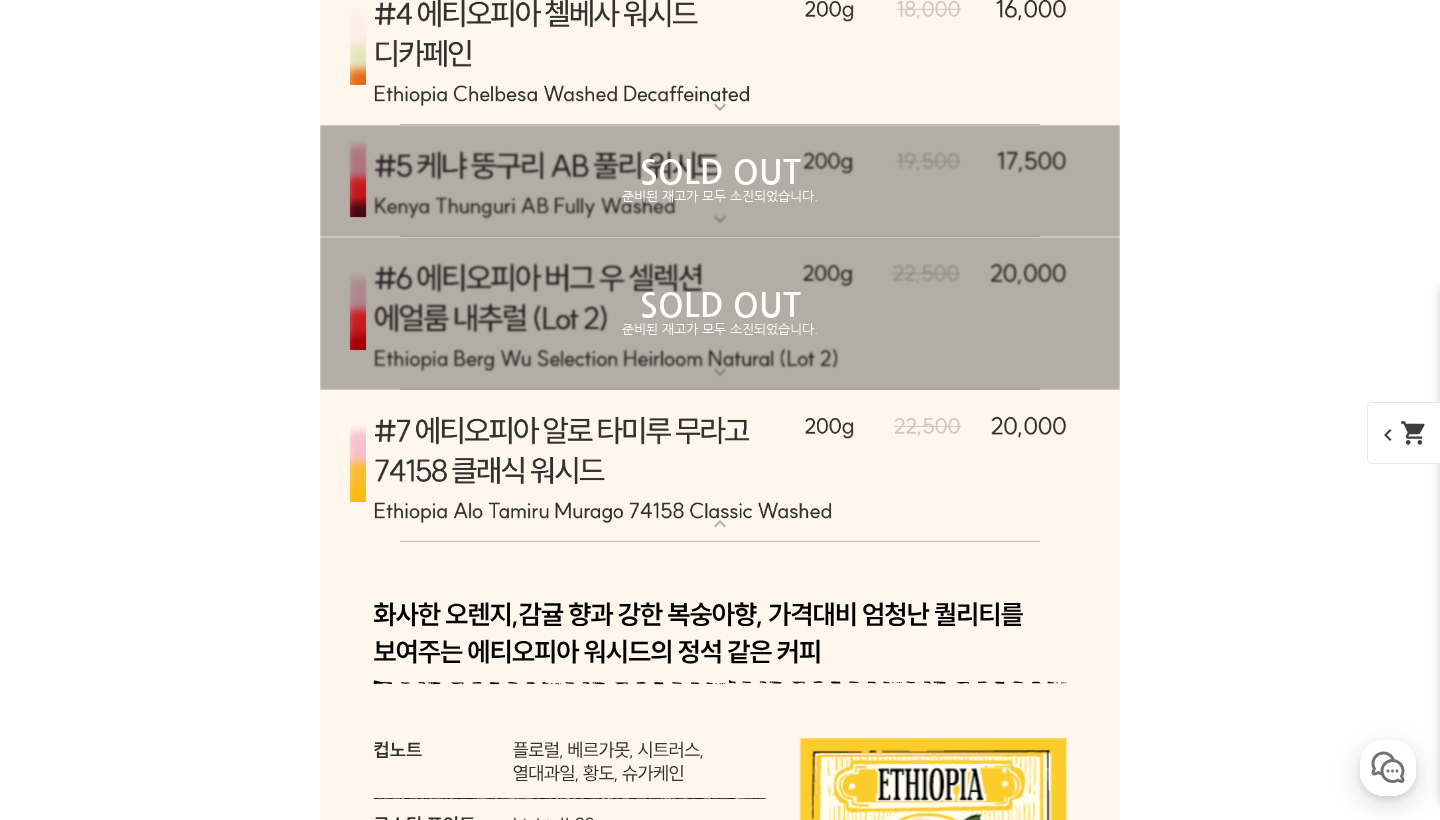 scroll, scrollTop: 9418, scrollLeft: 0, axis: vertical 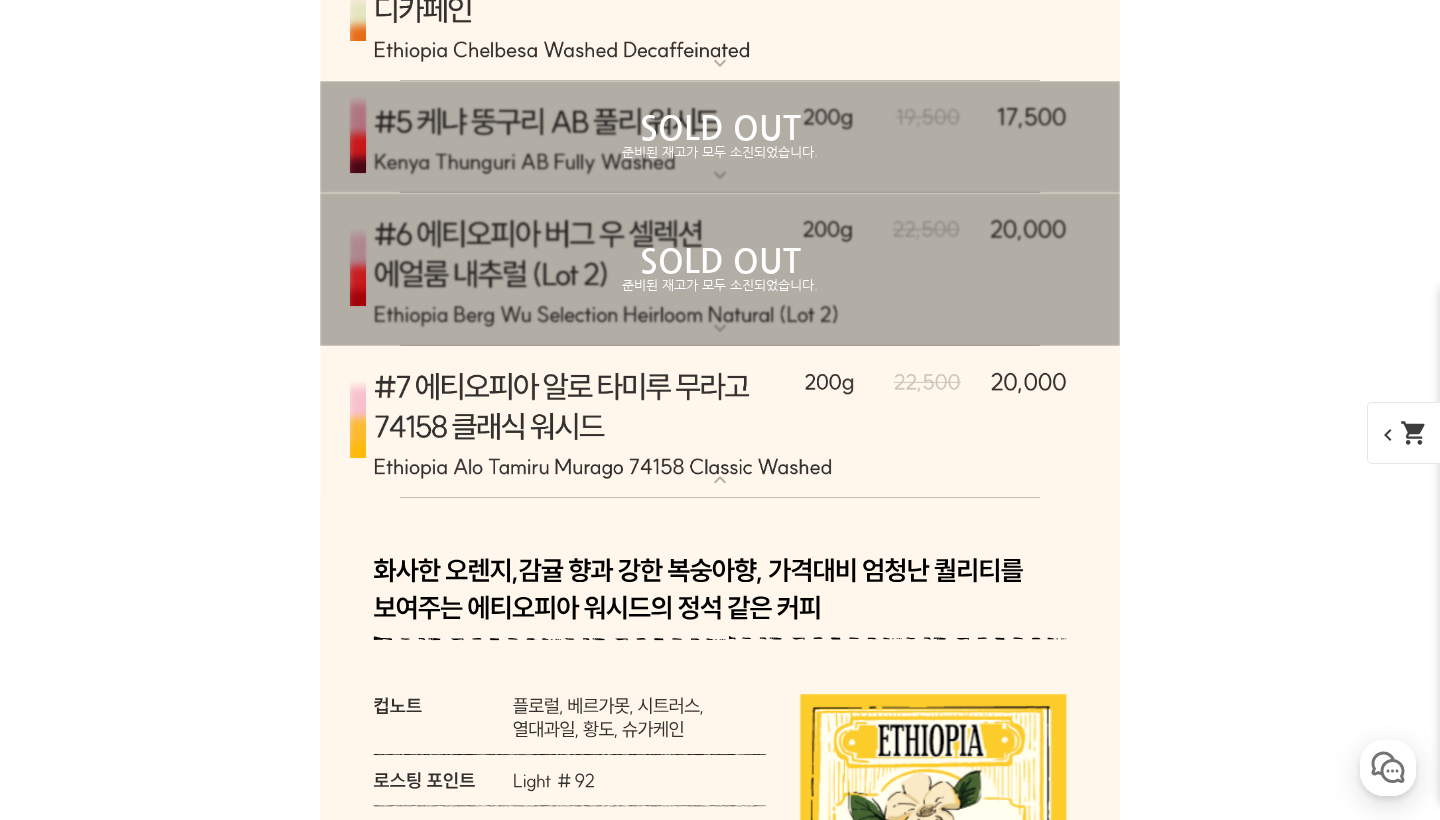 click at bounding box center (720, 422) 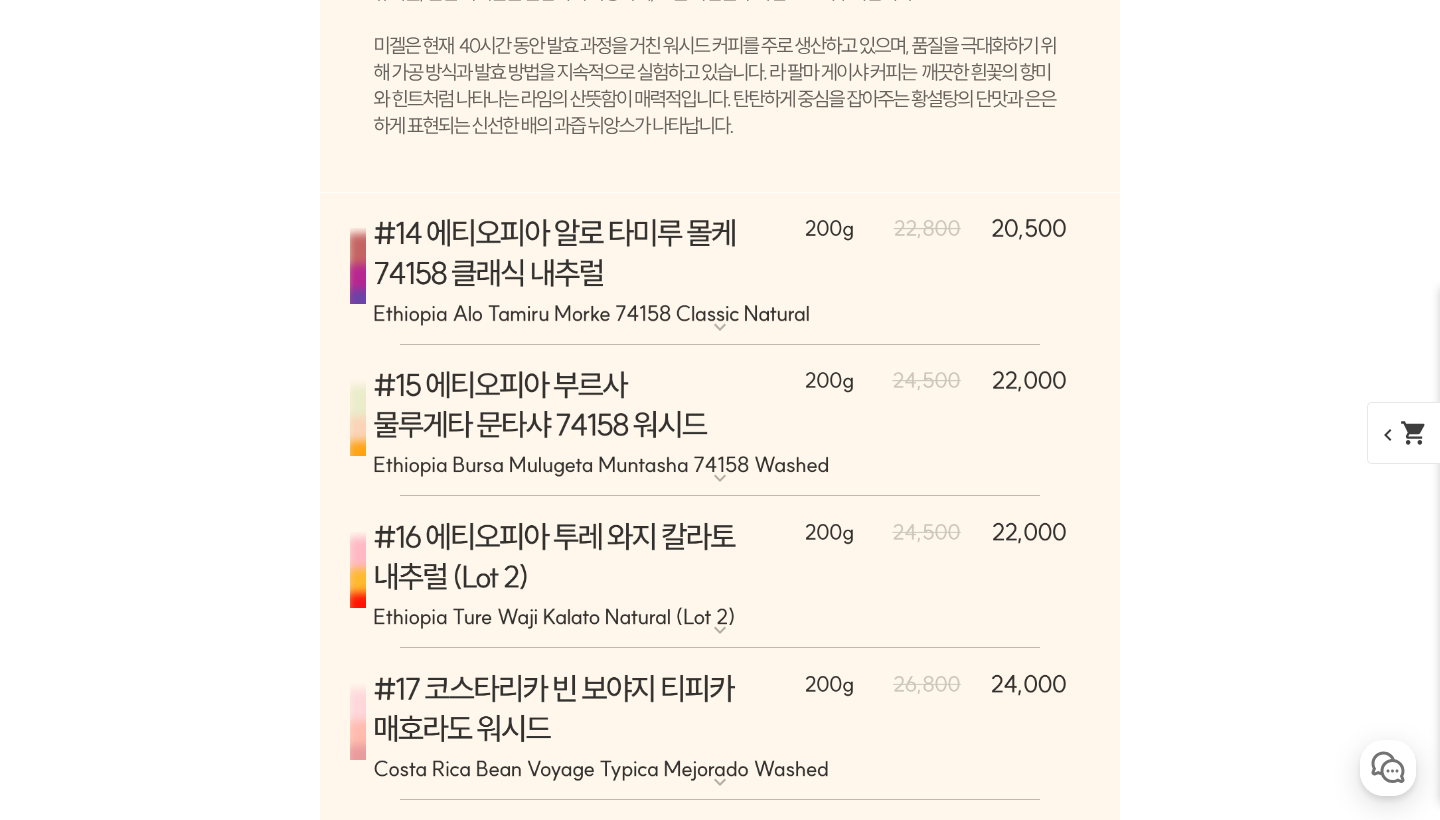 scroll, scrollTop: 11982, scrollLeft: 0, axis: vertical 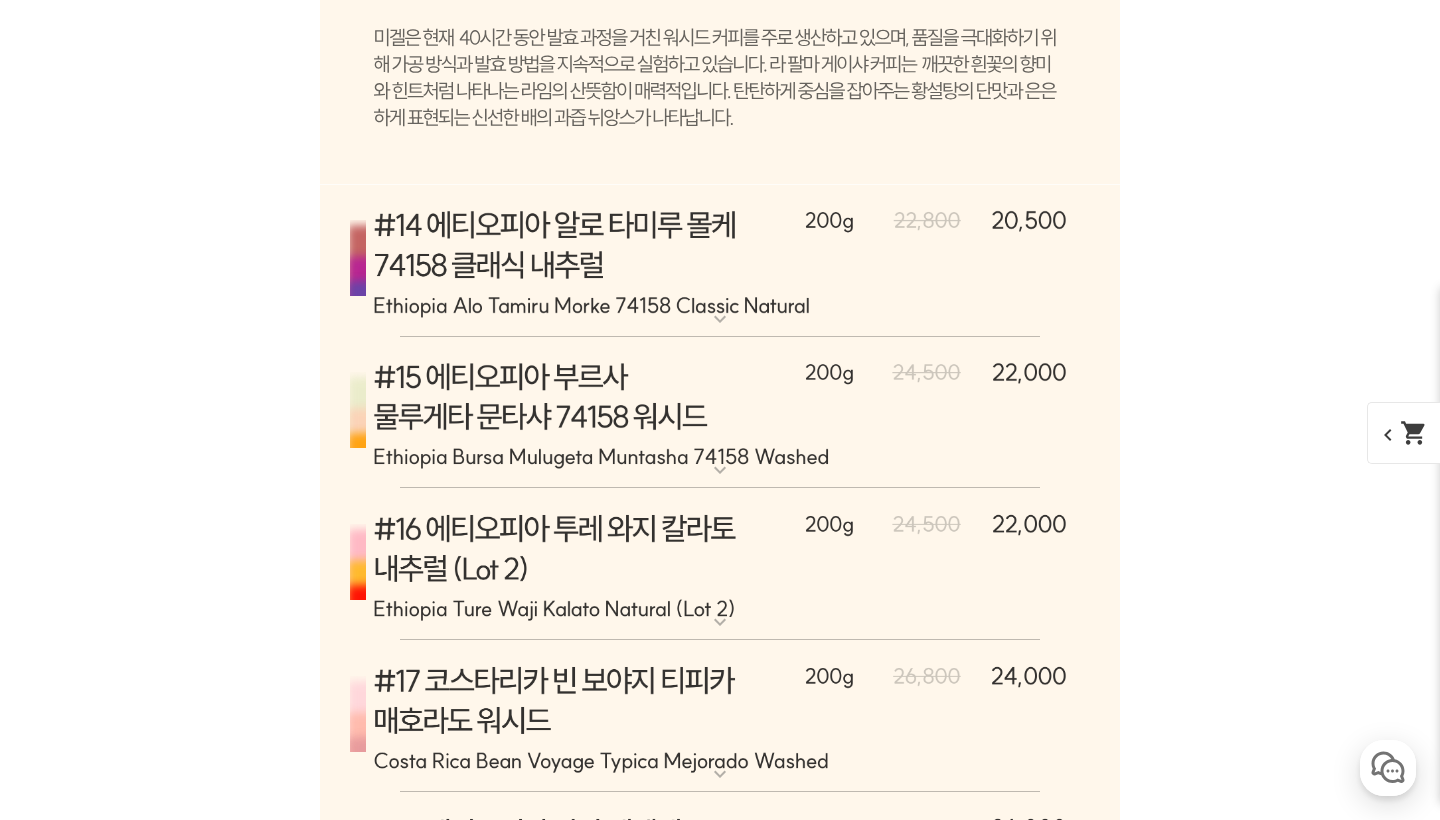 click at bounding box center [720, 413] 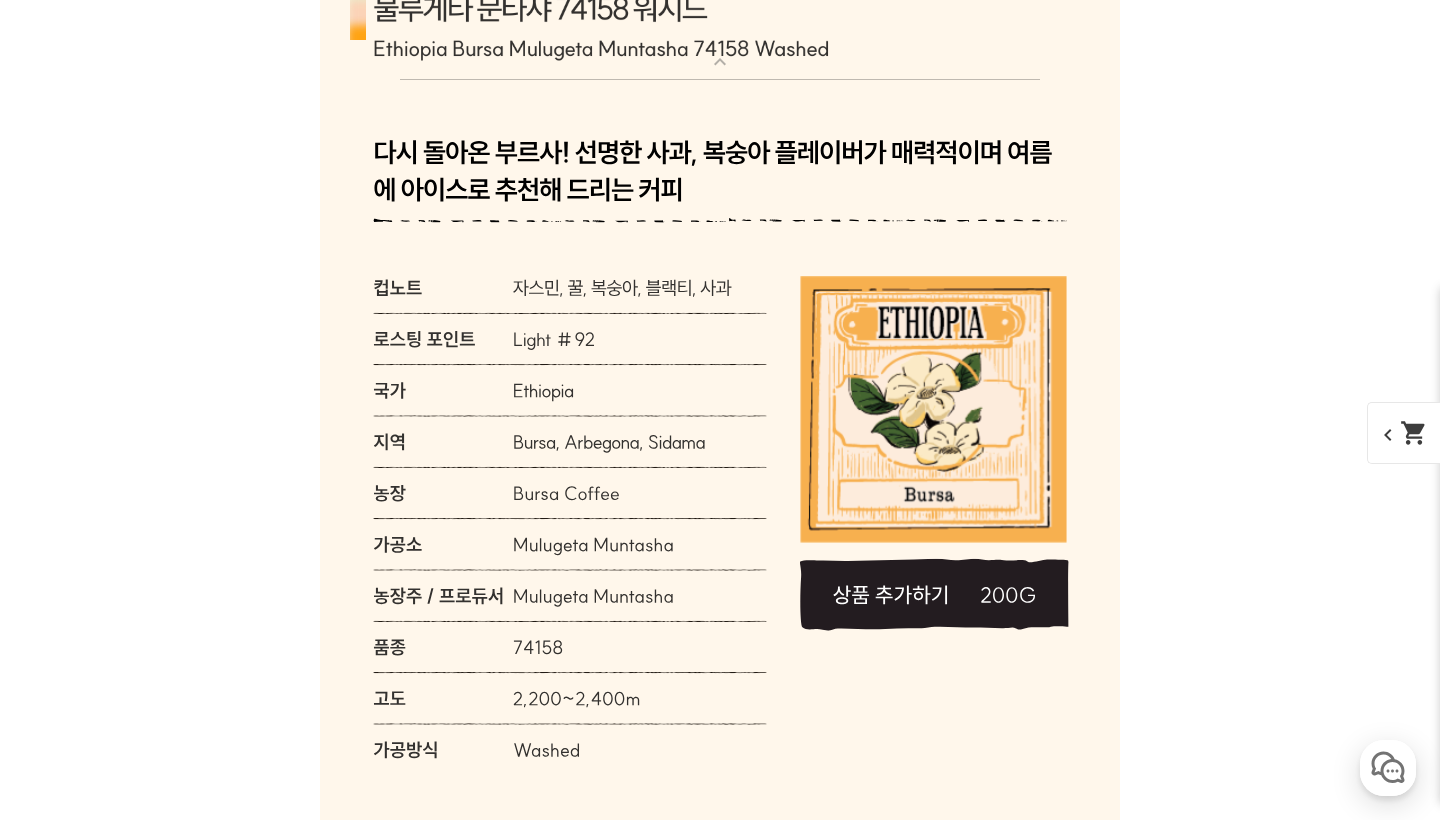scroll, scrollTop: 12591, scrollLeft: 0, axis: vertical 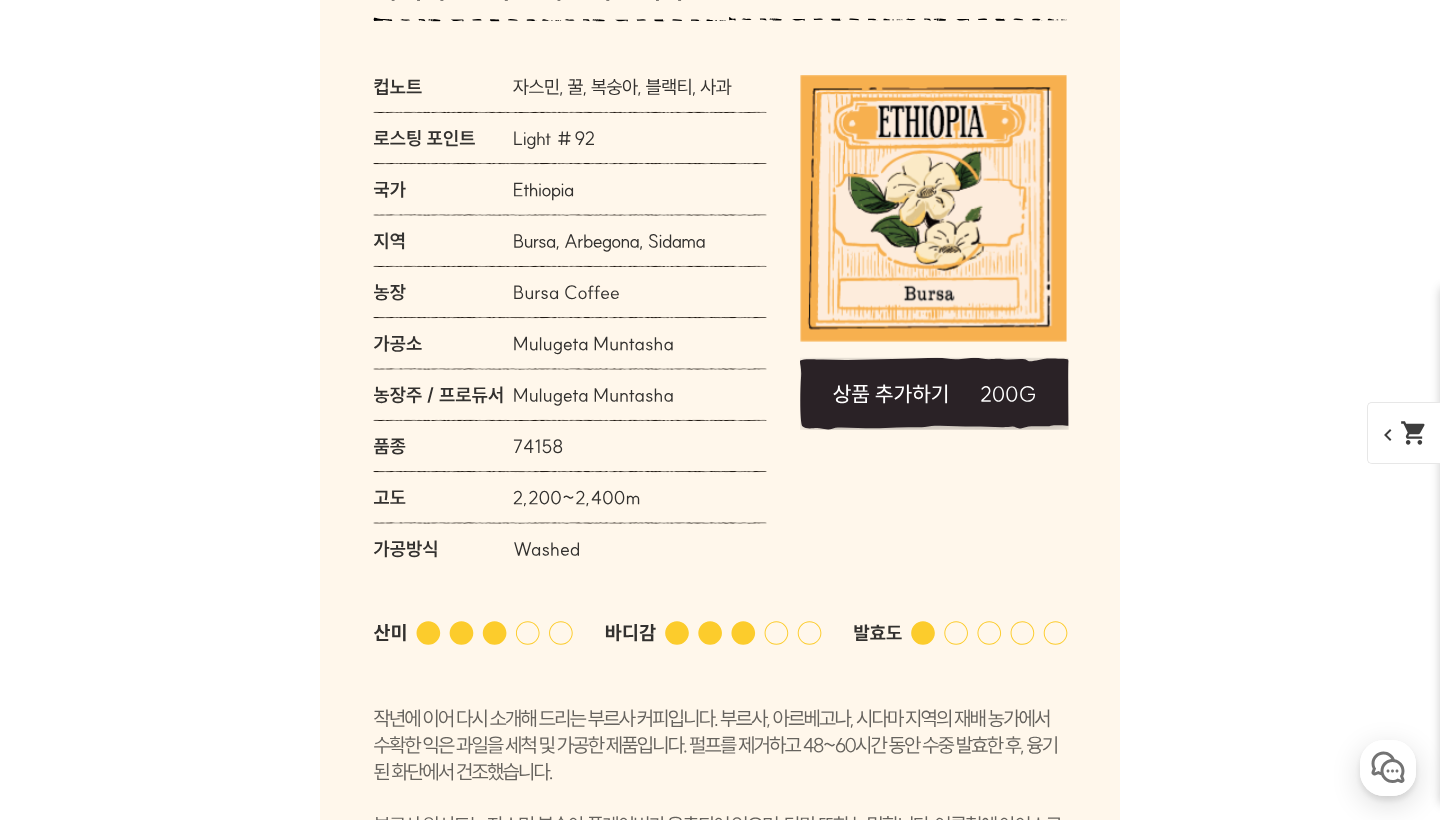 click 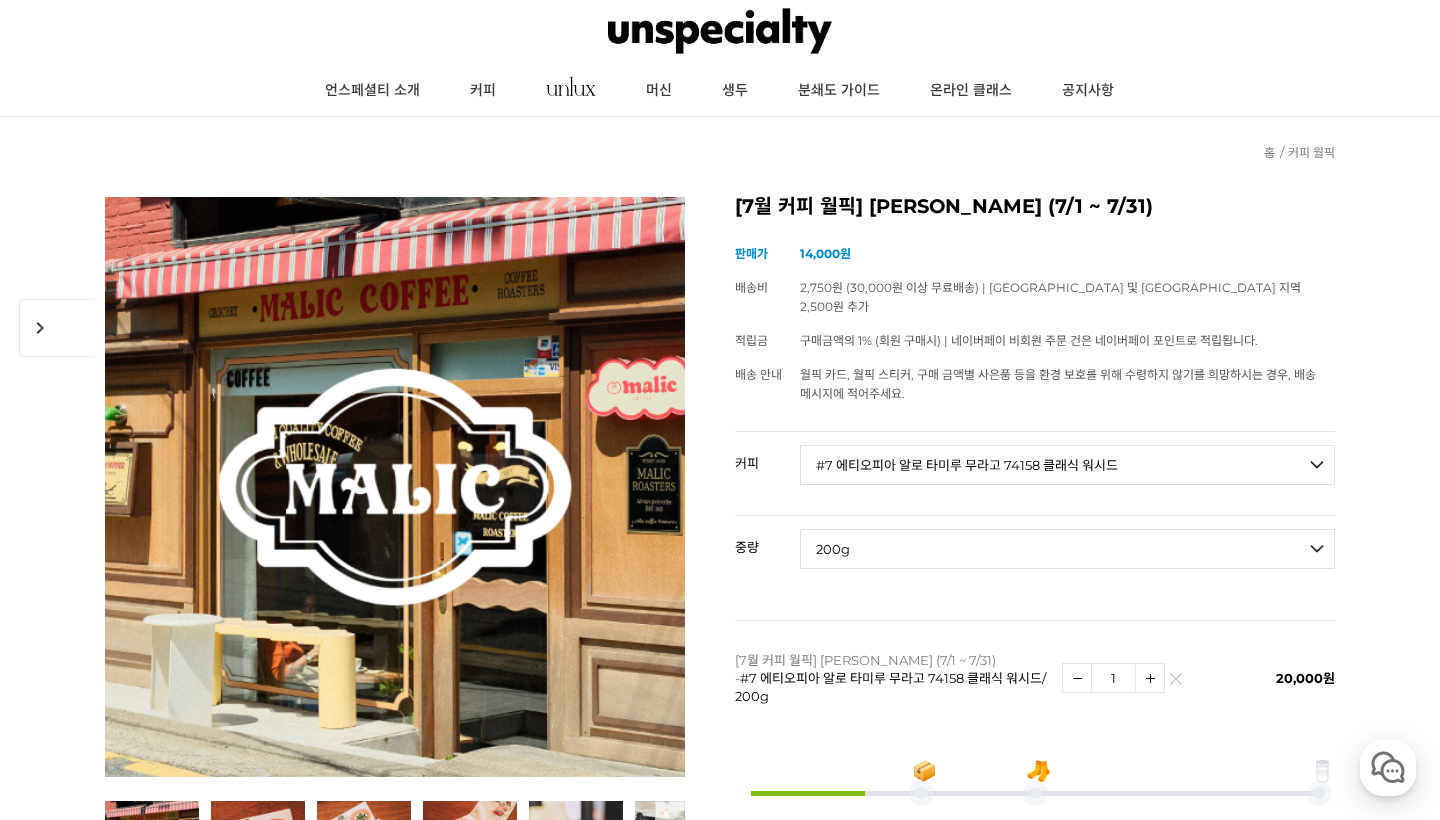 scroll, scrollTop: 89, scrollLeft: 0, axis: vertical 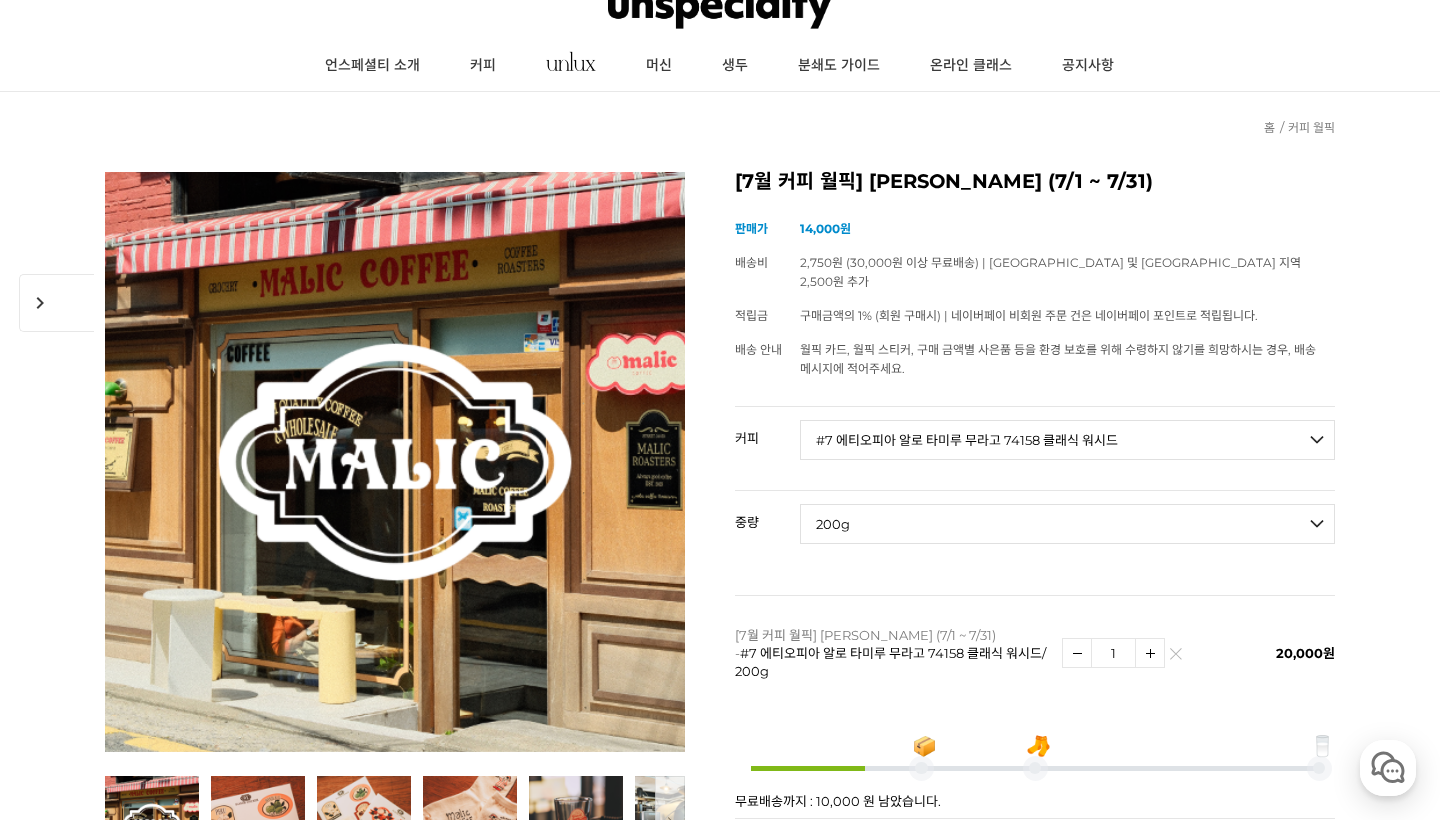 click on "- [필수] 옵션을 선택해 주세요 - ------------------- 언스페셜티 분쇄도 가이드 종이(주문 1개당 최대 1개 제공) 그레이프 쥬스 (언스페셜티 블렌드) 애플 쥬스 (언스페셜티 블렌드) 허니 자몽 쥬스 (언스페셜티 블렌드) [기획상품] 2024 Best of Panama 3종 10g 레시피팩 프루티 블렌드 마일드 블렌드 모닝 블렌드 #1 탄자니아 아카시아 힐스 게이샤 AA 풀리 워시드 [품절] #2 콜롬비아 포파얀 슈가케인 디카페인 #3 에티오피아 알로 타미루 미리가 74158 워시드 #4 에티오피아 첼베사 워시드 디카페인 #5 케냐 뚱구리 AB 풀리 워시드 [품절] #6 에티오피아 버그 우 셀렉션 에얼룸 내추럴 (Lot2) [품절] #7 에티오피아 알로 타미루 무라고 74158 클래식 워시드 #8 케냐 은가라투아 AB 워시드 (Lot 159) [품절] [7.4 오픈] #9 온두라스 마리사벨 카바예로 파카마라 워시드 #24 페루 알토 미라도르 게이샤 워시드" at bounding box center [1067, 448] 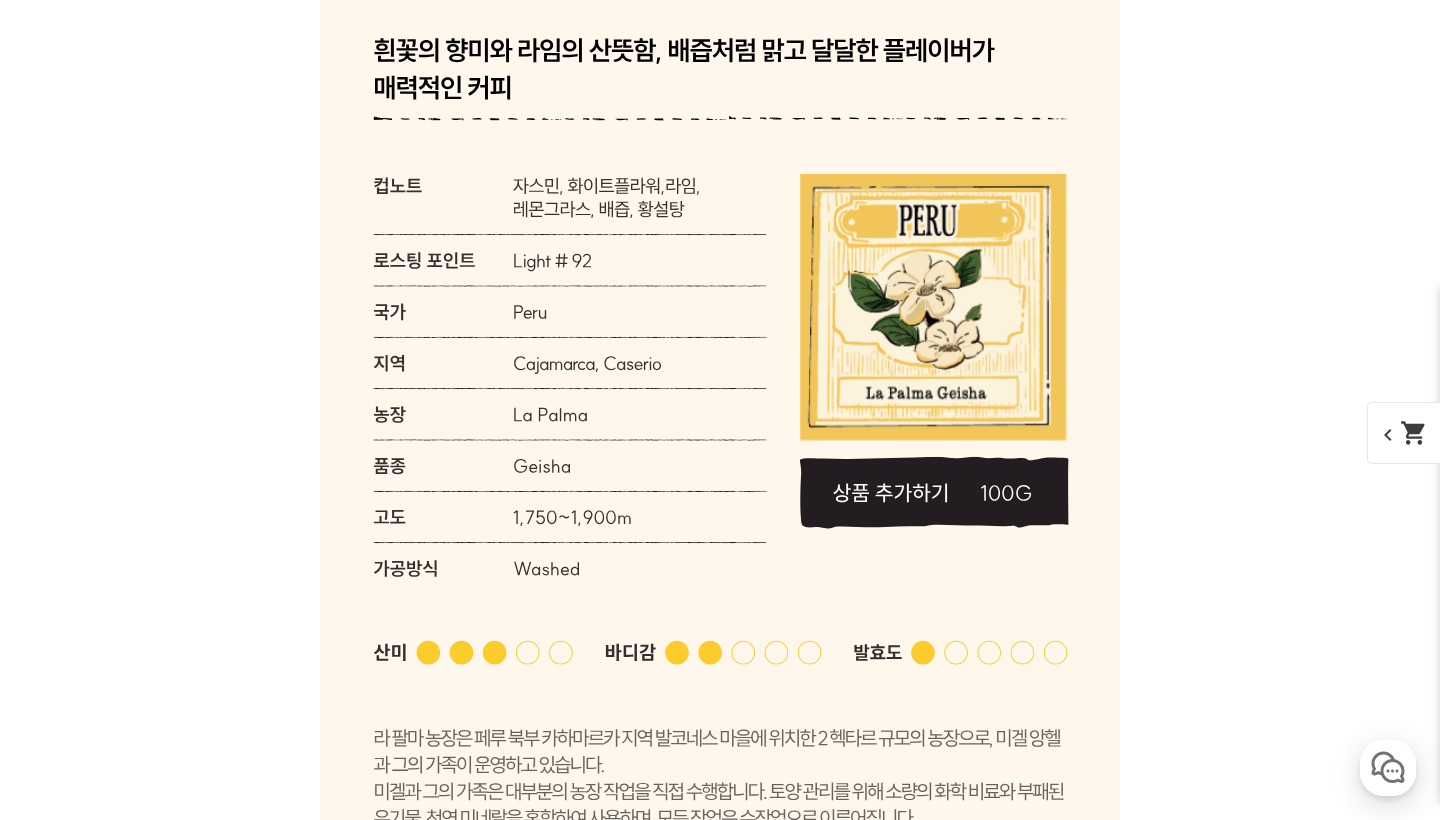 scroll, scrollTop: 11147, scrollLeft: 0, axis: vertical 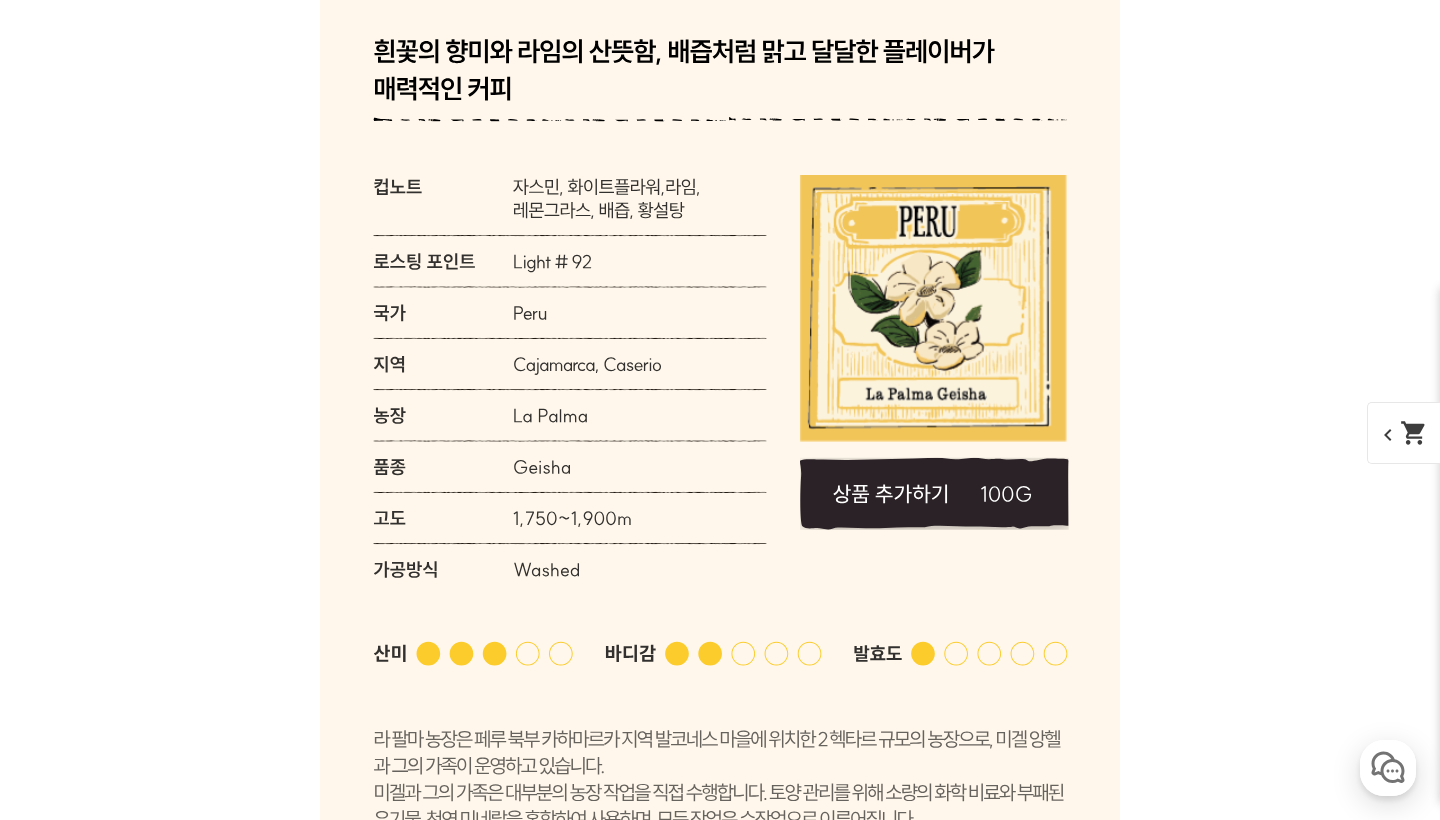 click 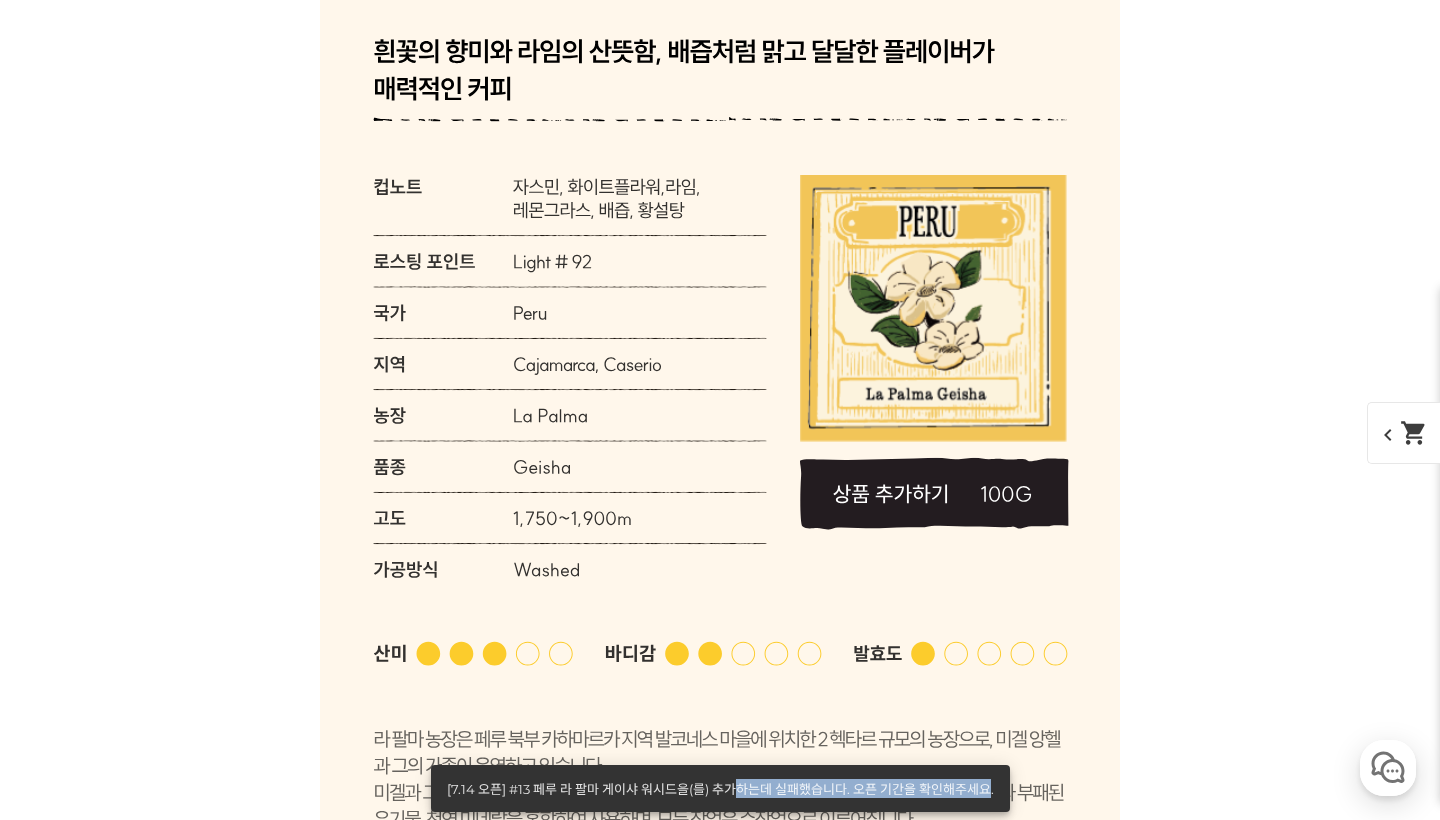 drag, startPoint x: 721, startPoint y: 788, endPoint x: 977, endPoint y: 788, distance: 256 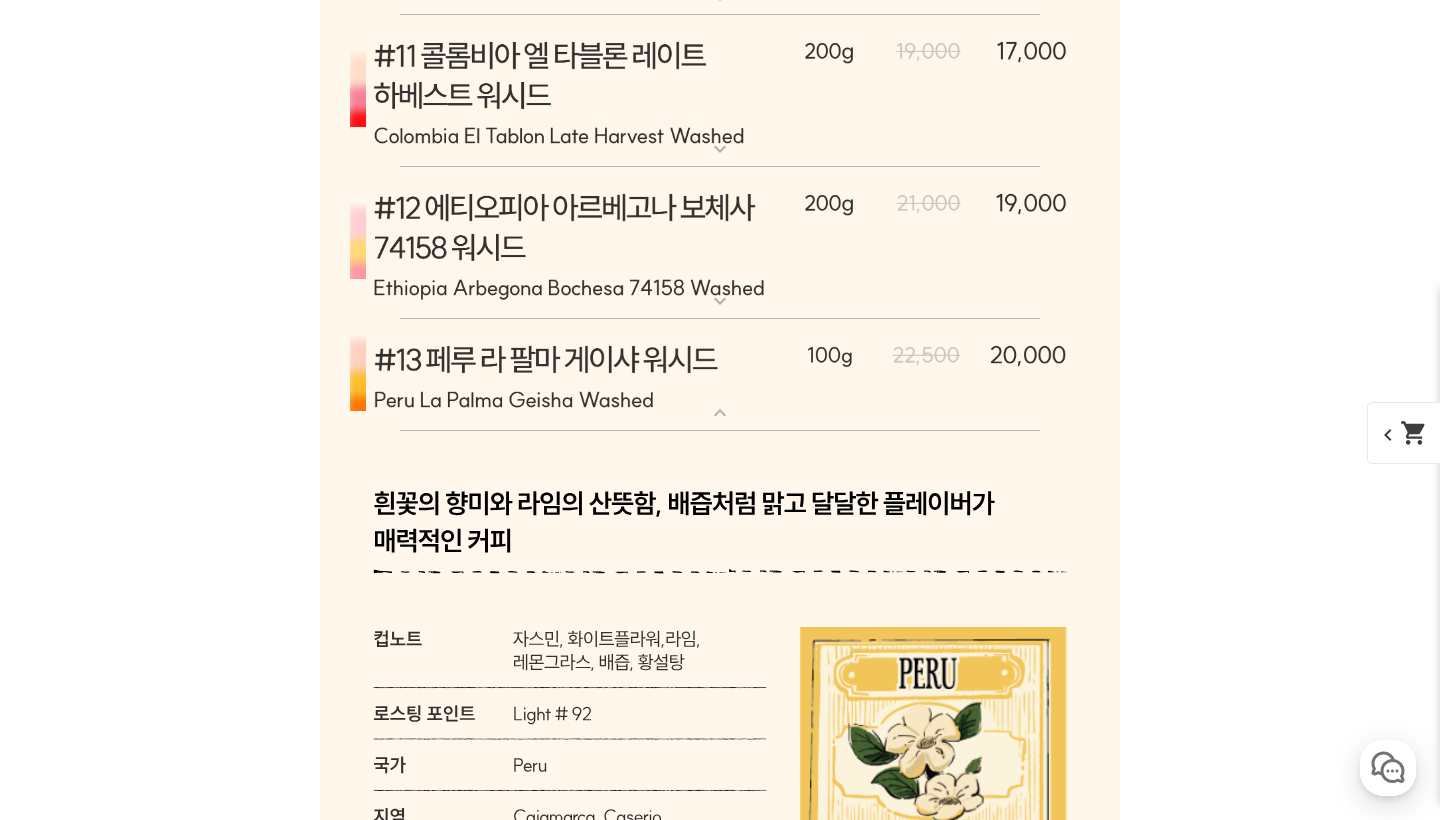 scroll, scrollTop: 10726, scrollLeft: 0, axis: vertical 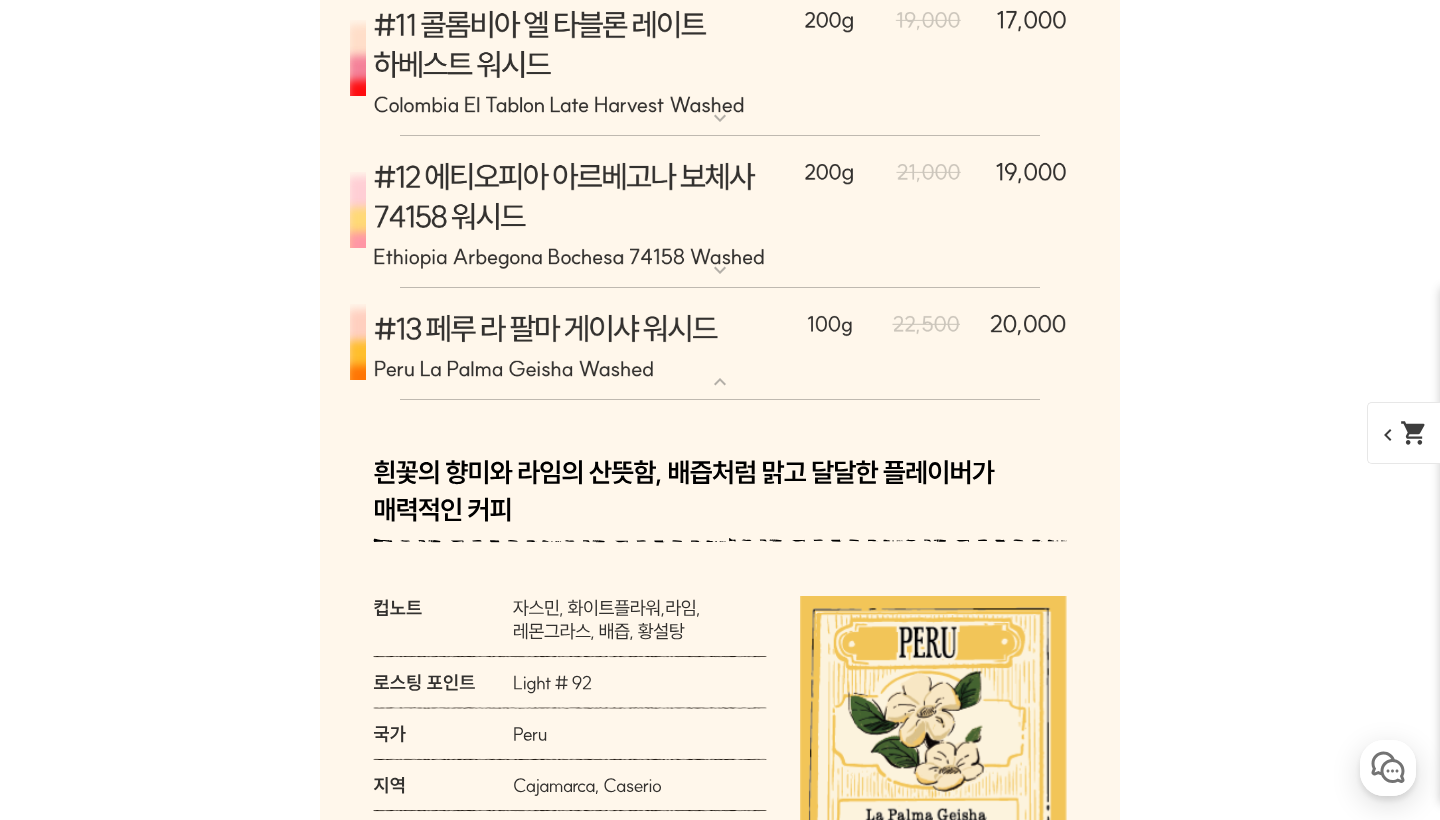click at bounding box center [720, 345] 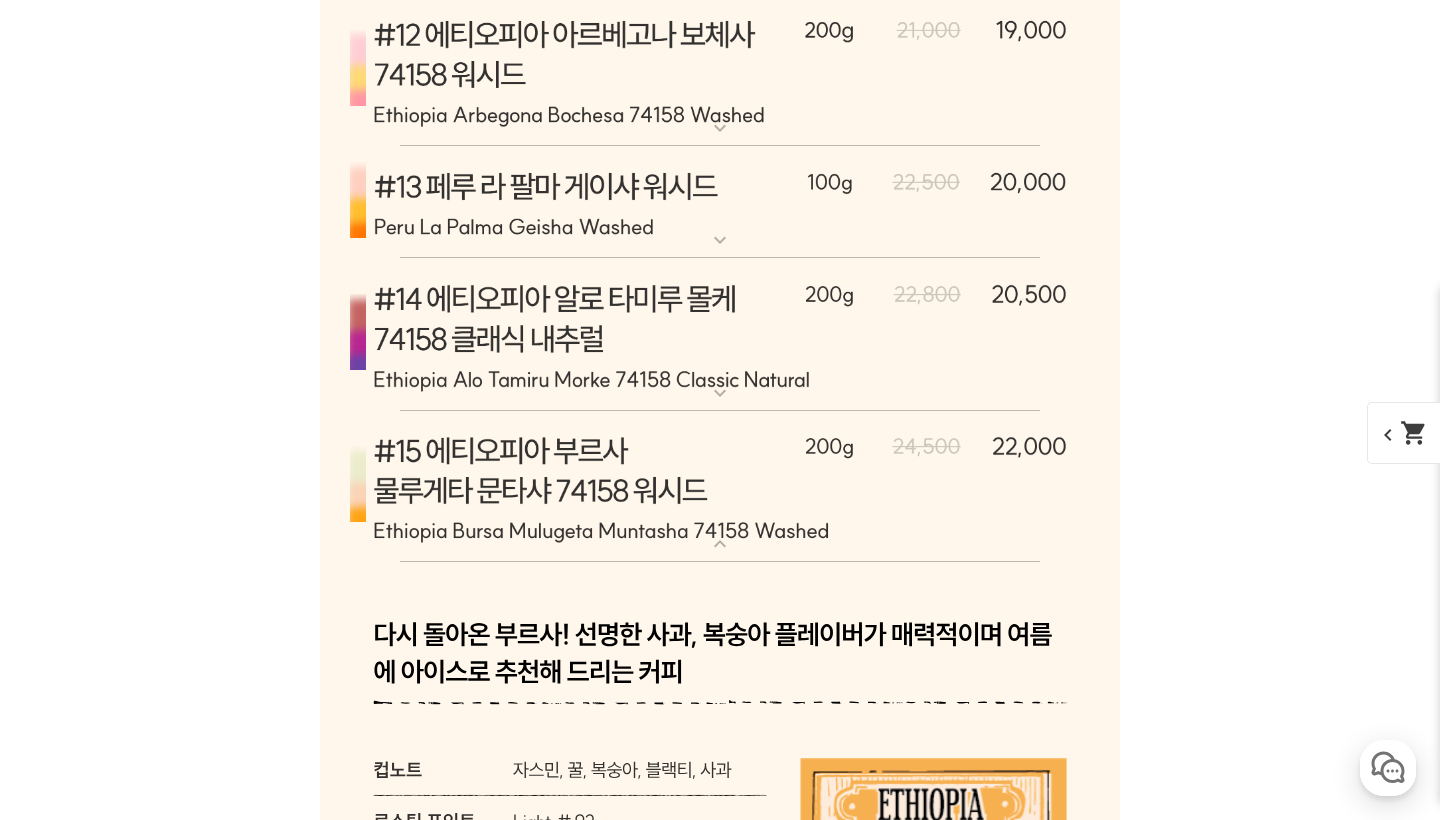 scroll, scrollTop: 10896, scrollLeft: 0, axis: vertical 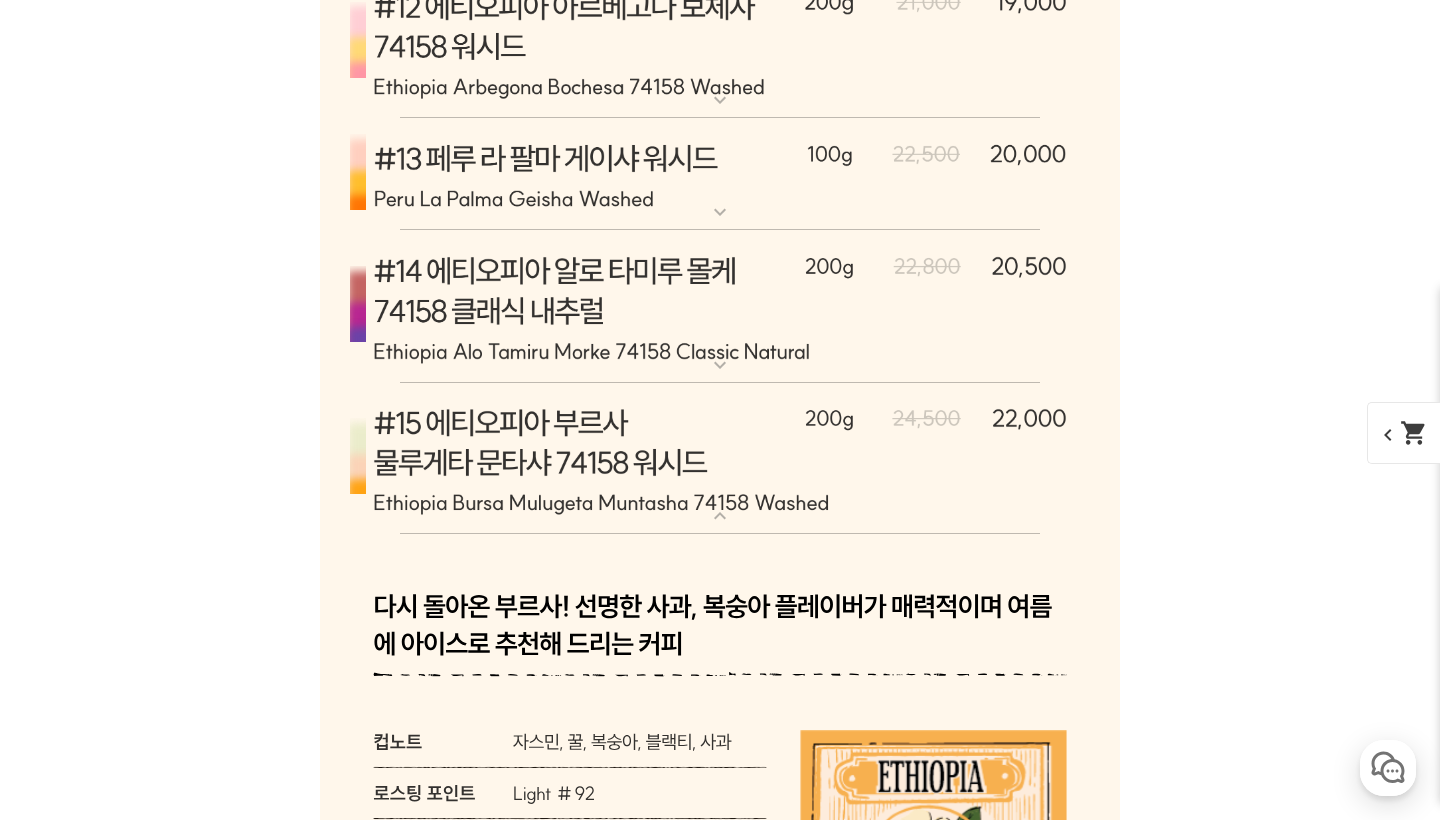 click at bounding box center [720, 459] 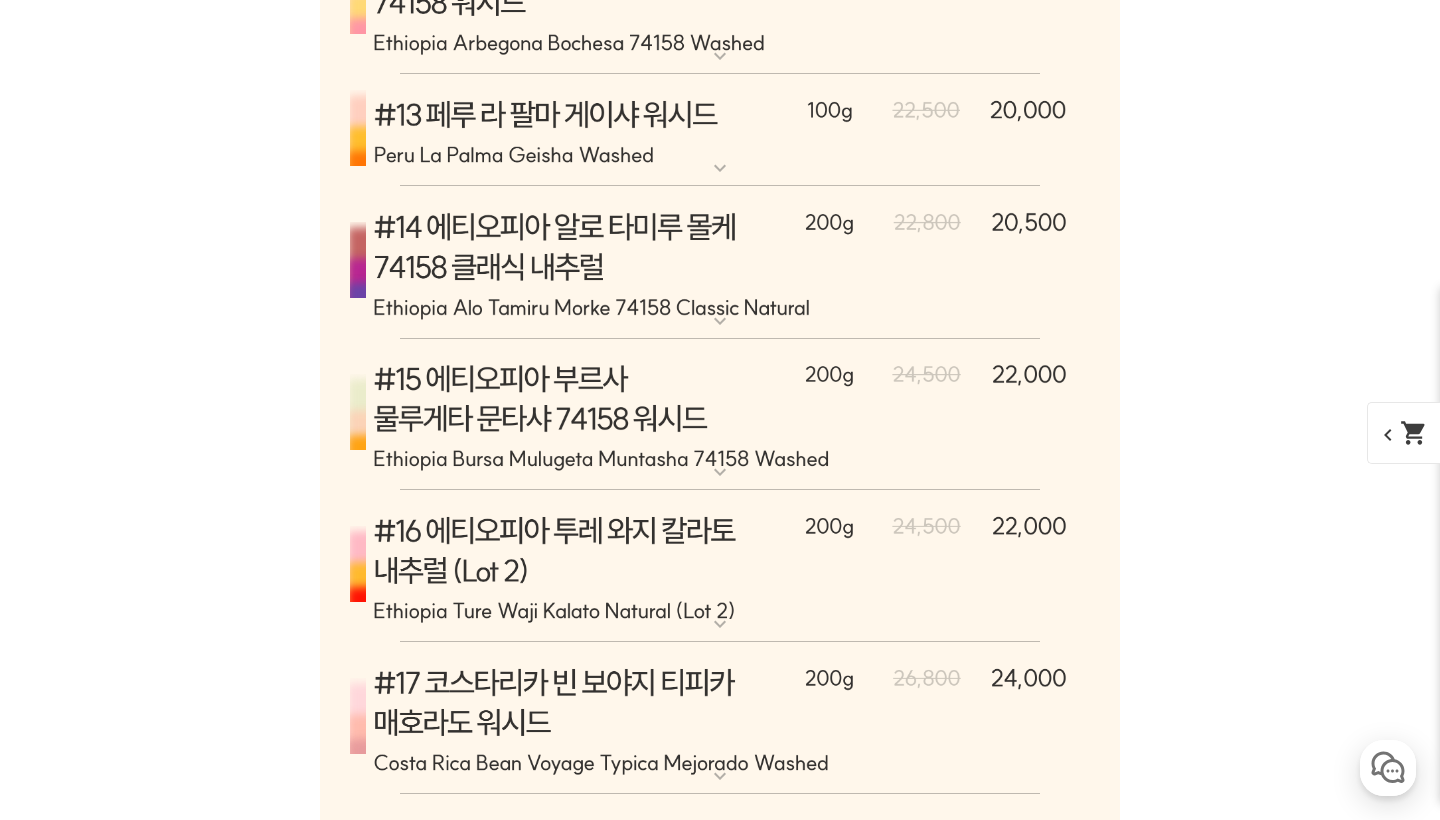 scroll, scrollTop: 10936, scrollLeft: 0, axis: vertical 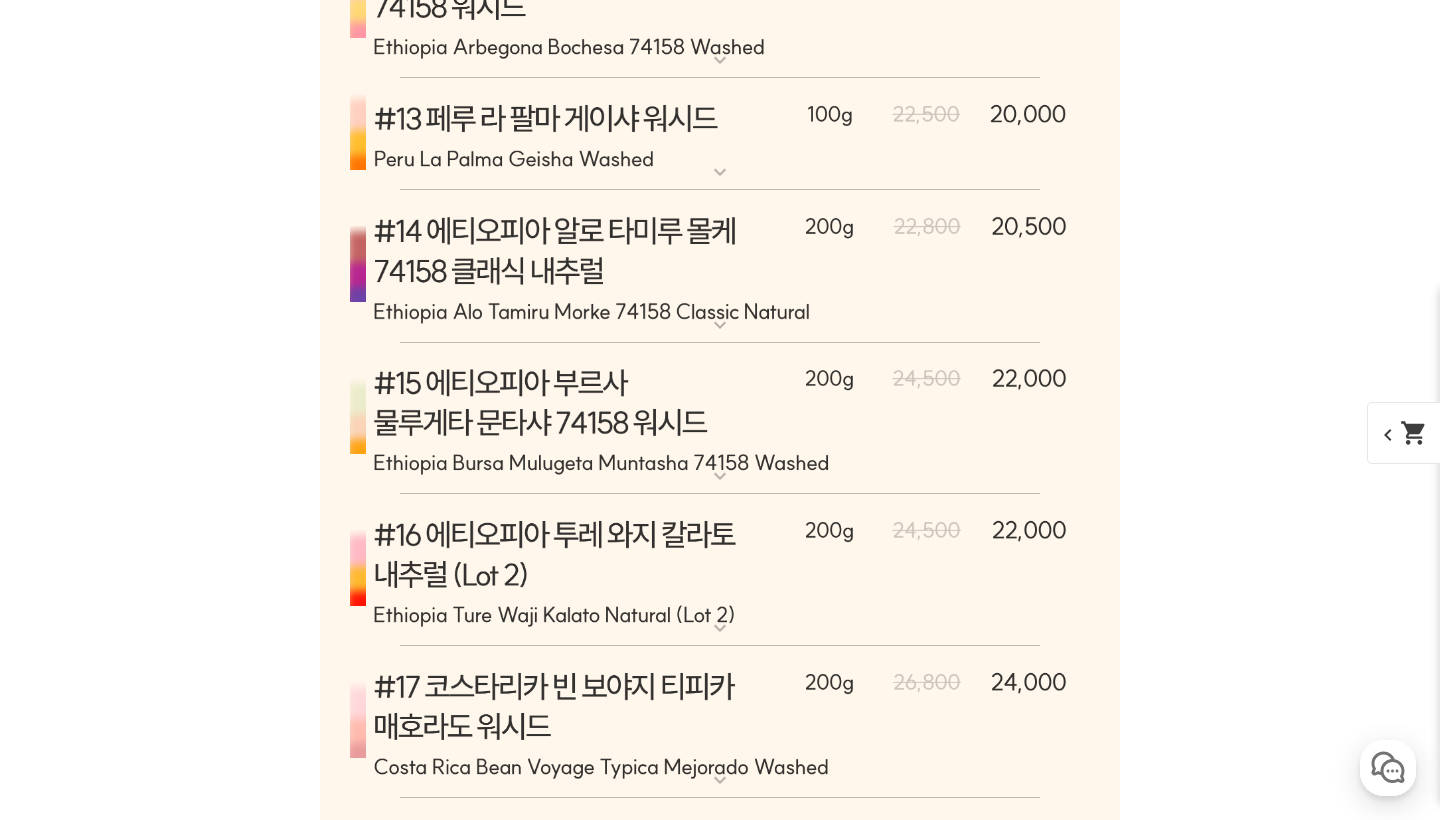 click on "[7.14 오픈] #14 에티오피아 알로 타미루 몰케 74158 클래식 내추럴" at bounding box center (720, 198) 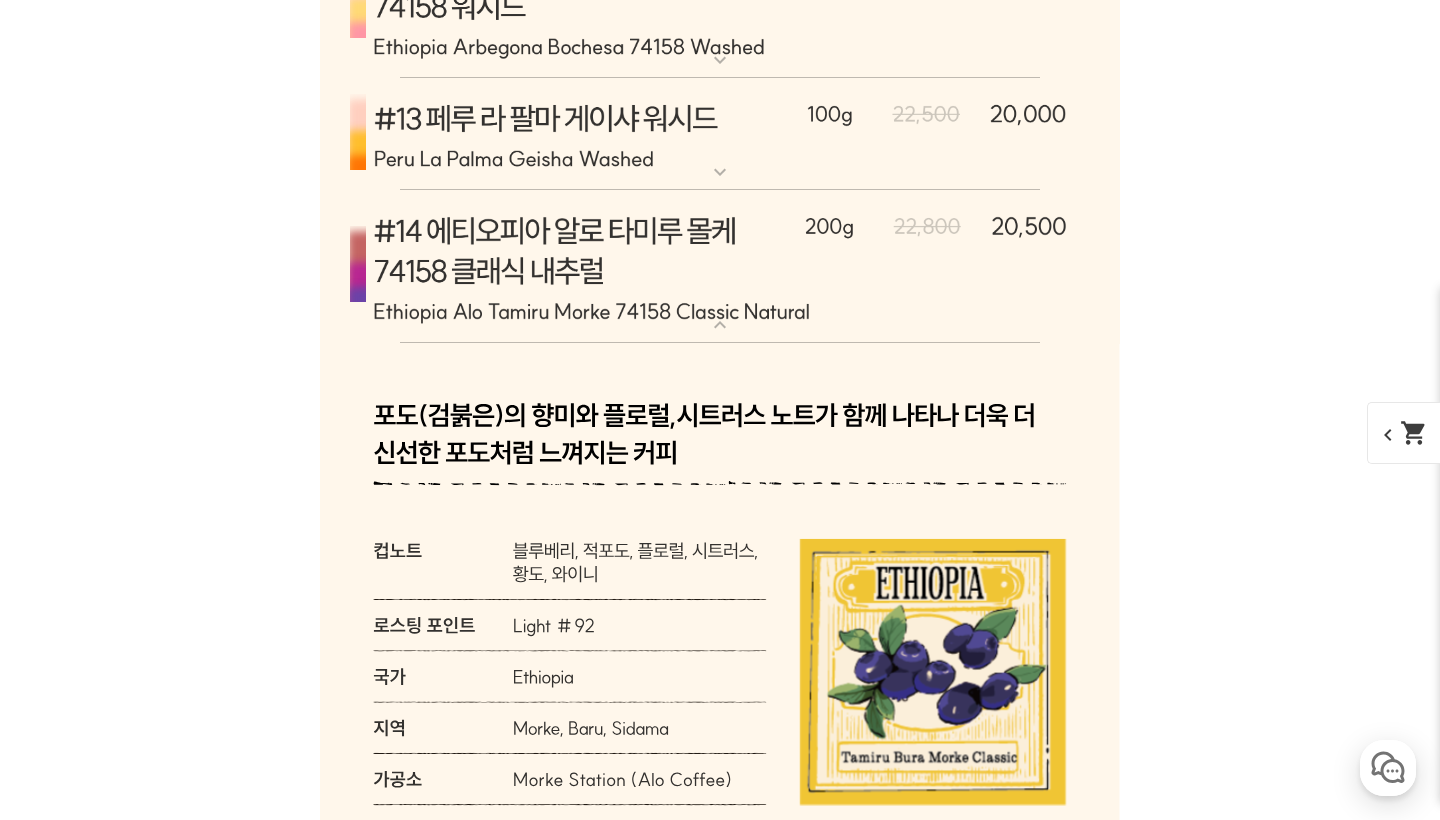 click at bounding box center [720, 266] 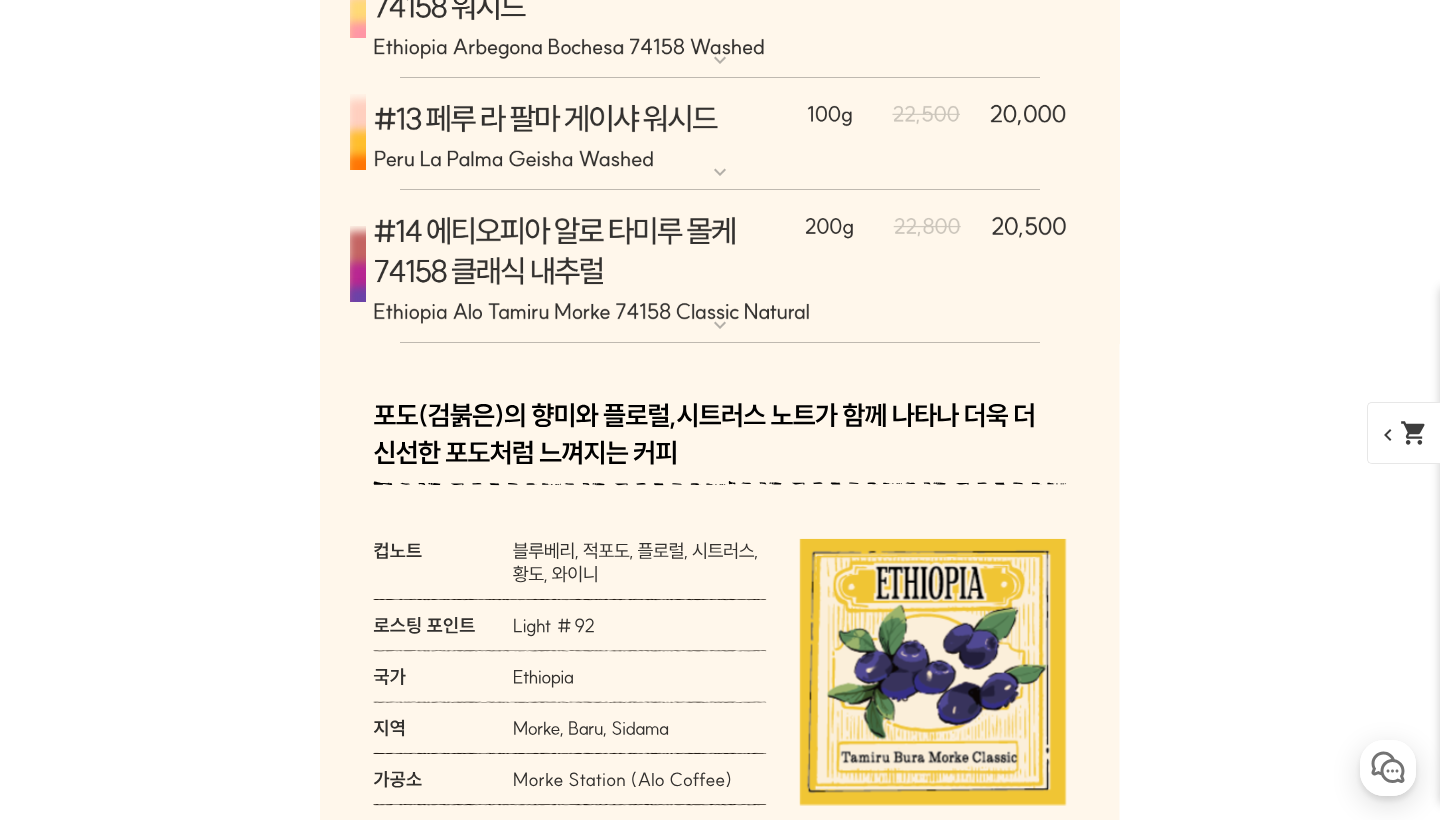click at bounding box center [720, 266] 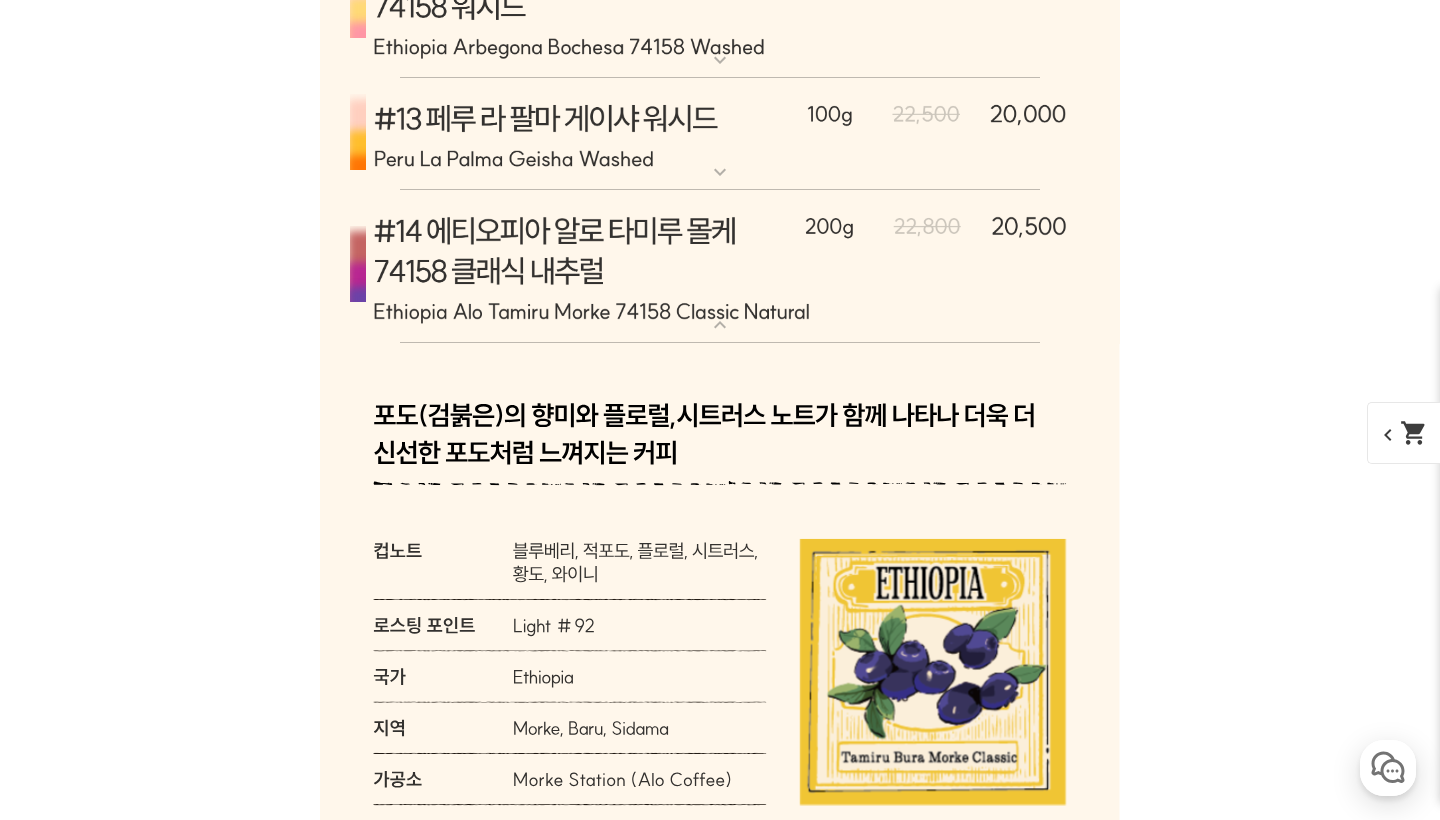 click at bounding box center [720, 266] 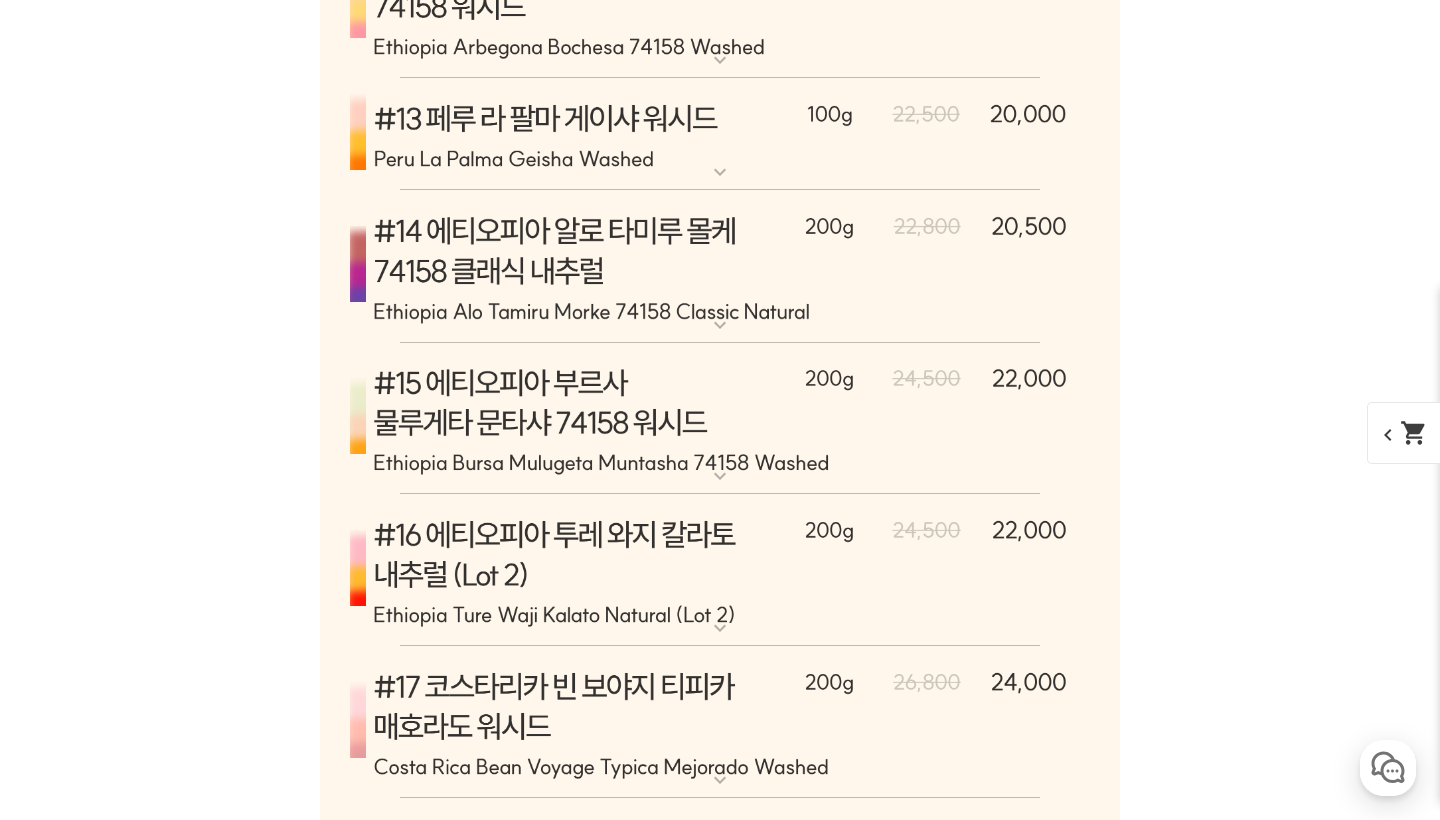 click at bounding box center (720, 266) 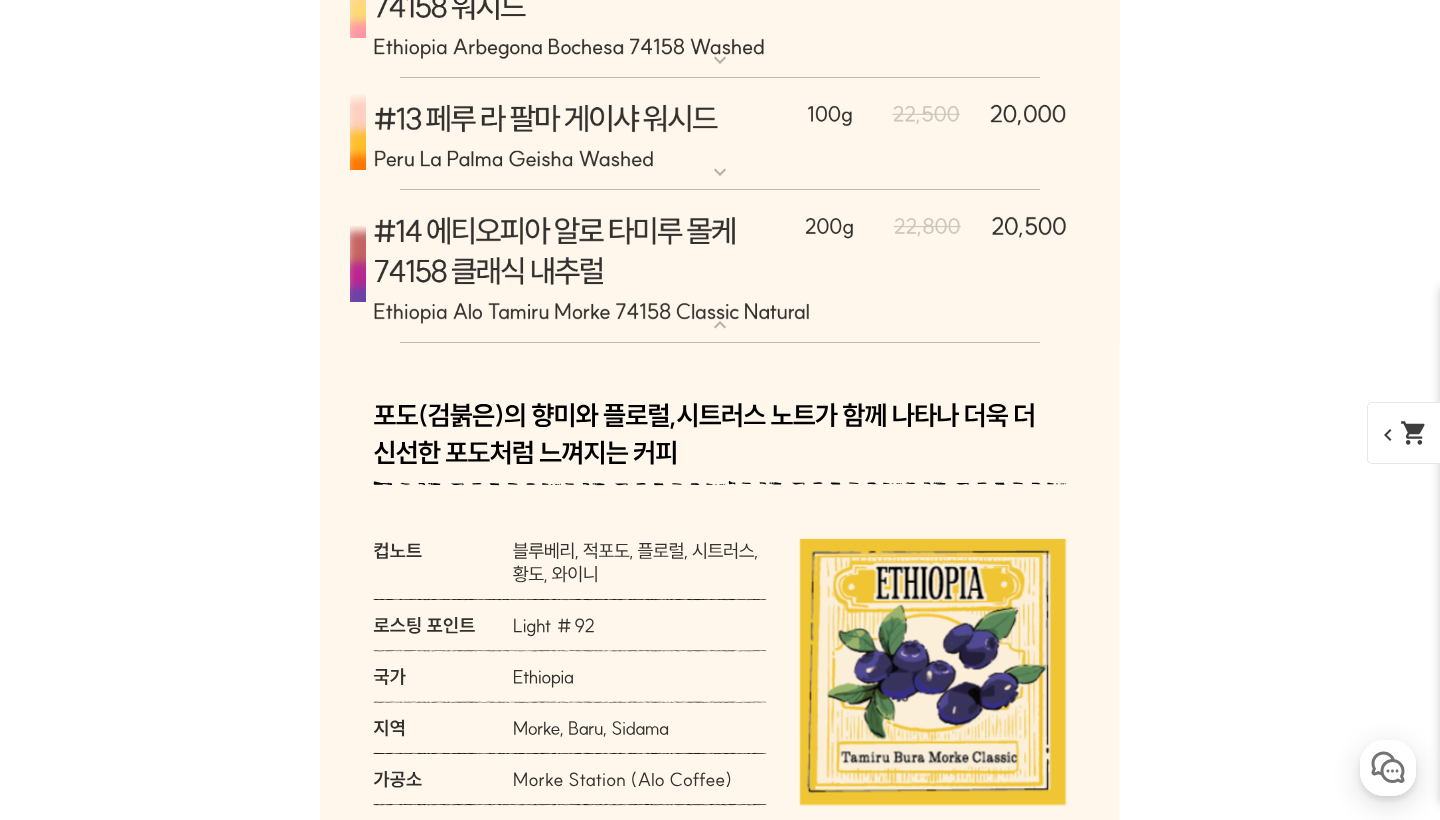 click at bounding box center [720, 266] 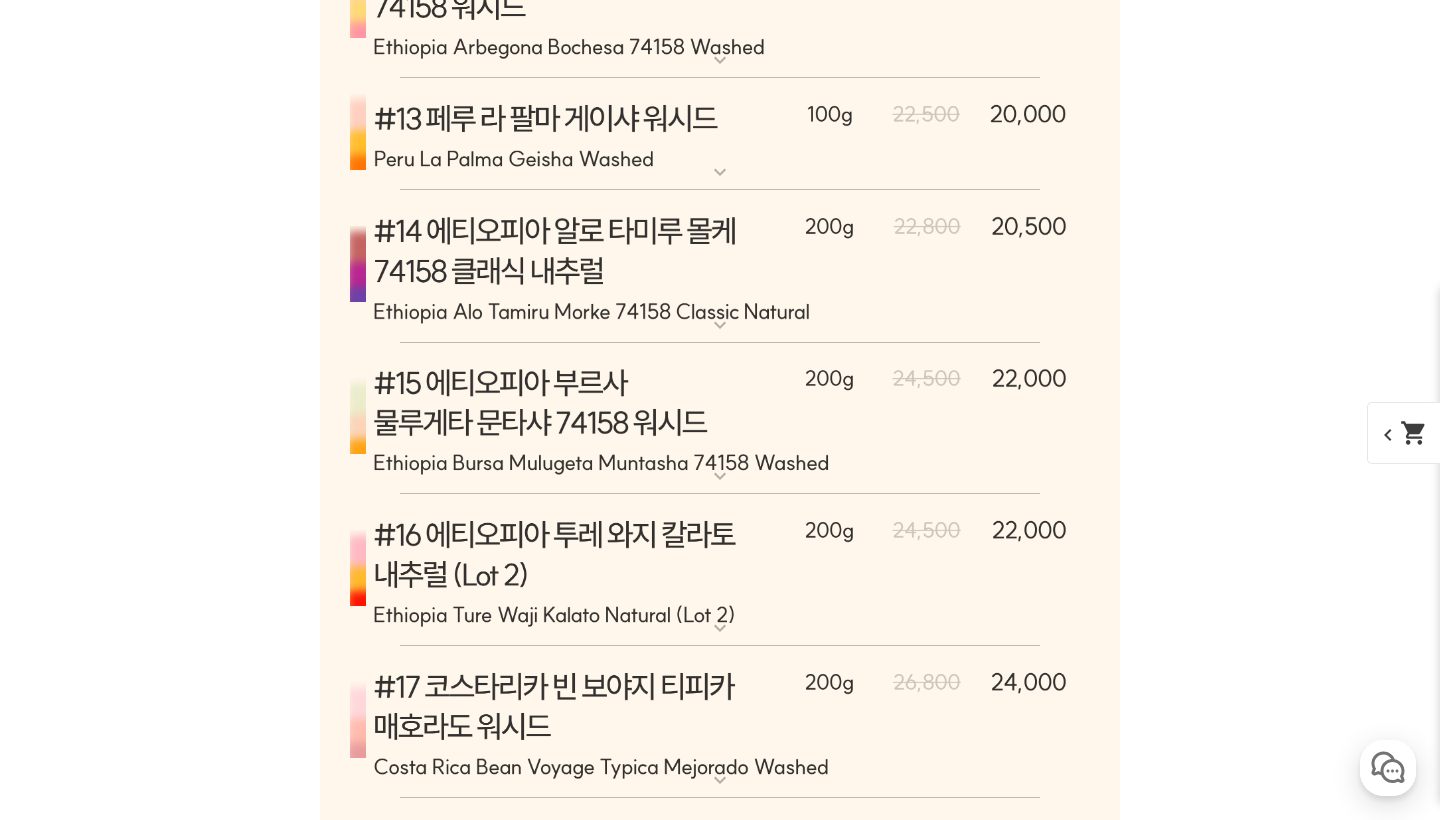 click at bounding box center [720, 266] 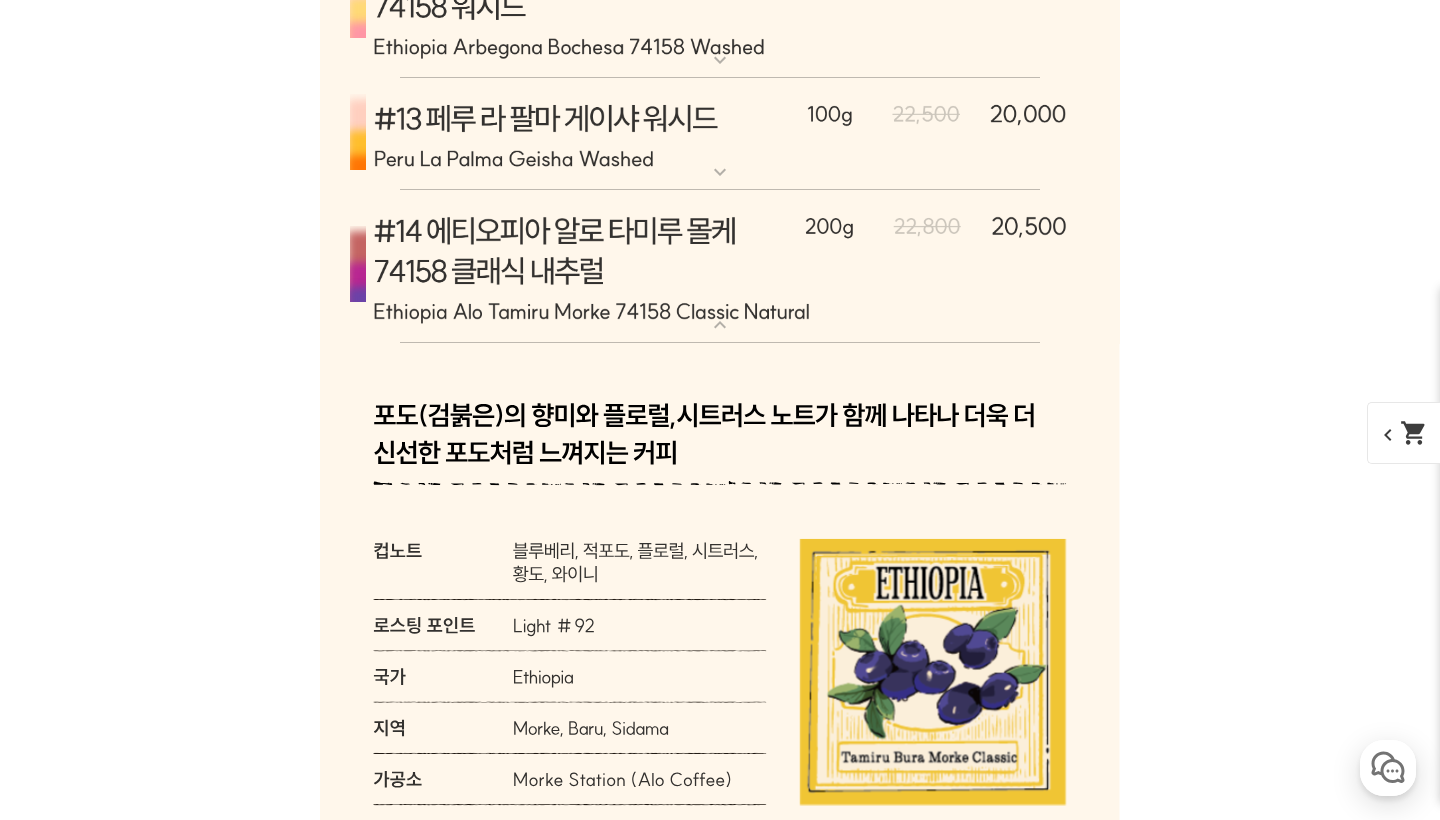 click at bounding box center (720, 266) 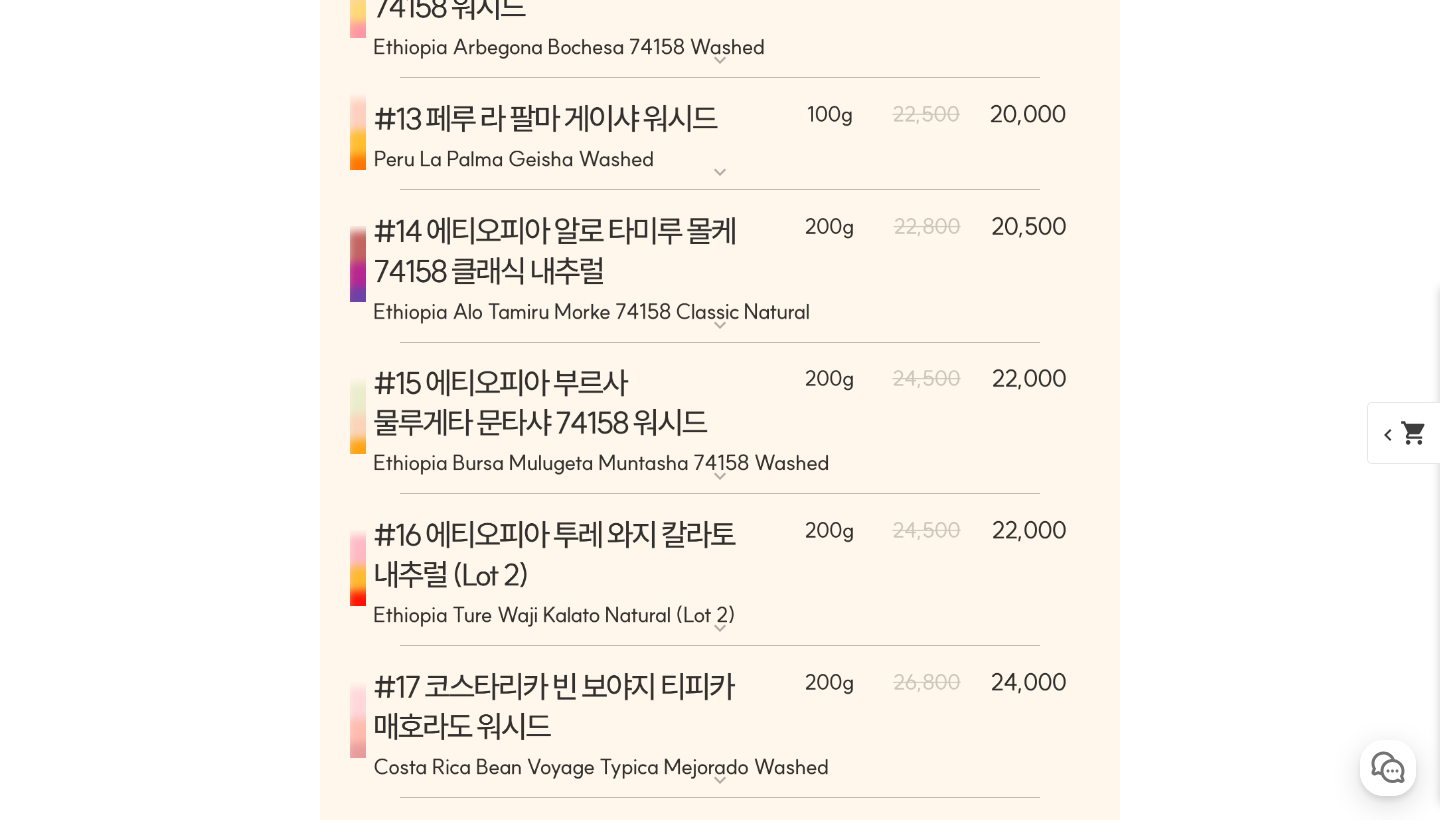 click at bounding box center (720, 266) 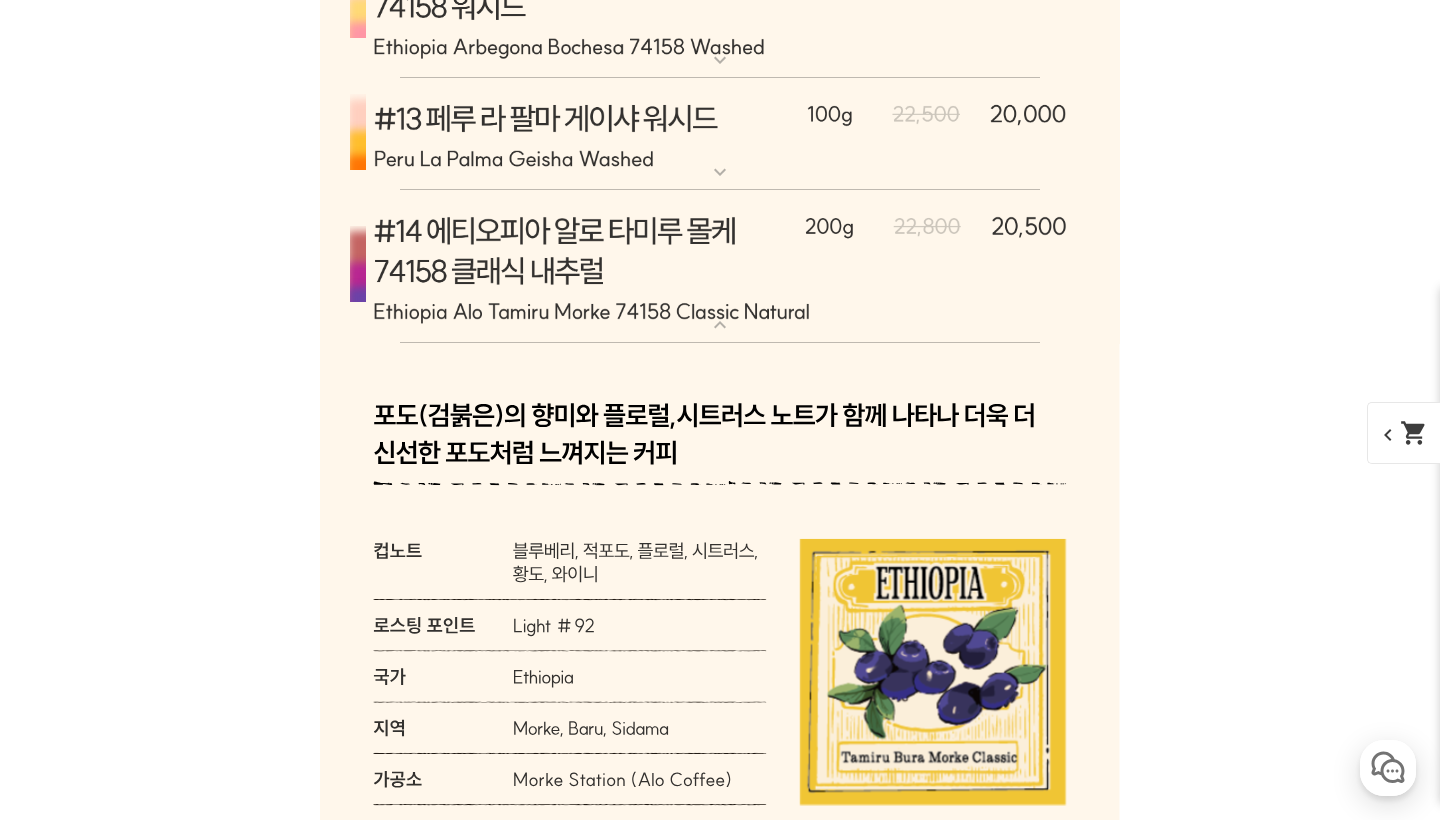 click at bounding box center (720, 266) 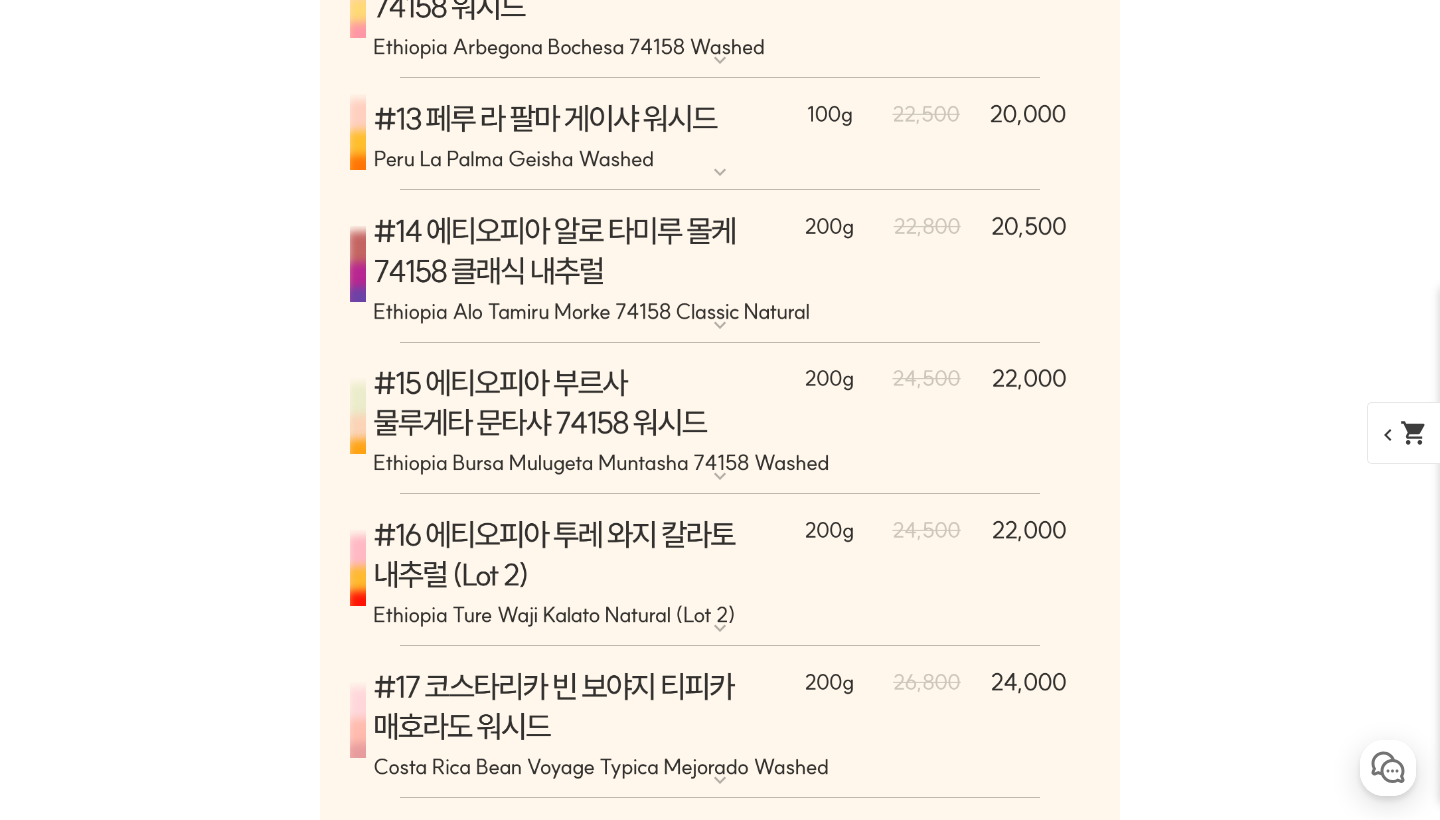 click at bounding box center [720, 266] 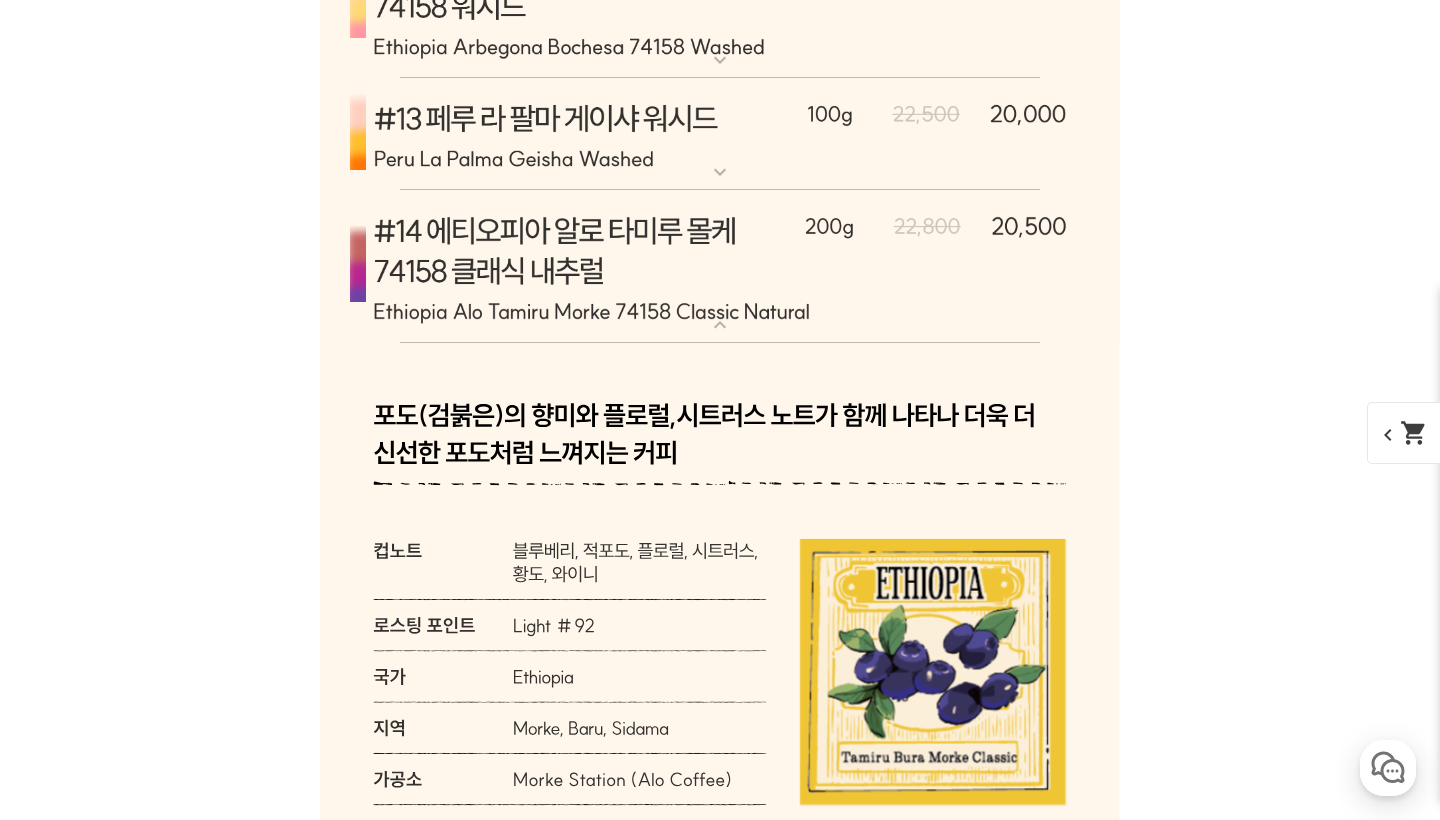 click at bounding box center [720, 266] 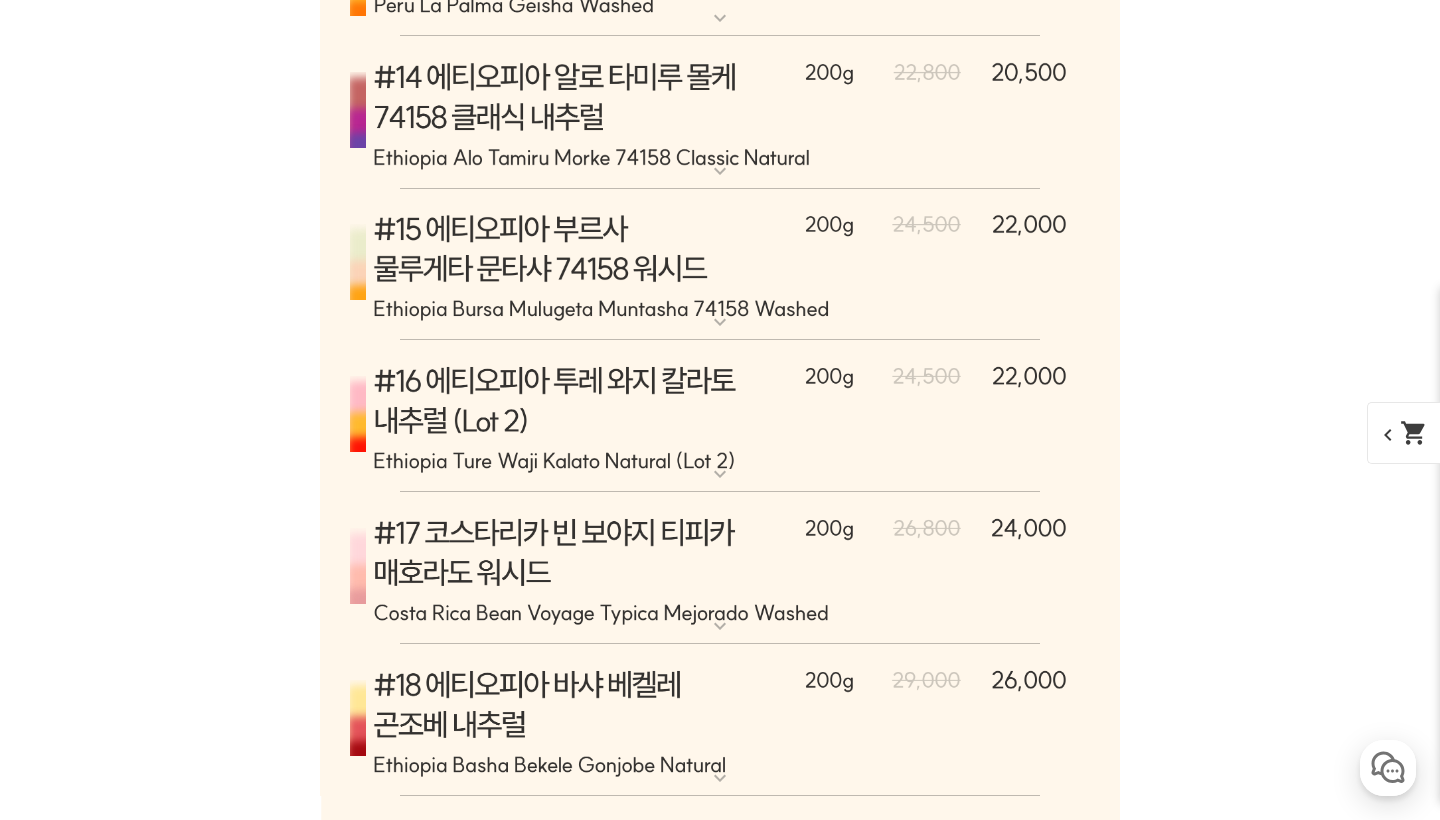 scroll, scrollTop: 11090, scrollLeft: 0, axis: vertical 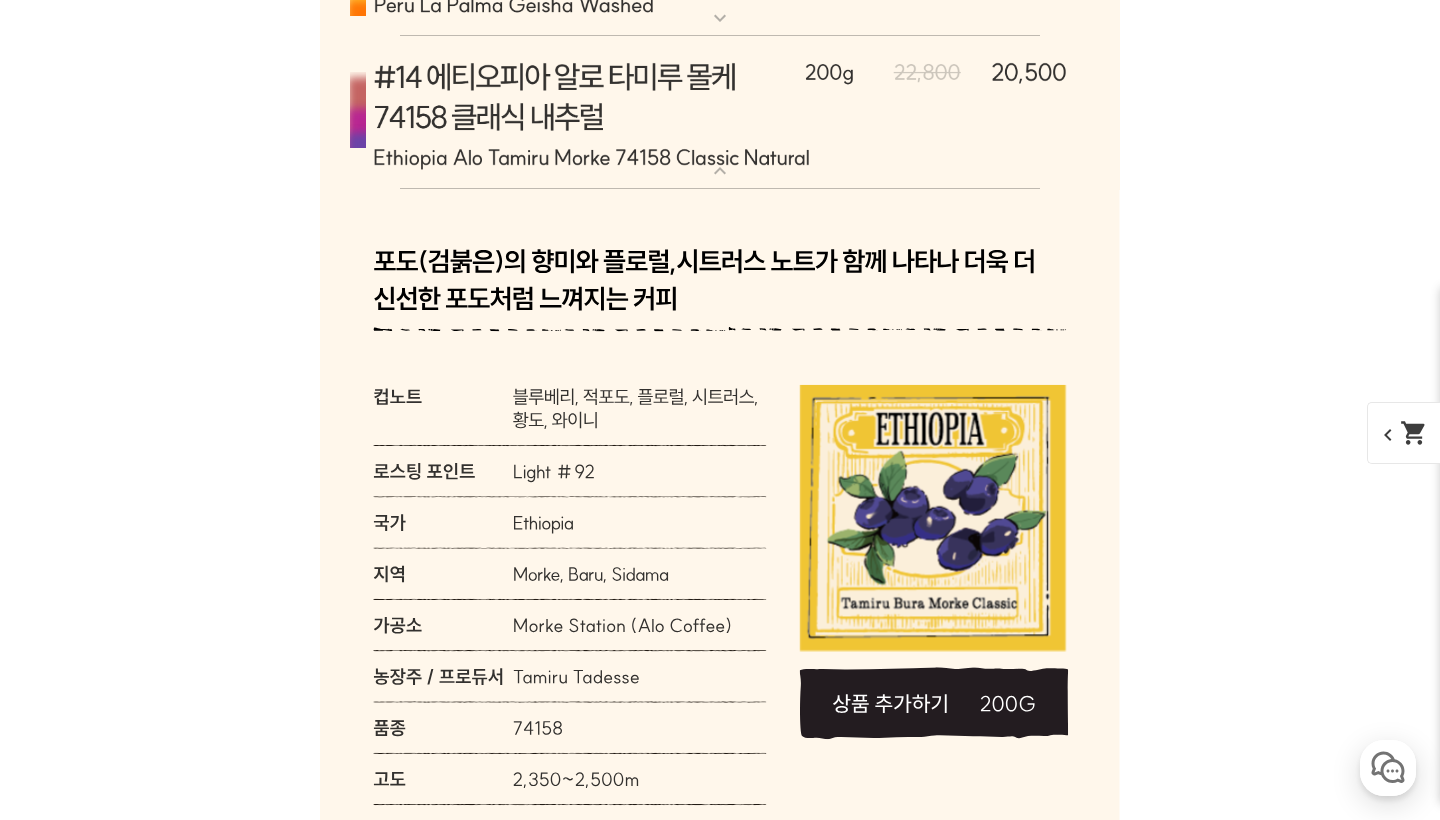 click at bounding box center (720, 112) 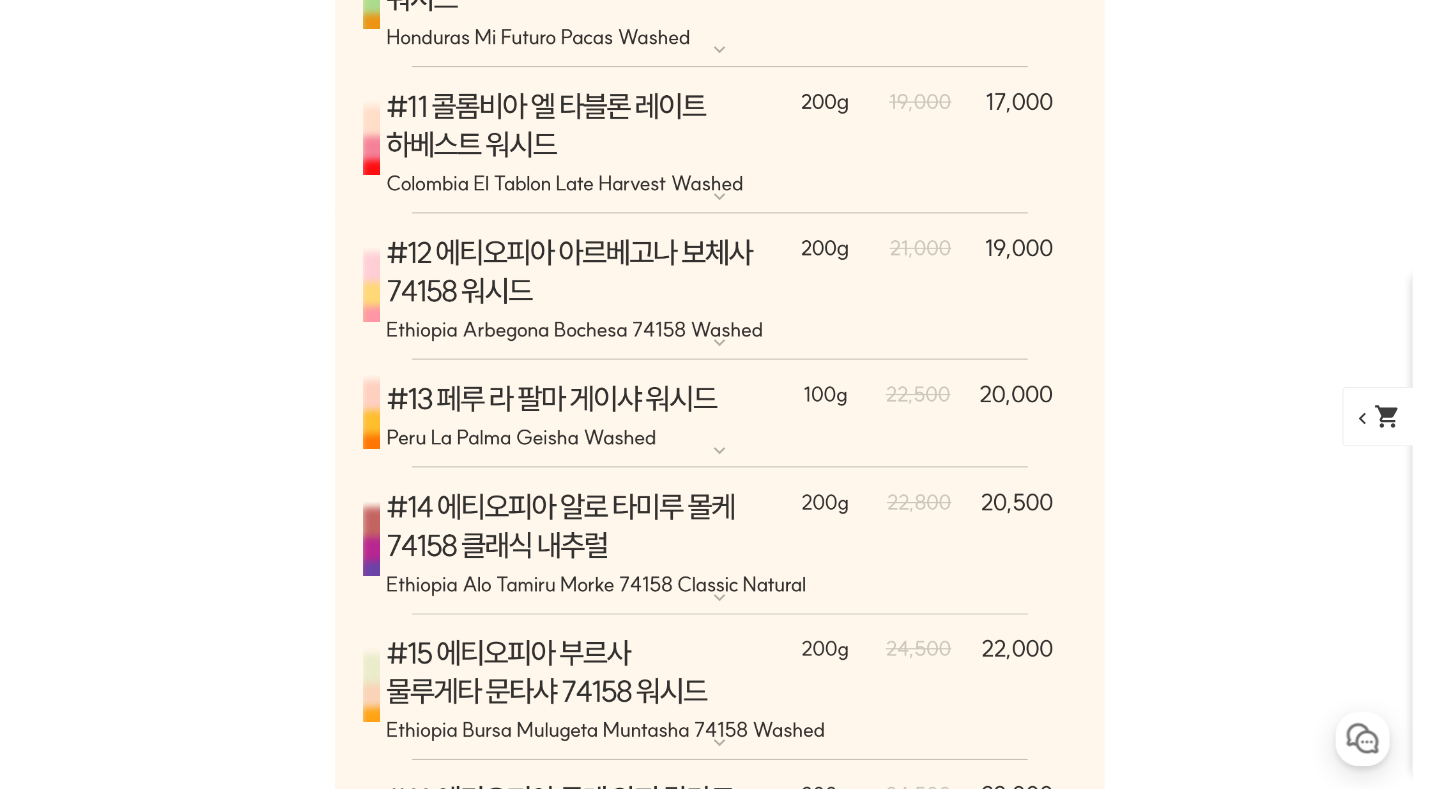 scroll, scrollTop: 10639, scrollLeft: 0, axis: vertical 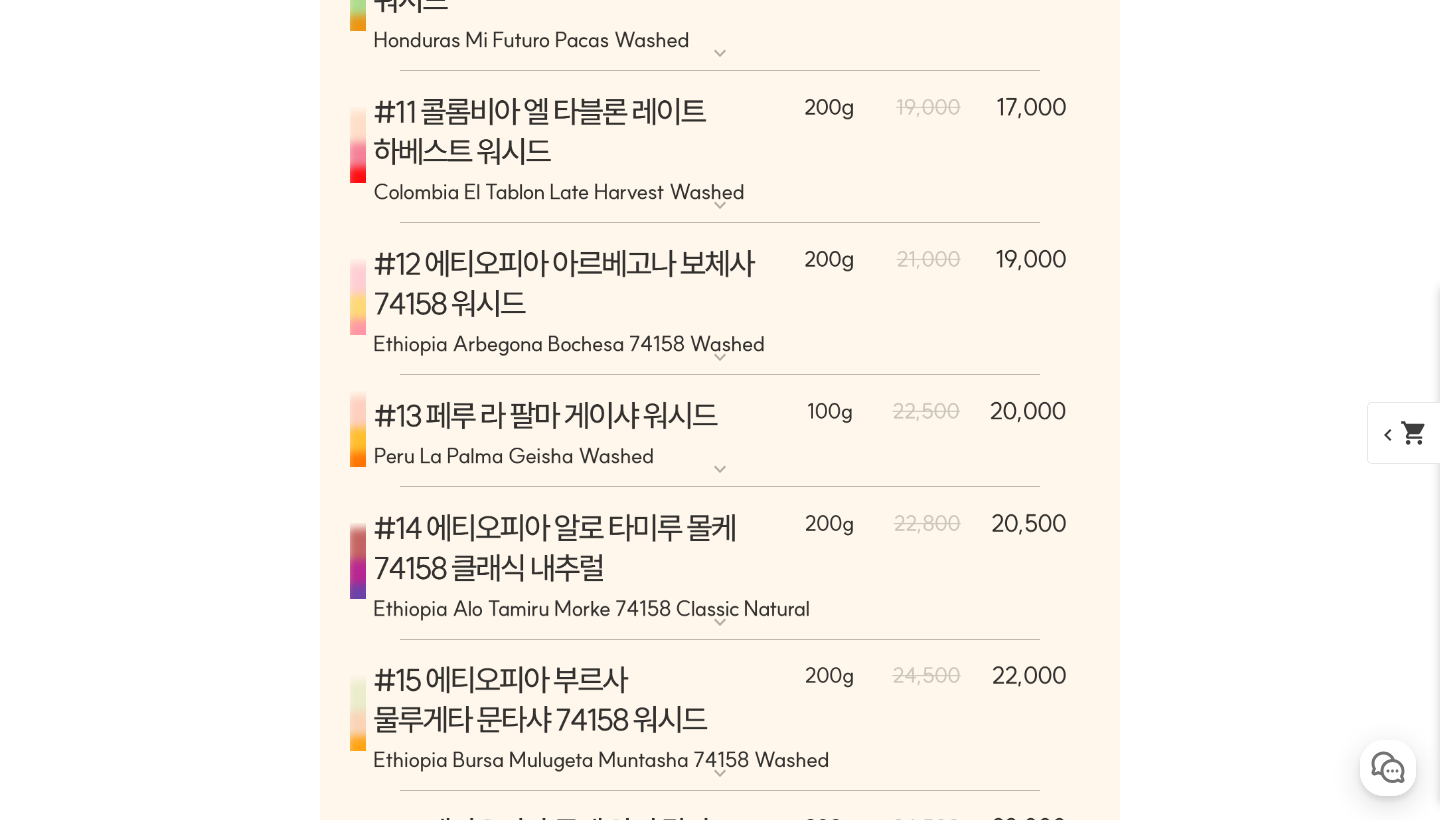 drag, startPoint x: 174, startPoint y: 559, endPoint x: 399, endPoint y: 642, distance: 239.82077 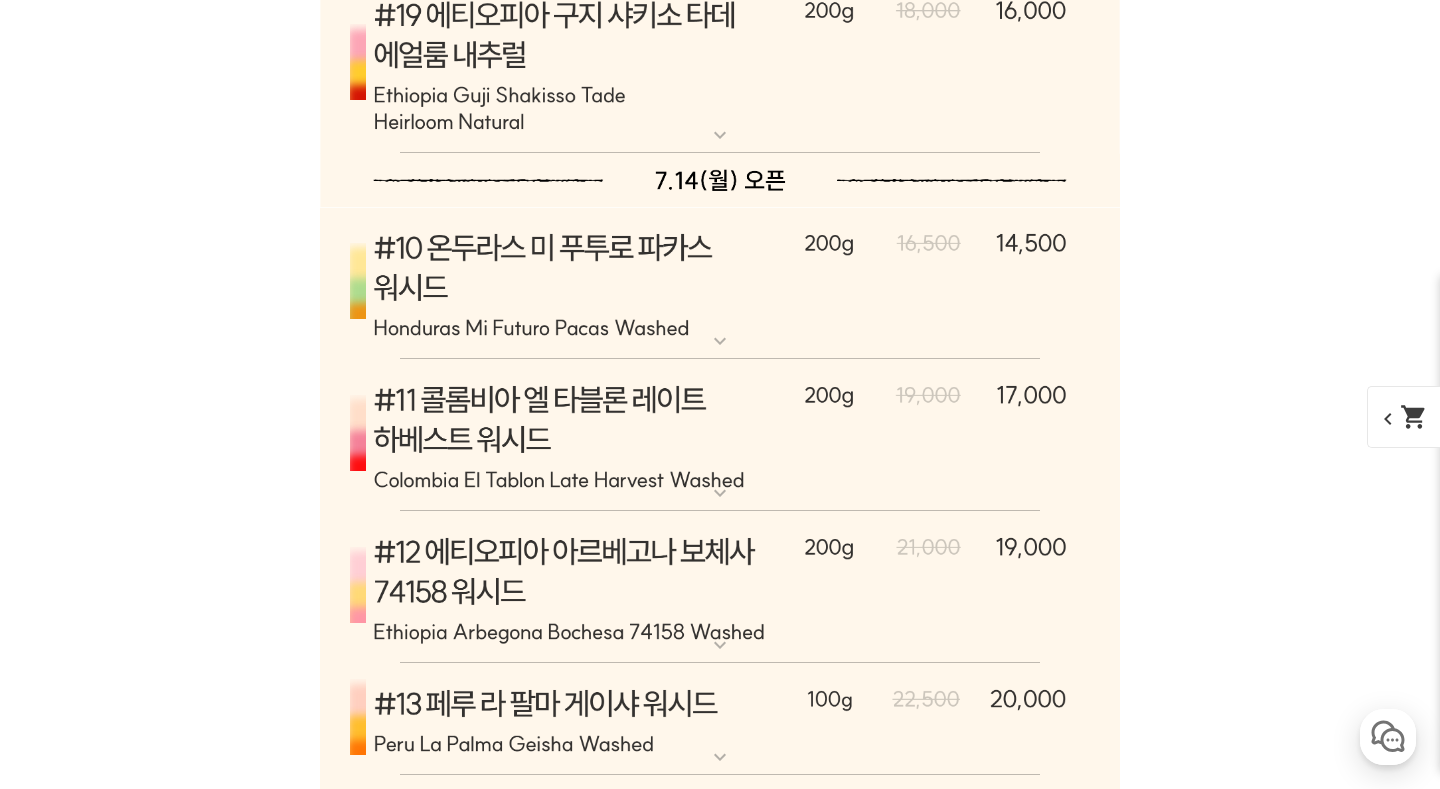 scroll, scrollTop: 10350, scrollLeft: 0, axis: vertical 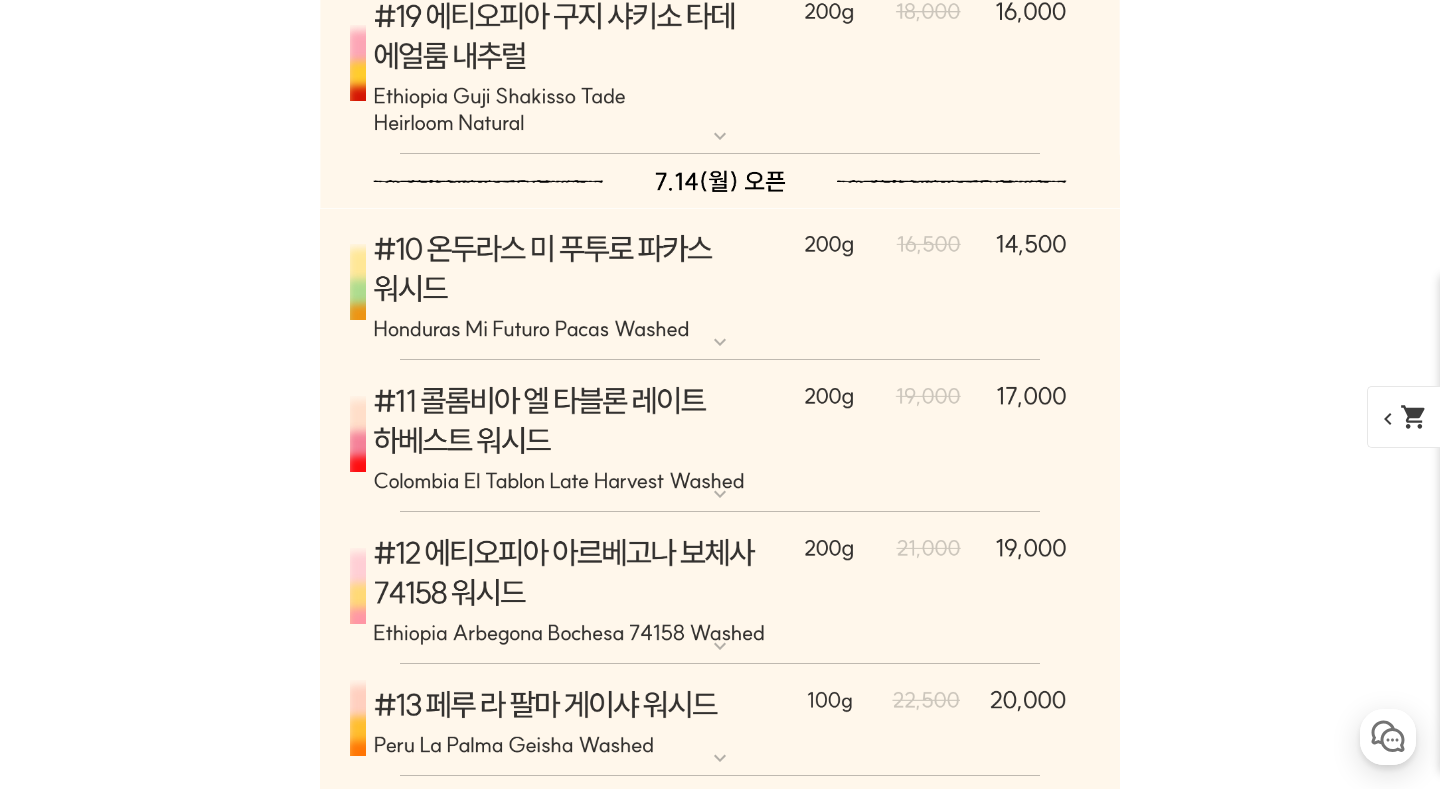 click at bounding box center [720, 436] 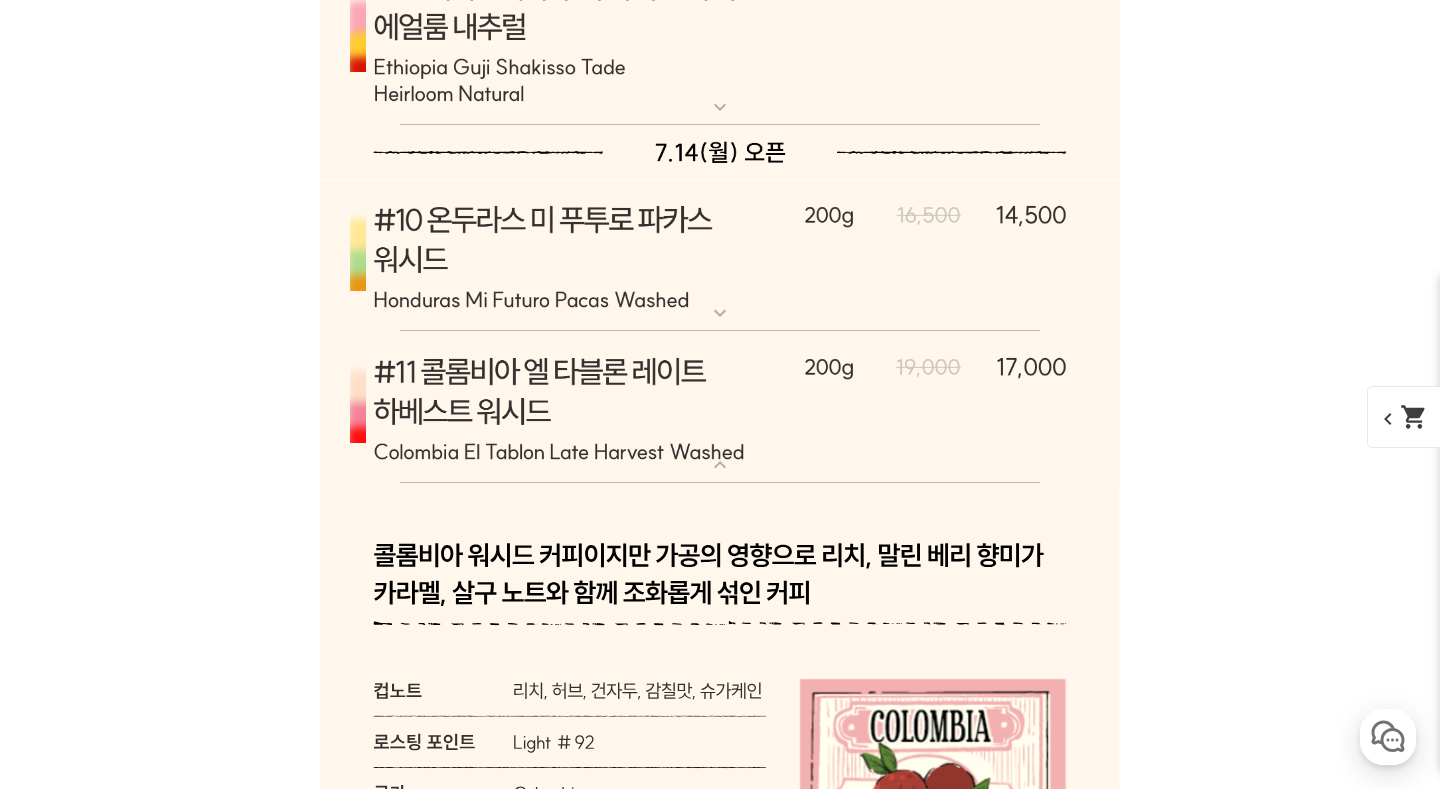 scroll, scrollTop: 10382, scrollLeft: 0, axis: vertical 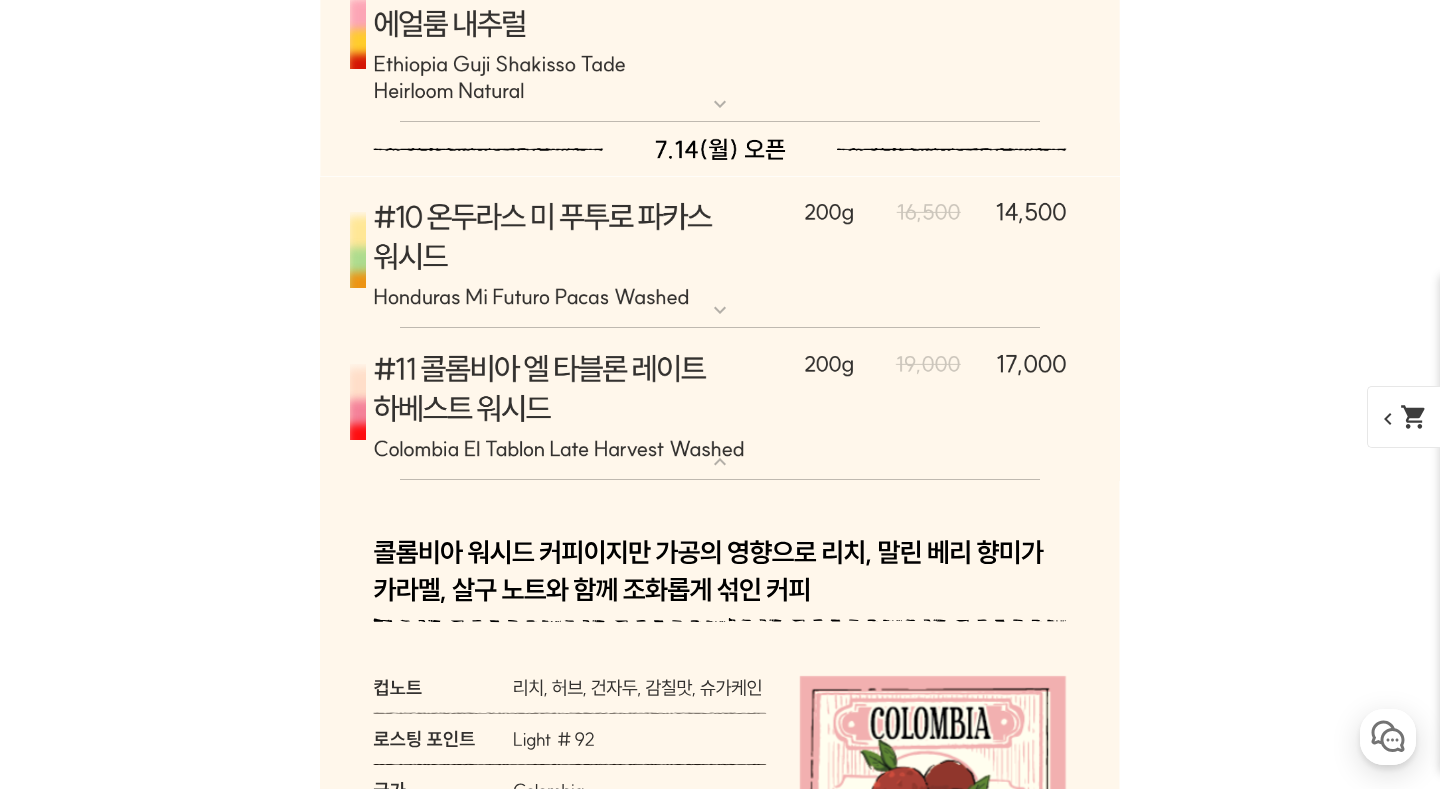 click on "게시글 신고하기
신고사유
관련없는 내용
욕설/비방
개인정보유출
광고/홍보글
기타
신고해주신 내용은 쇼핑몰 운영자의 검토 후 내부 운영 정책에 의해 처리가 진행됩니다.
신고
취소
닫기
상세 정보
상품 후기  214
상품 문의  35
배송/반품 안내
상세 정보
배송/반품 안내
상품 후기  214
상품 문의  35
﻿  expand_more  그레이프 쥬스 (언스페셜티 블렌드)  expand_more  애플 쥬스 (언스페셜티 블렌드)  expand_more   expand_more   expand_more   expand_more" at bounding box center (720, 13078) 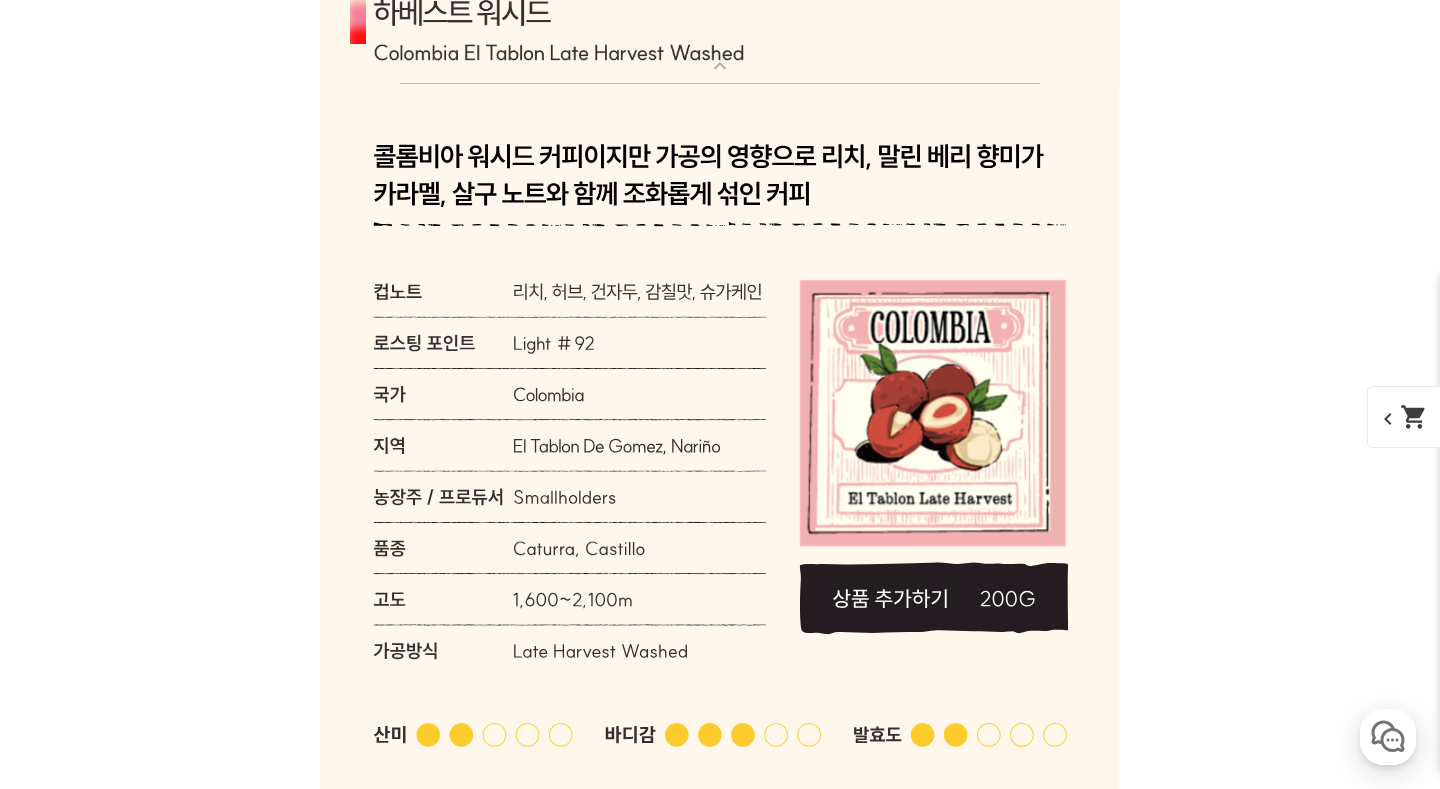 scroll, scrollTop: 10795, scrollLeft: 0, axis: vertical 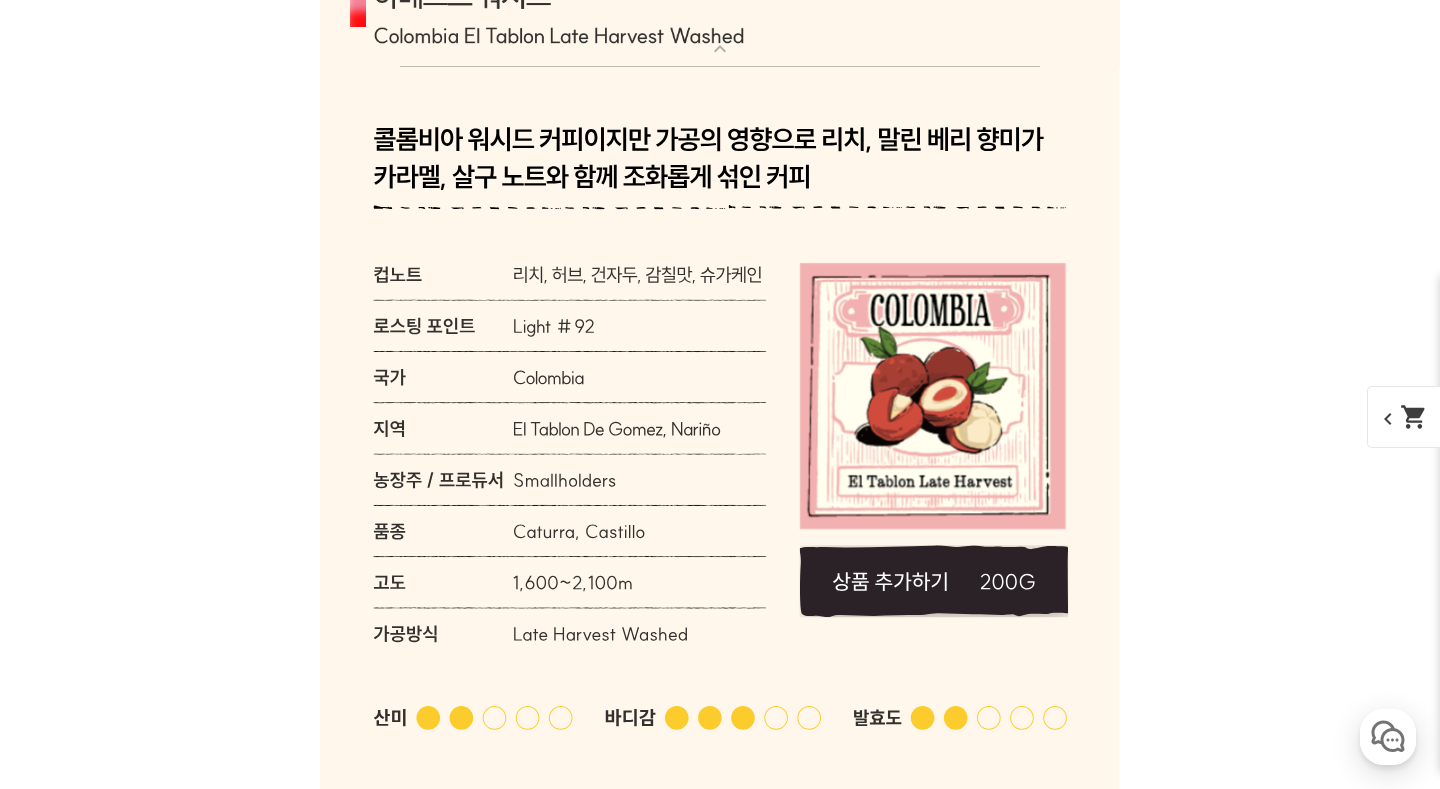 click 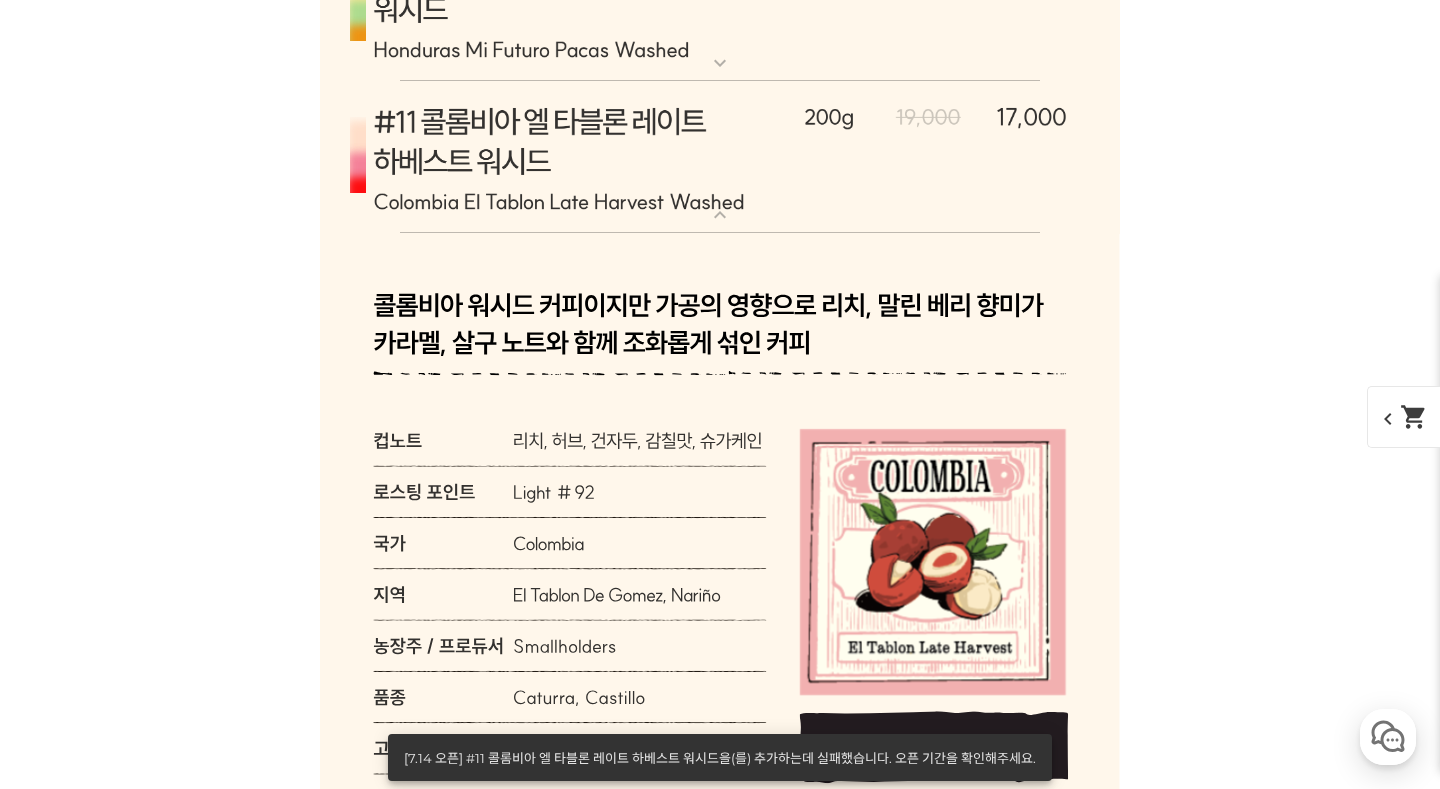 scroll, scrollTop: 10627, scrollLeft: 0, axis: vertical 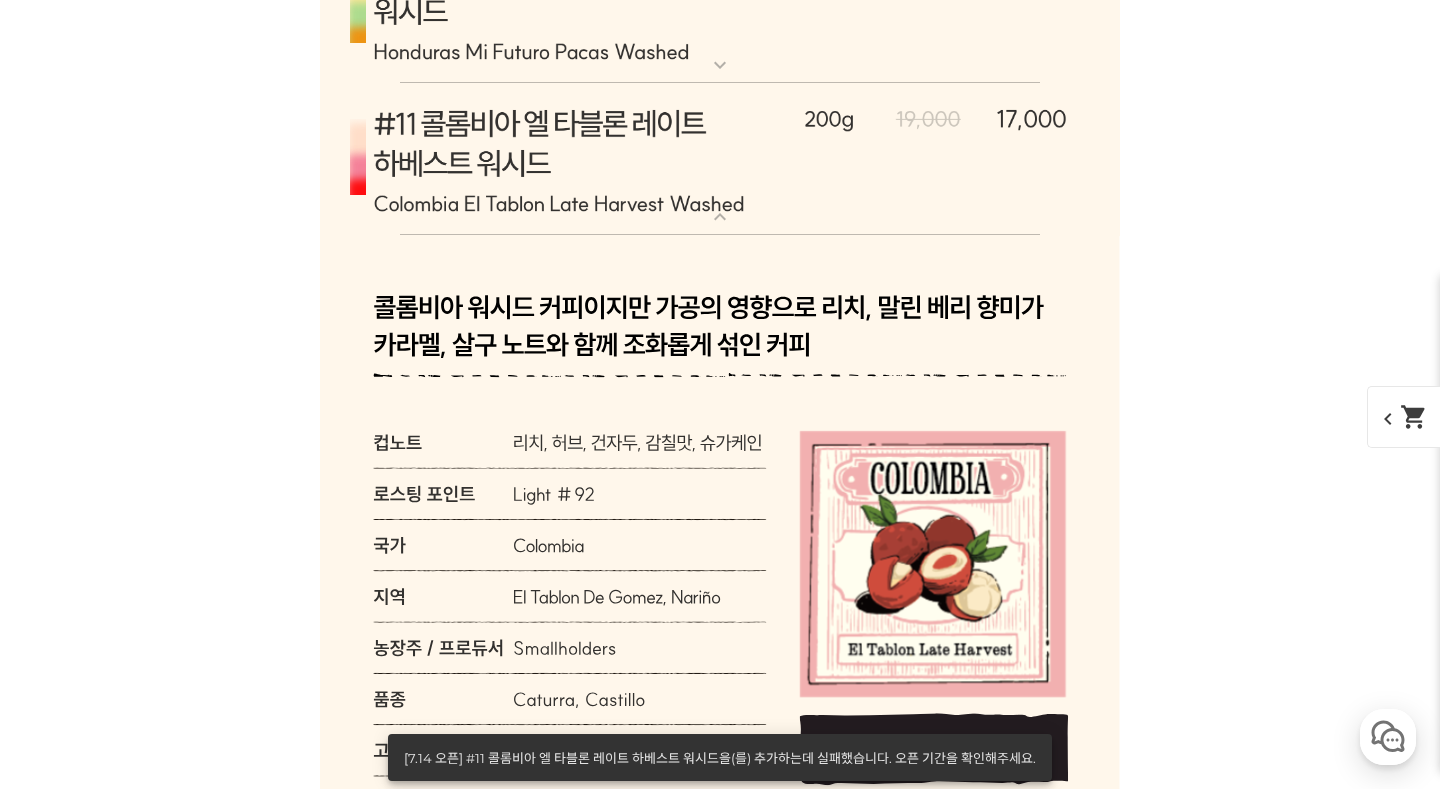click at bounding box center [720, 159] 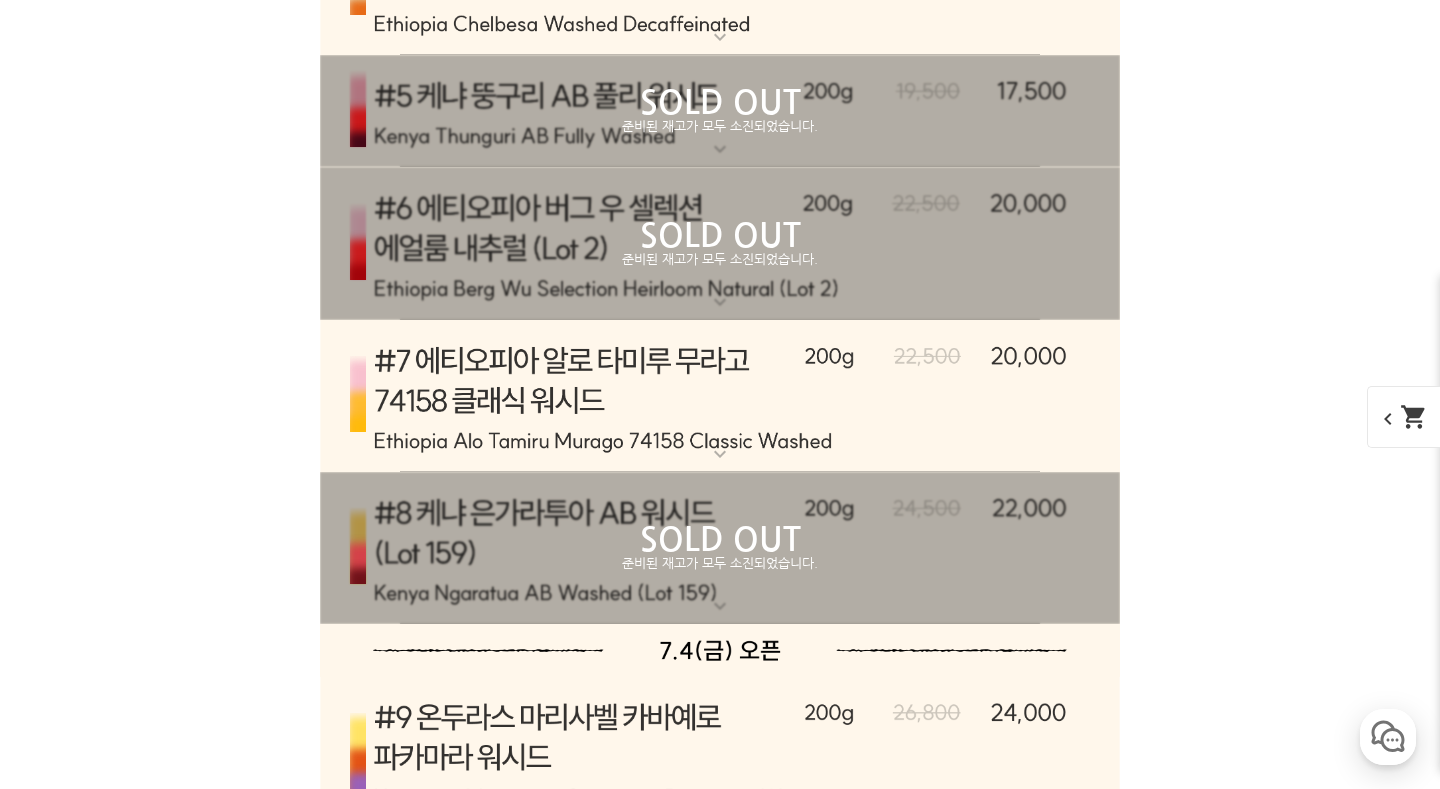 scroll, scrollTop: 9443, scrollLeft: 0, axis: vertical 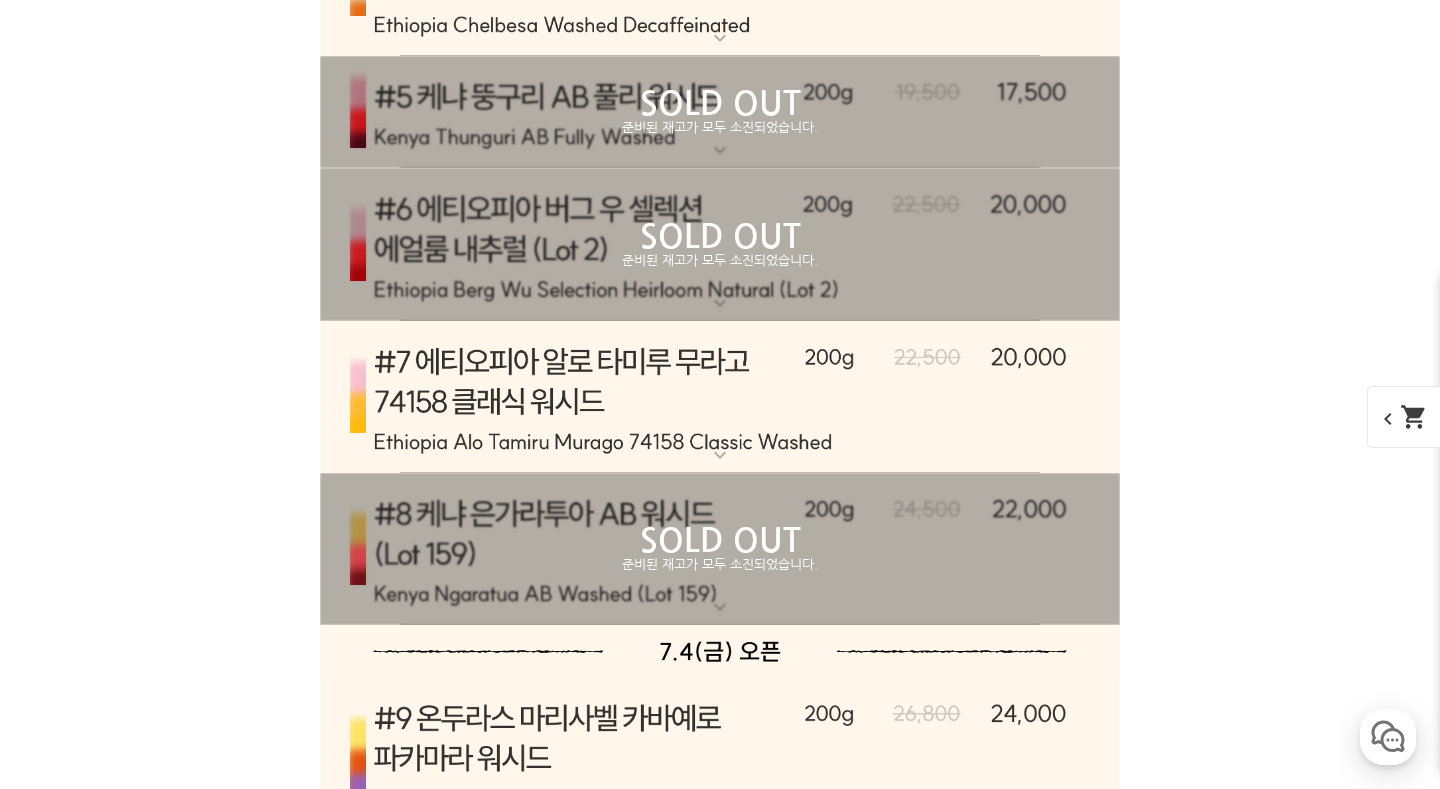click on "게시글 신고하기
신고사유
관련없는 내용
욕설/비방
개인정보유출
광고/홍보글
기타
신고해주신 내용은 쇼핑몰 운영자의 검토 후 내부 운영 정책에 의해 처리가 진행됩니다.
신고
취소
닫기
상세 정보
상품 후기  214
상품 문의  35
배송/반품 안내
상세 정보
배송/반품 안내
상품 후기  214
상품 문의  35
﻿  expand_more  그레이프 쥬스 (언스페셜티 블렌드)  expand_more  애플 쥬스 (언스페셜티 블렌드)  expand_more   expand_more   expand_more   expand_more" at bounding box center [720, 13508] 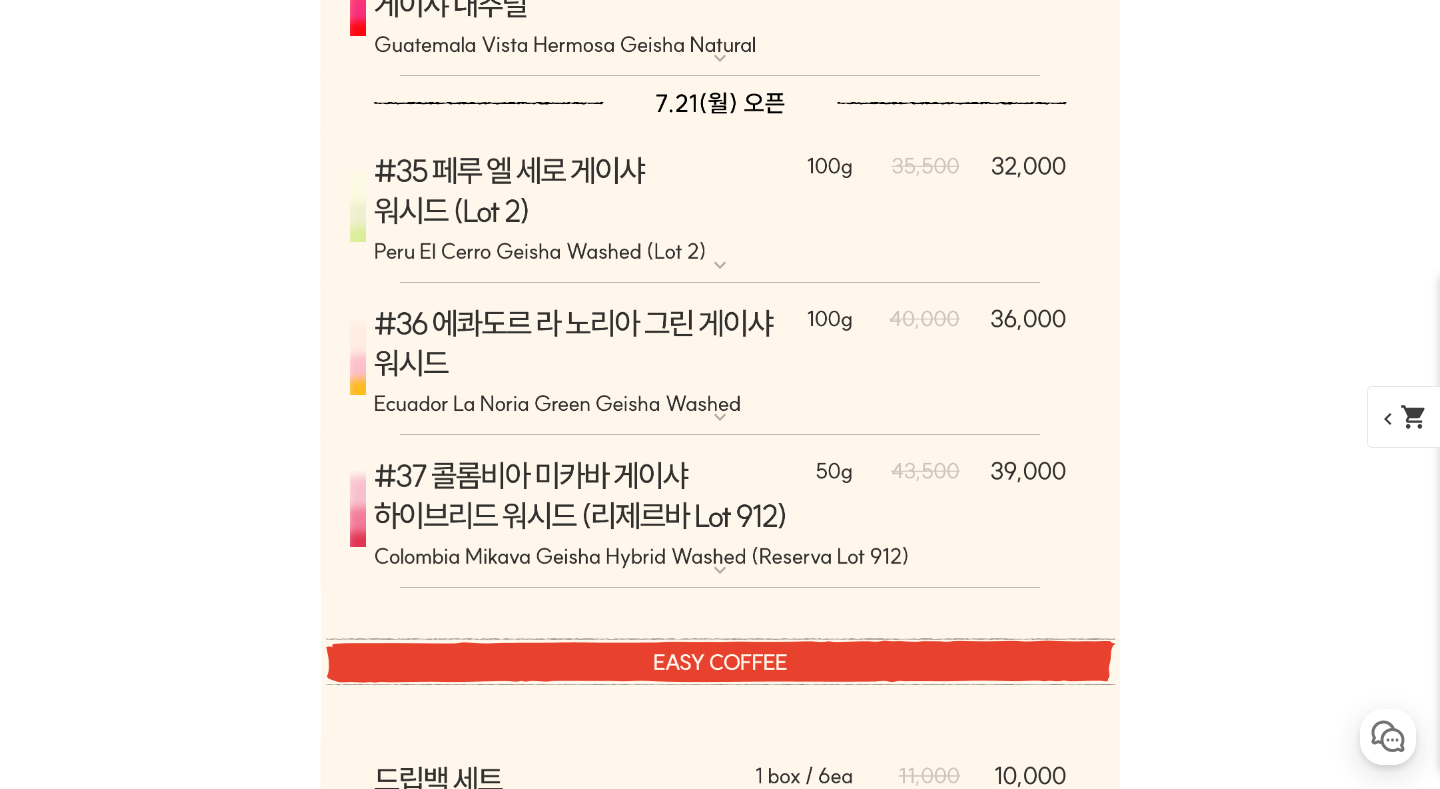 scroll, scrollTop: 14596, scrollLeft: 0, axis: vertical 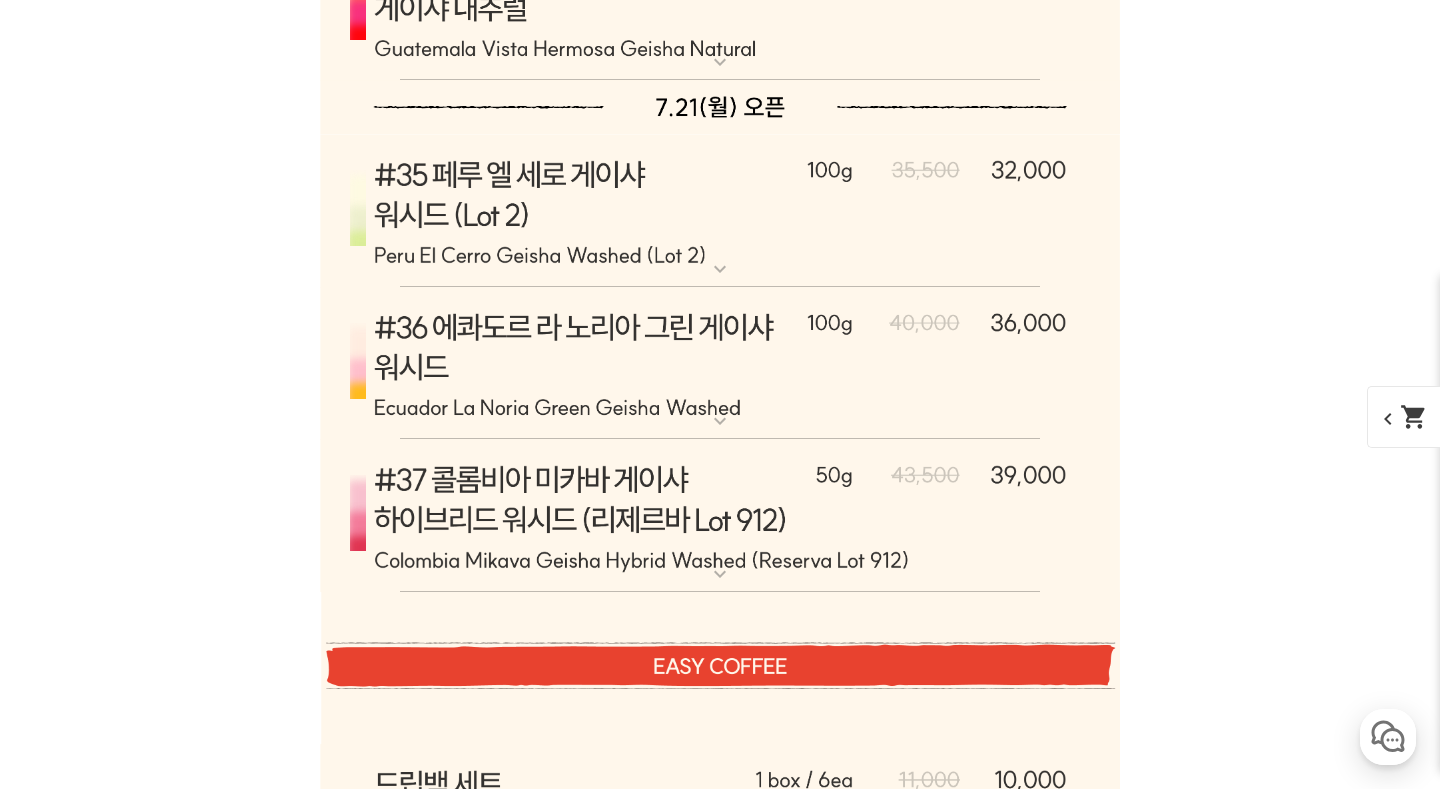 click at bounding box center (720, 364) 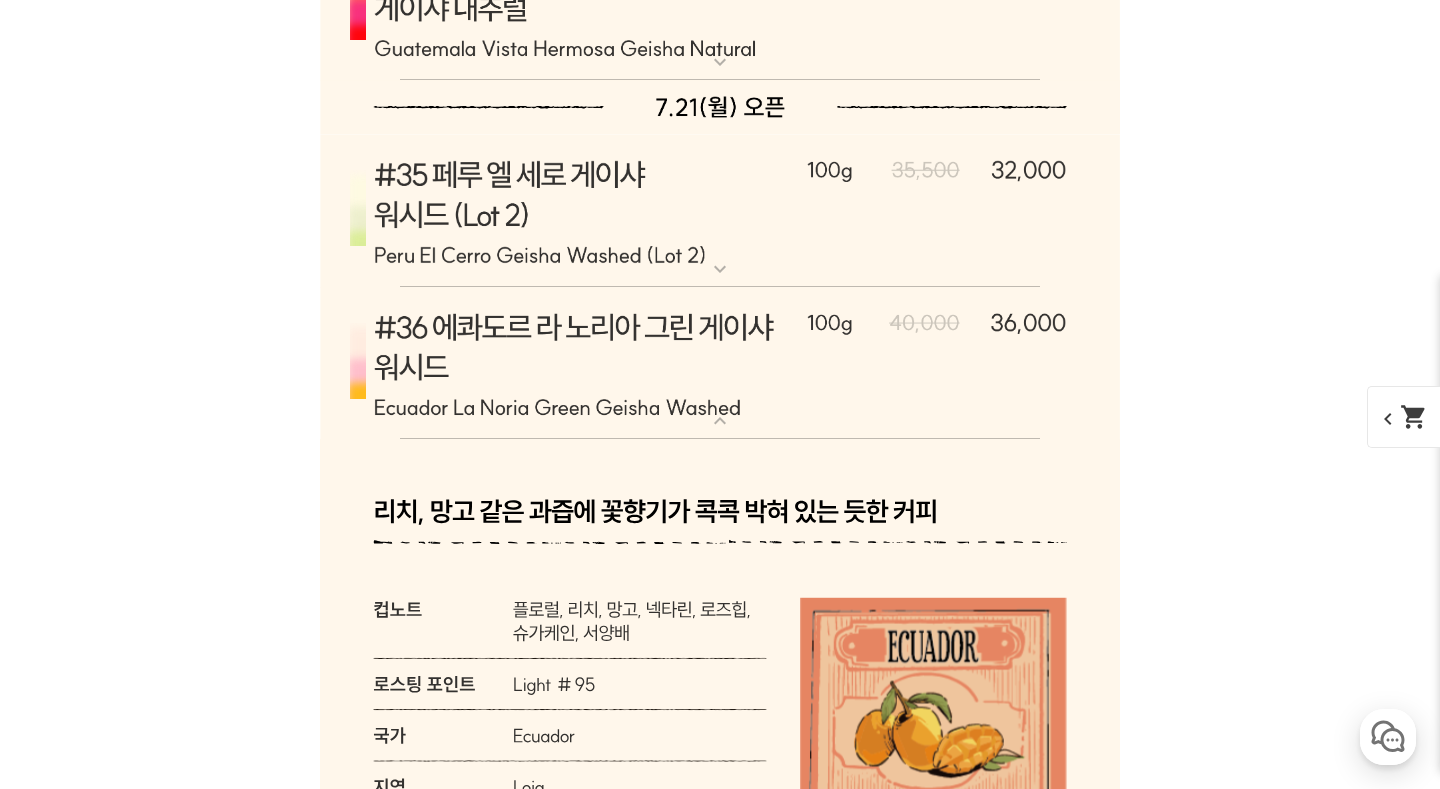 click at bounding box center (720, 364) 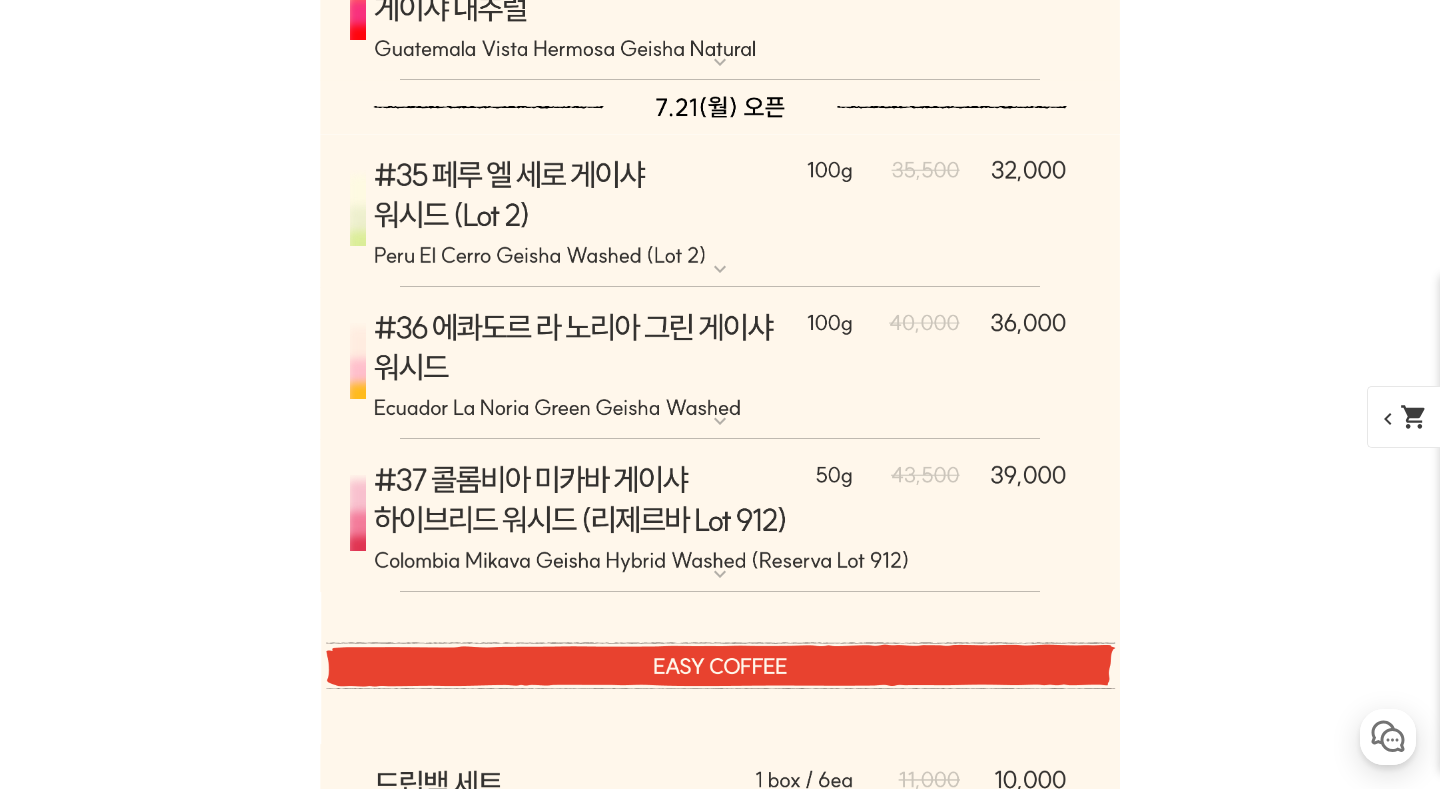 click at bounding box center [720, 364] 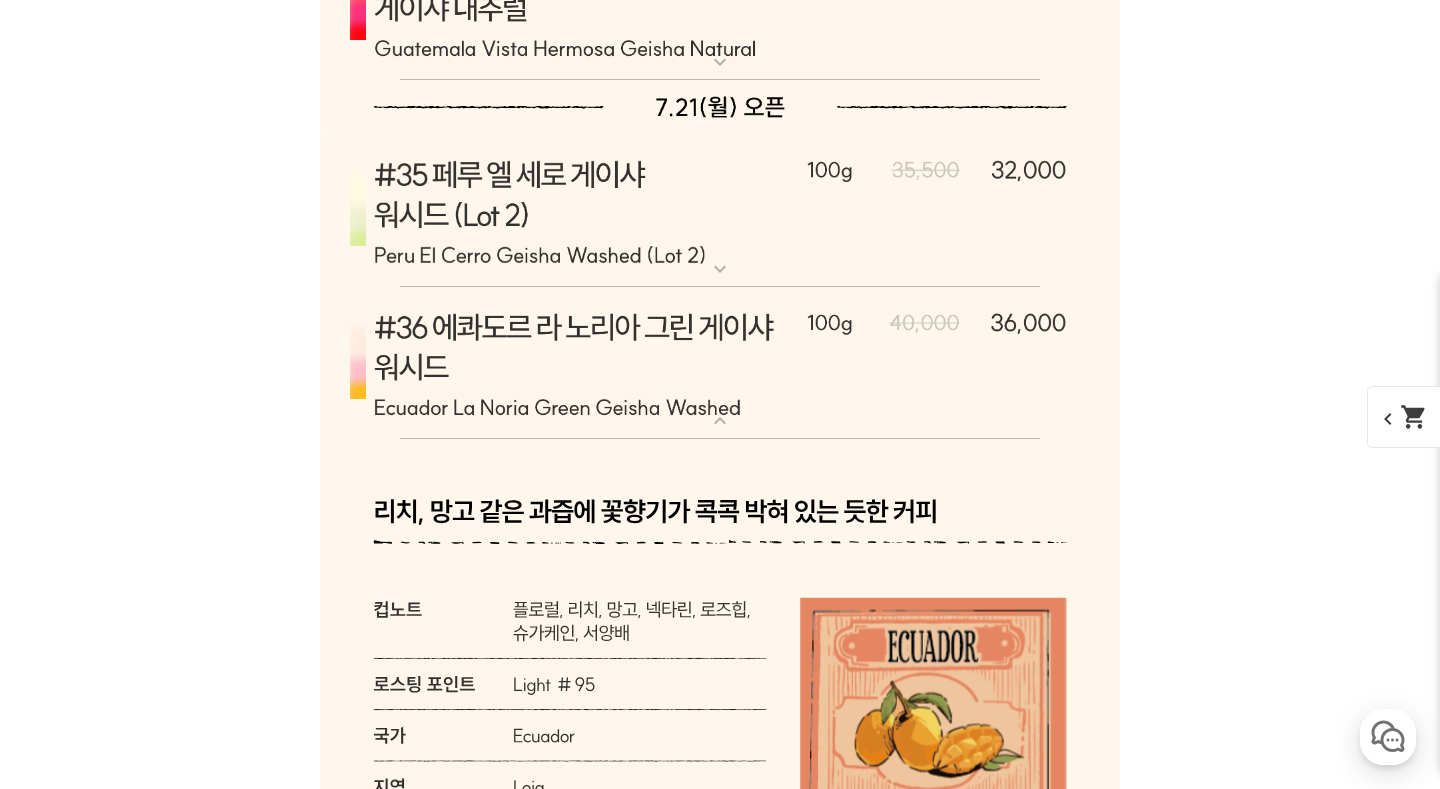 click at bounding box center [720, 364] 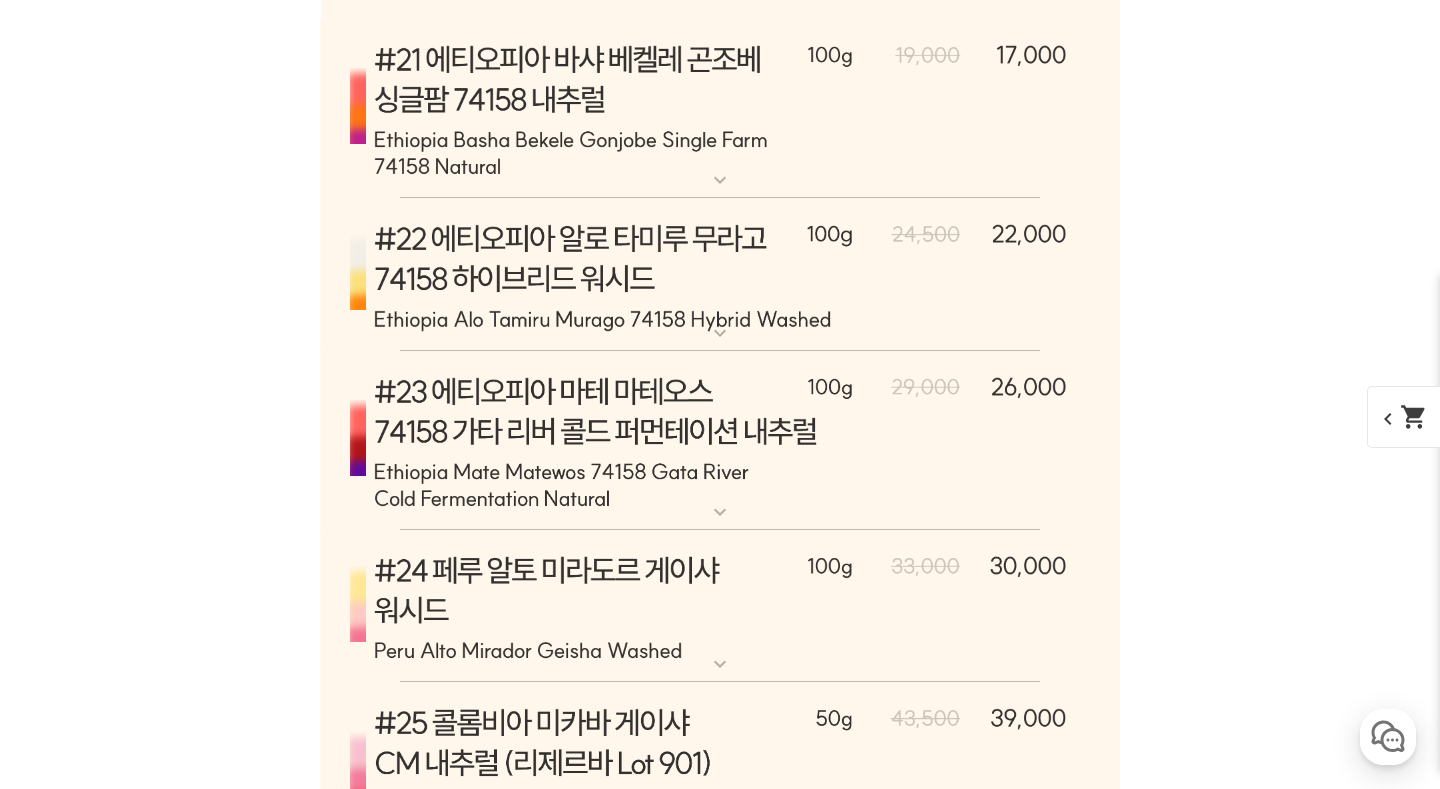 scroll, scrollTop: 12031, scrollLeft: 0, axis: vertical 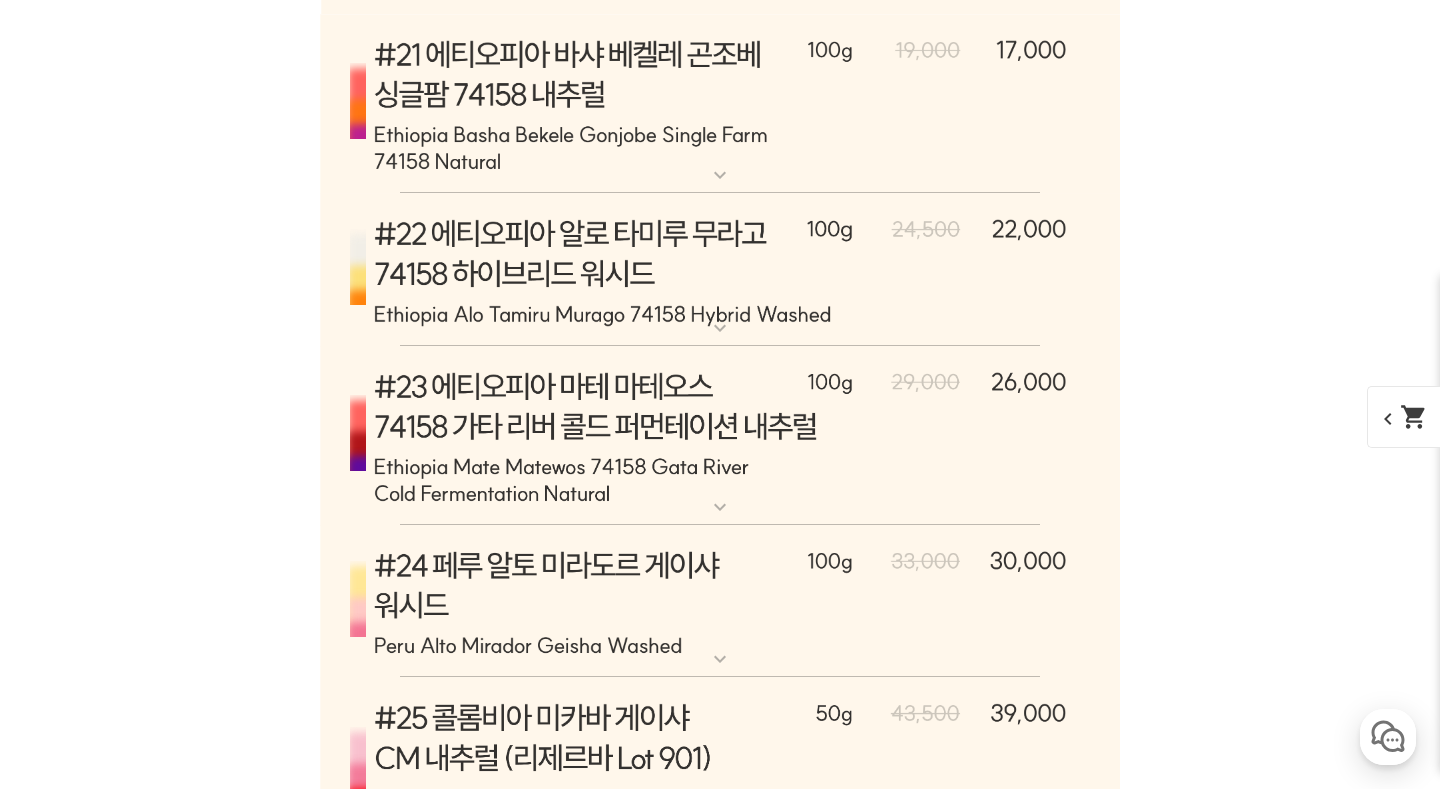 click at bounding box center [720, 104] 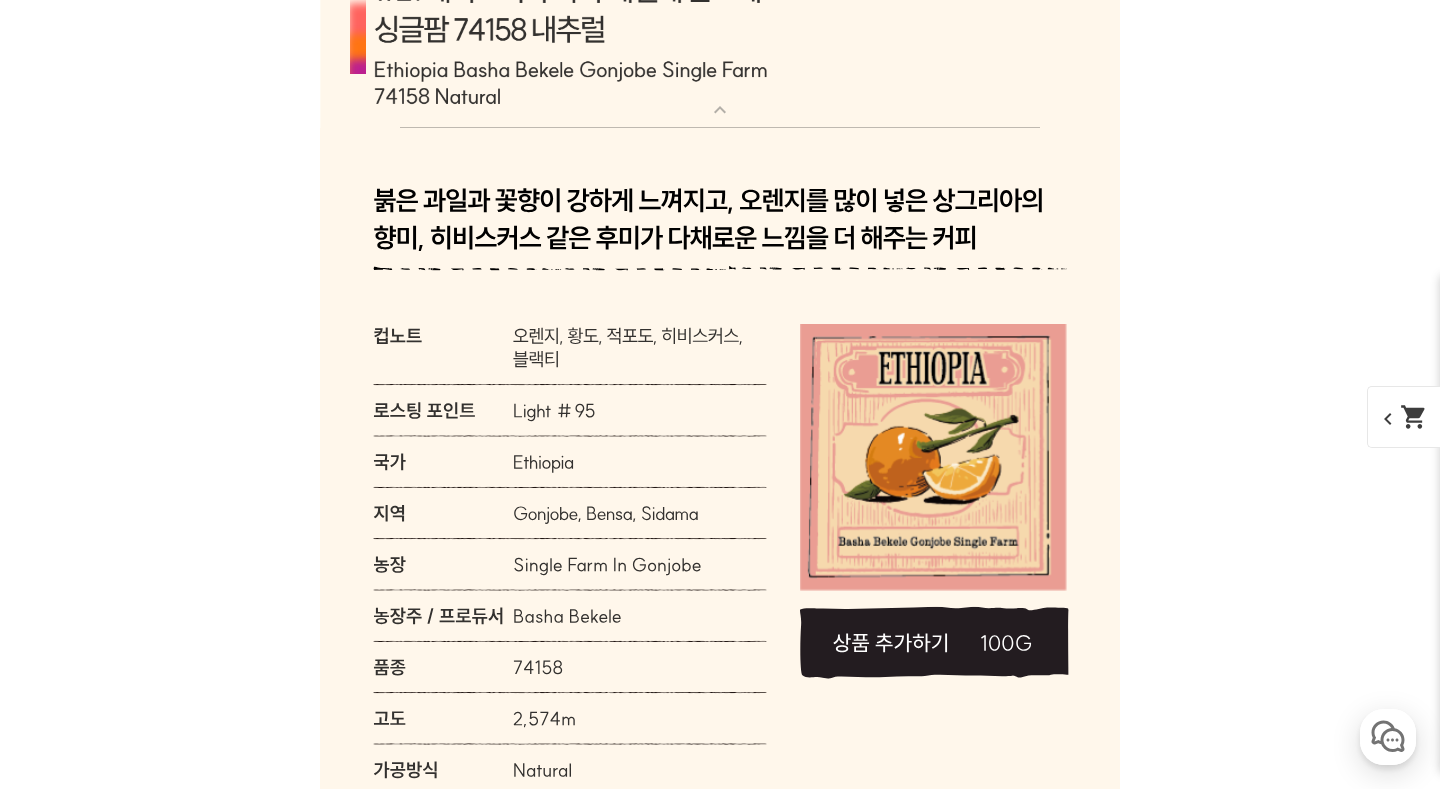 scroll, scrollTop: 12096, scrollLeft: 0, axis: vertical 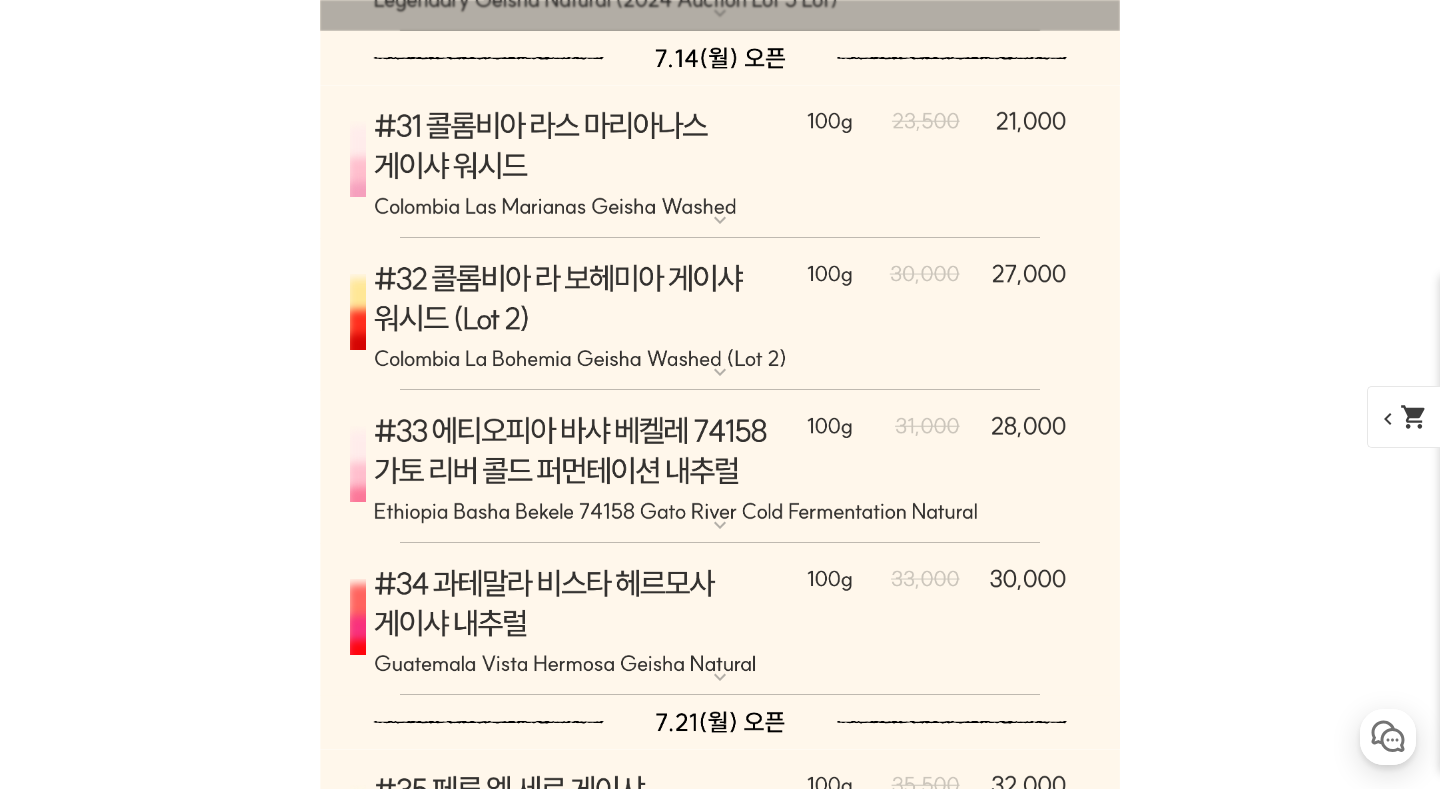 click at bounding box center (720, 467) 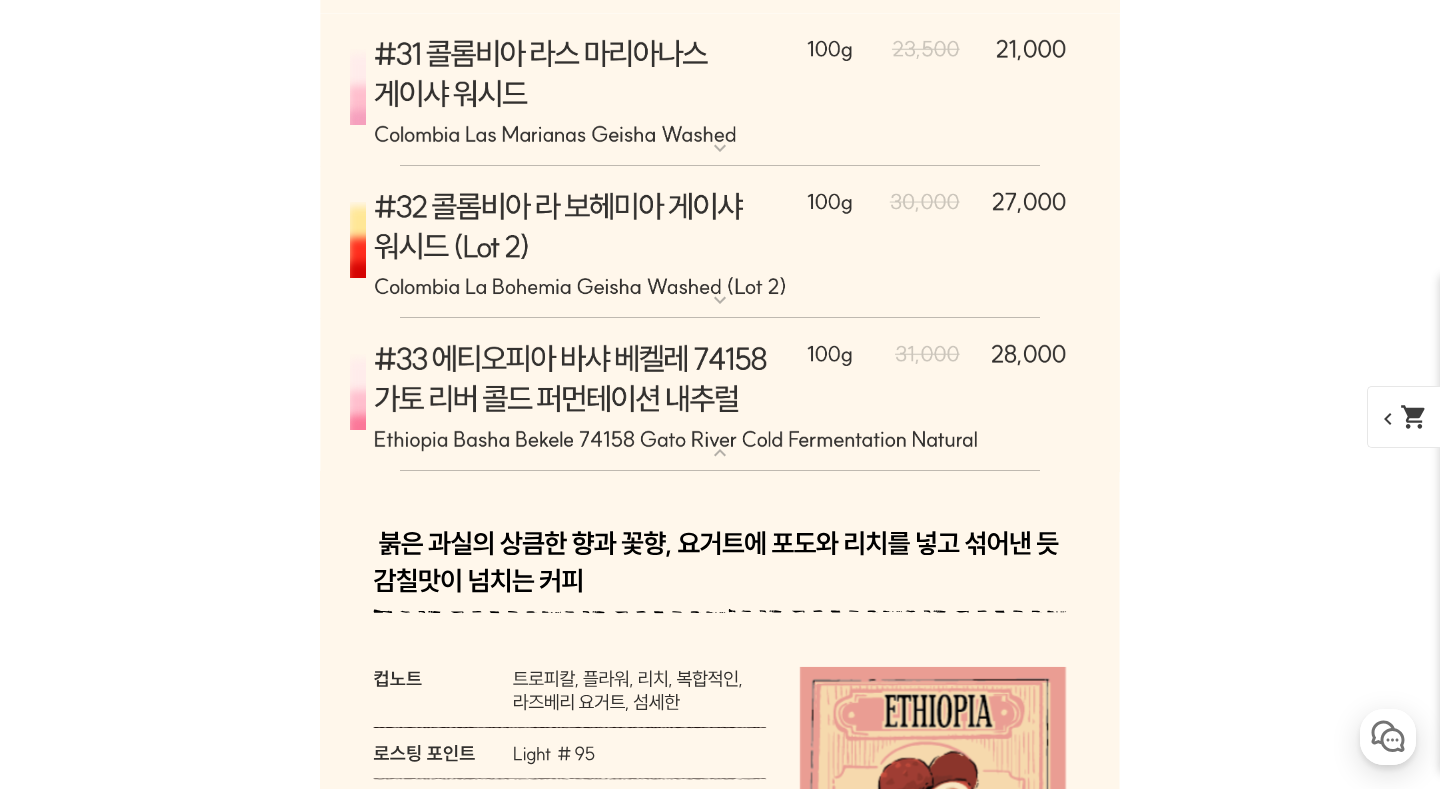 scroll, scrollTop: 14049, scrollLeft: 0, axis: vertical 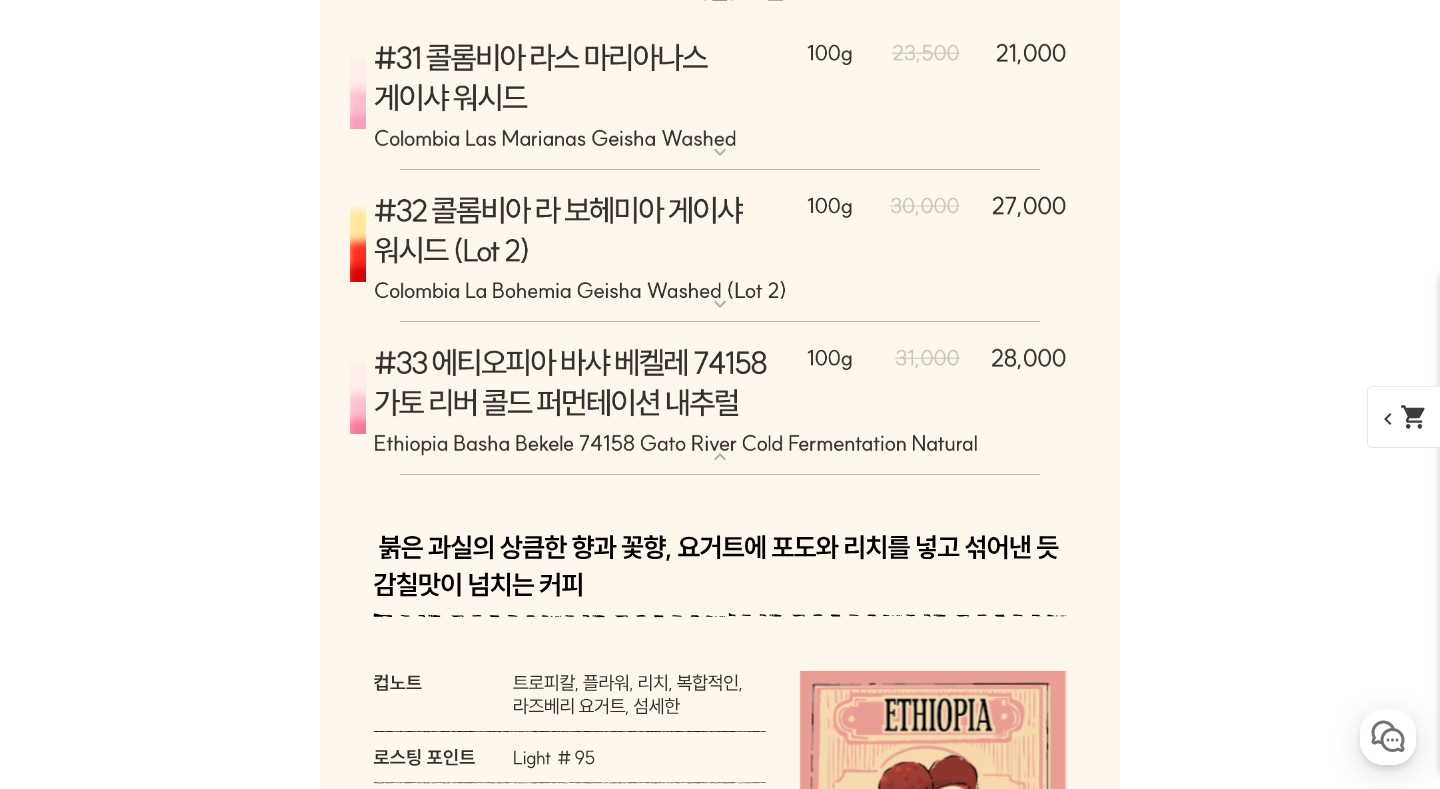 click at bounding box center (720, 399) 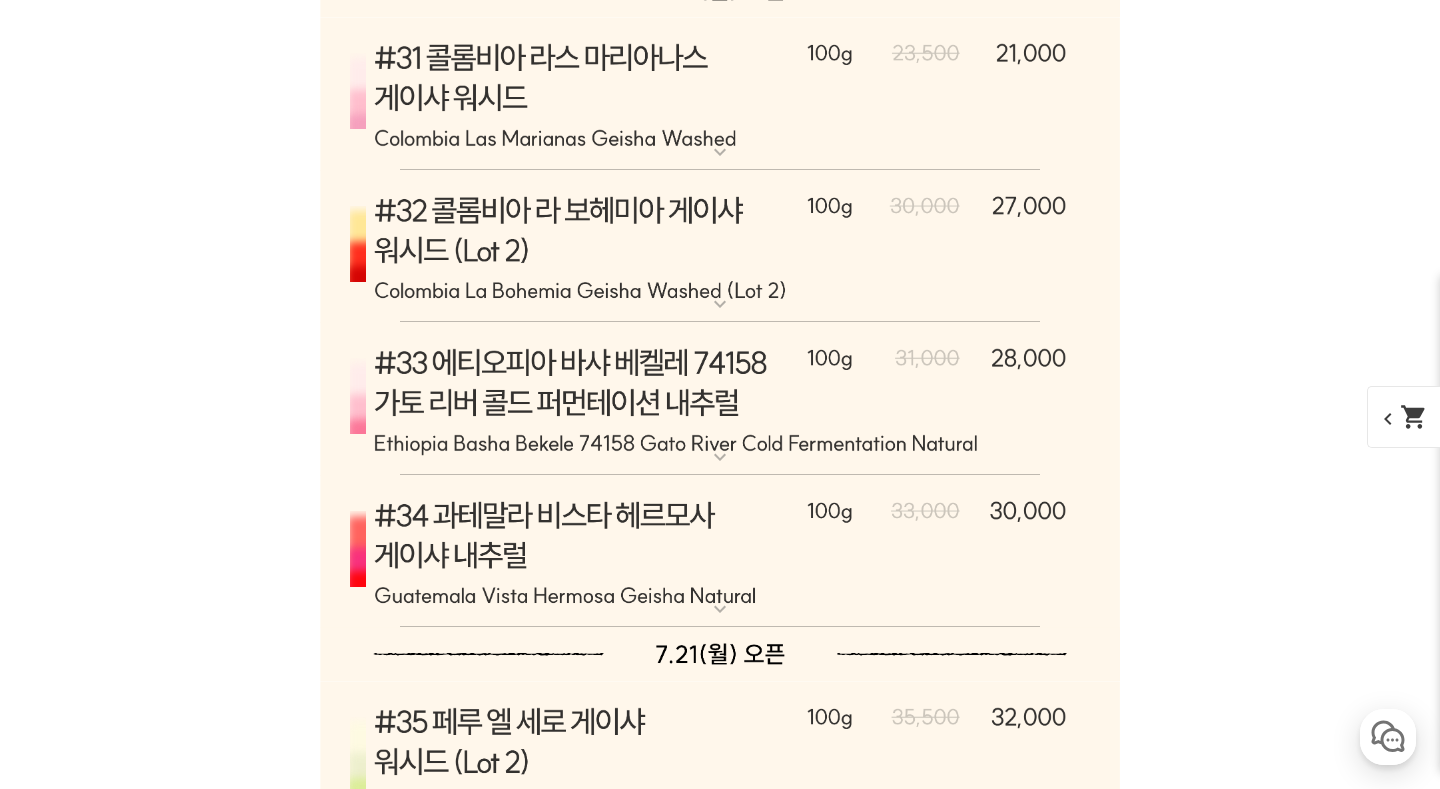 click at bounding box center (720, 399) 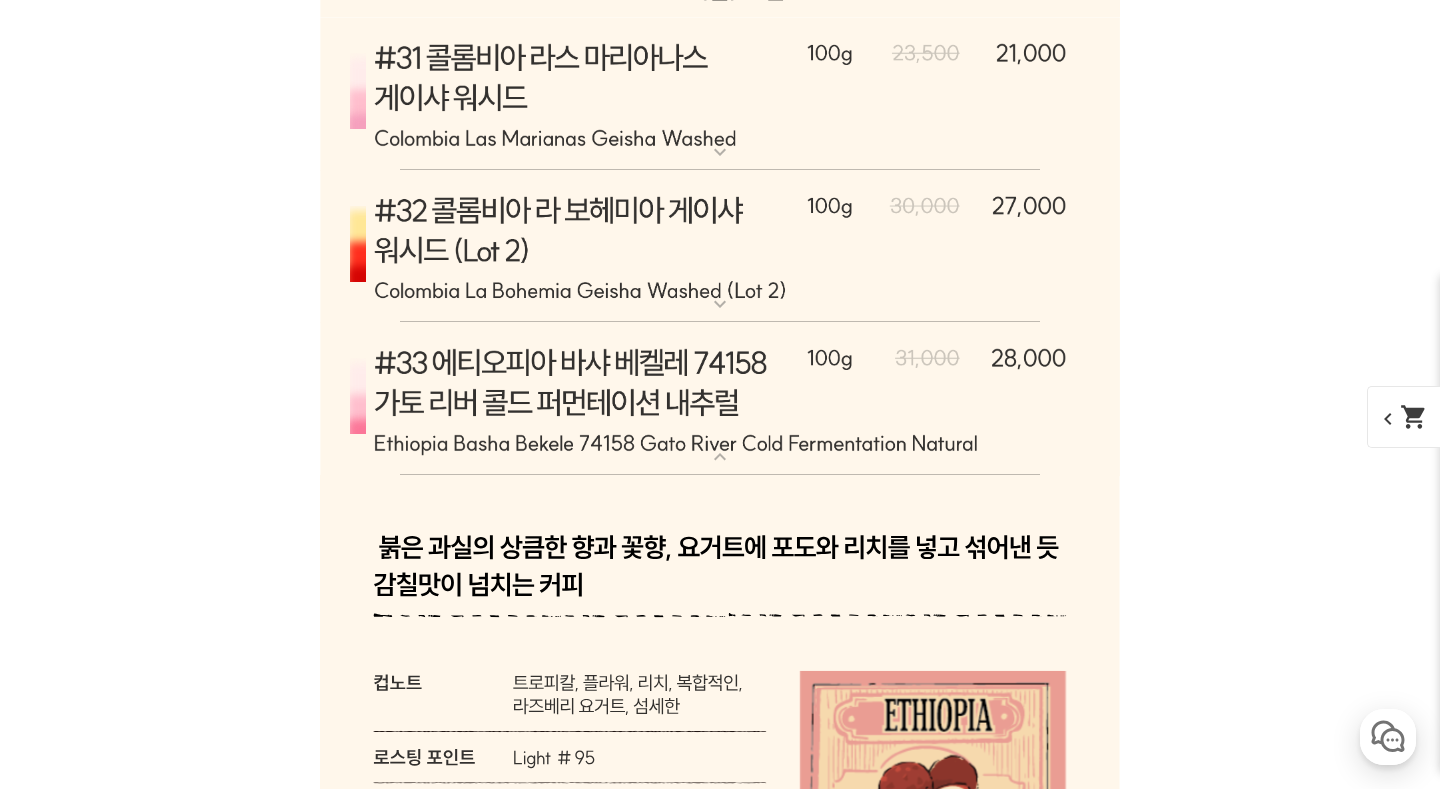 click at bounding box center (720, 399) 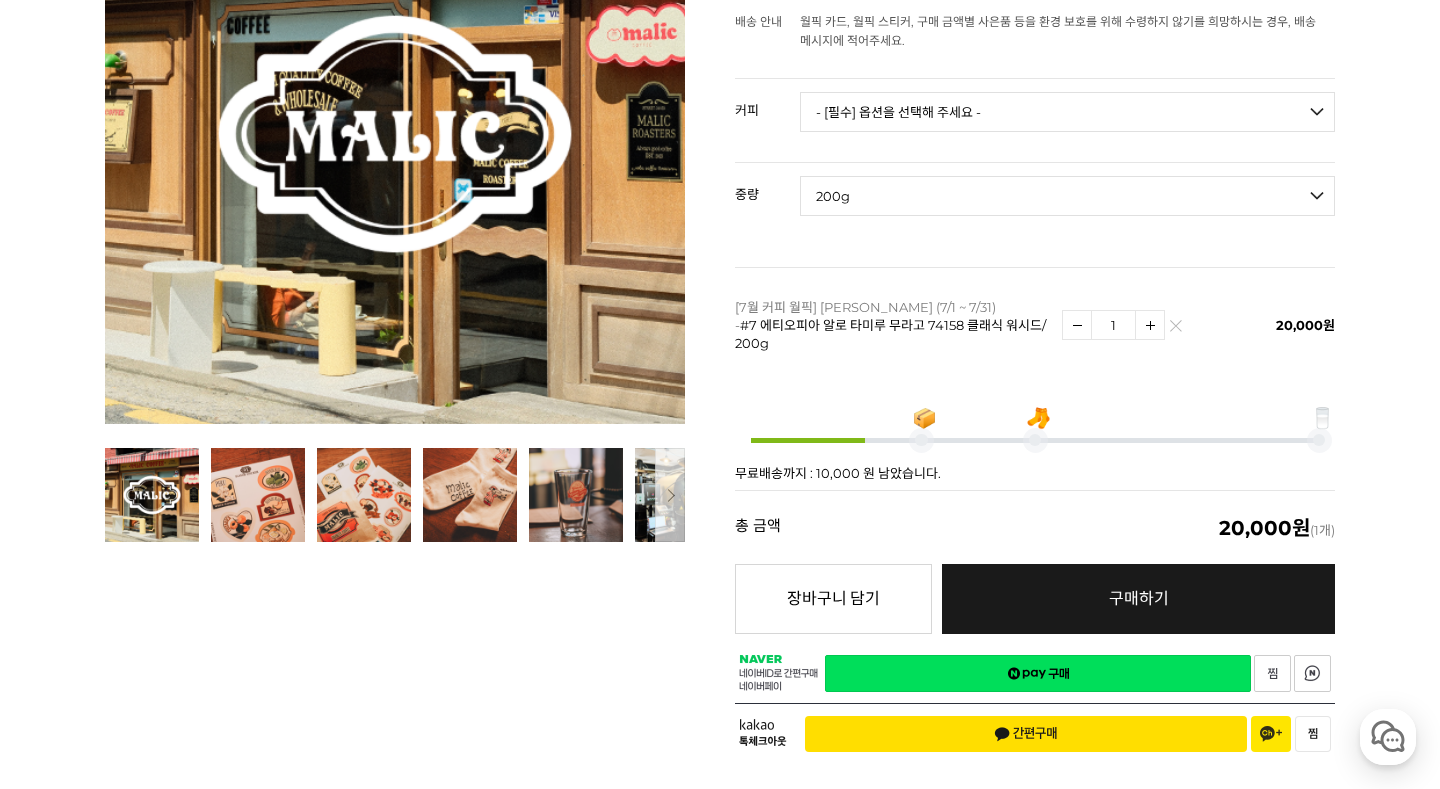 scroll, scrollTop: 42, scrollLeft: 0, axis: vertical 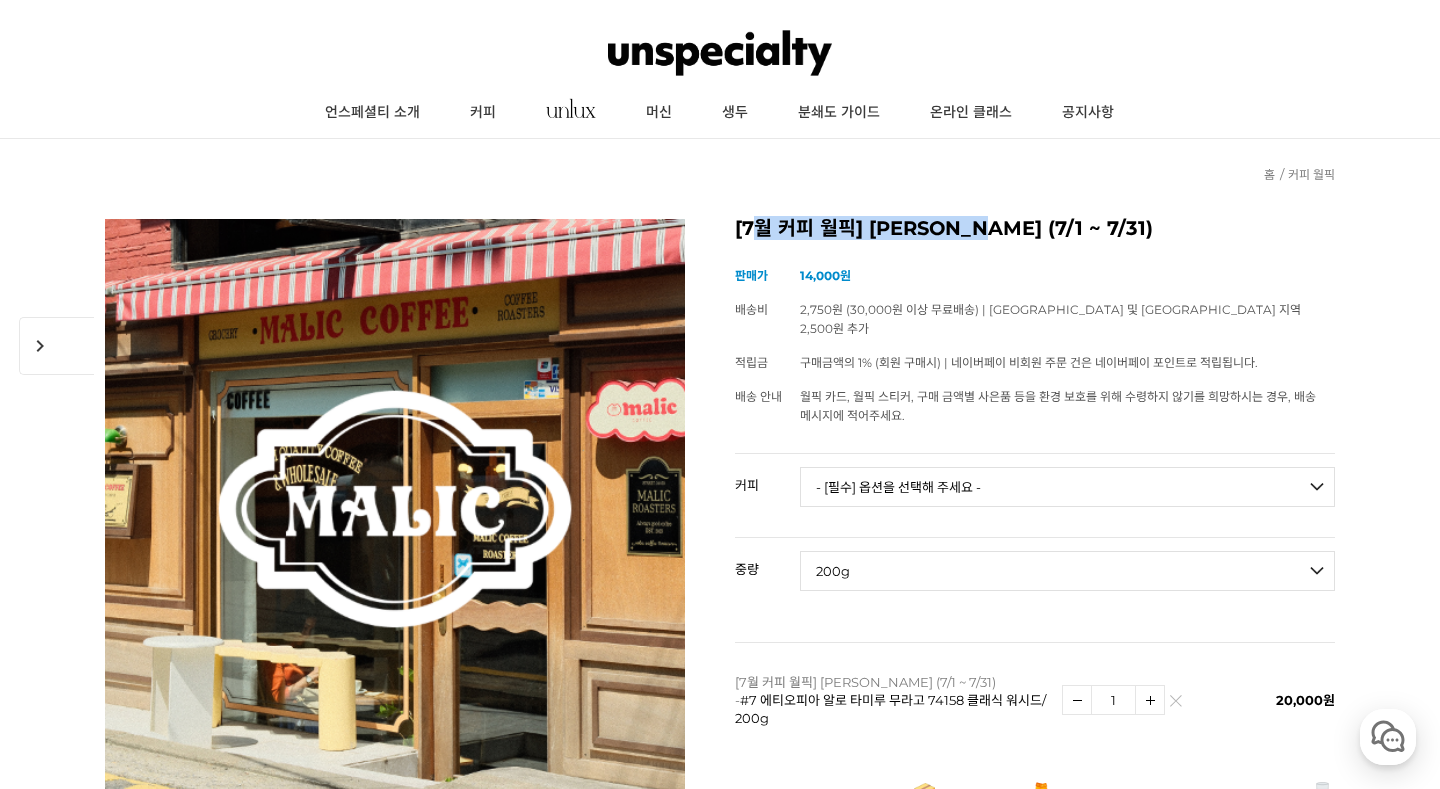 drag, startPoint x: 750, startPoint y: 220, endPoint x: 976, endPoint y: 235, distance: 226.49724 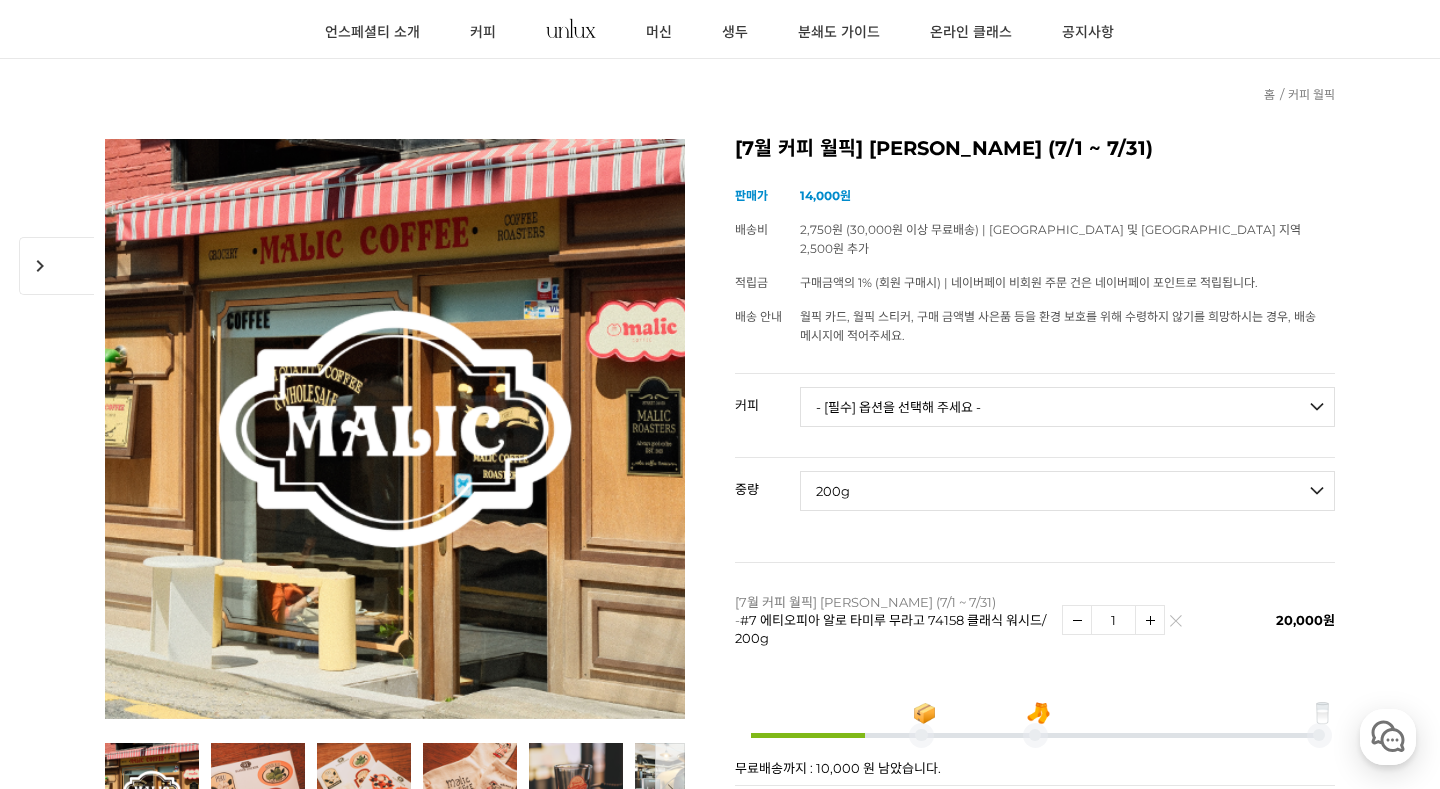 click on "이전 다음
이전 리스트" at bounding box center (720, 600) 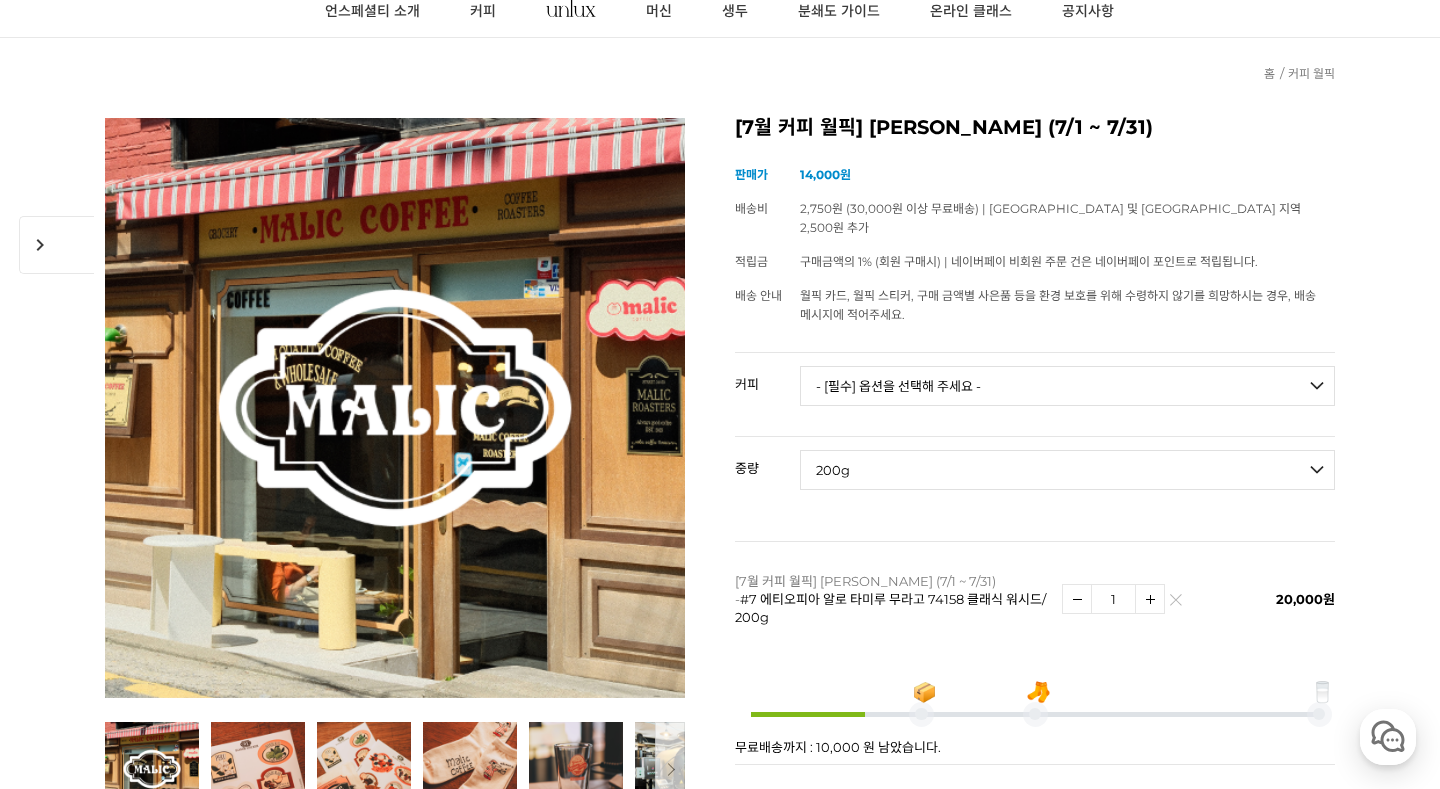 click on "[7월 커피 월픽] 말릭 커피 (7/1 ~ 7/31)  -  #7 에티오피아 알로 타미루 무라고 74158 클래식 워시드/200g" at bounding box center [898, 598] 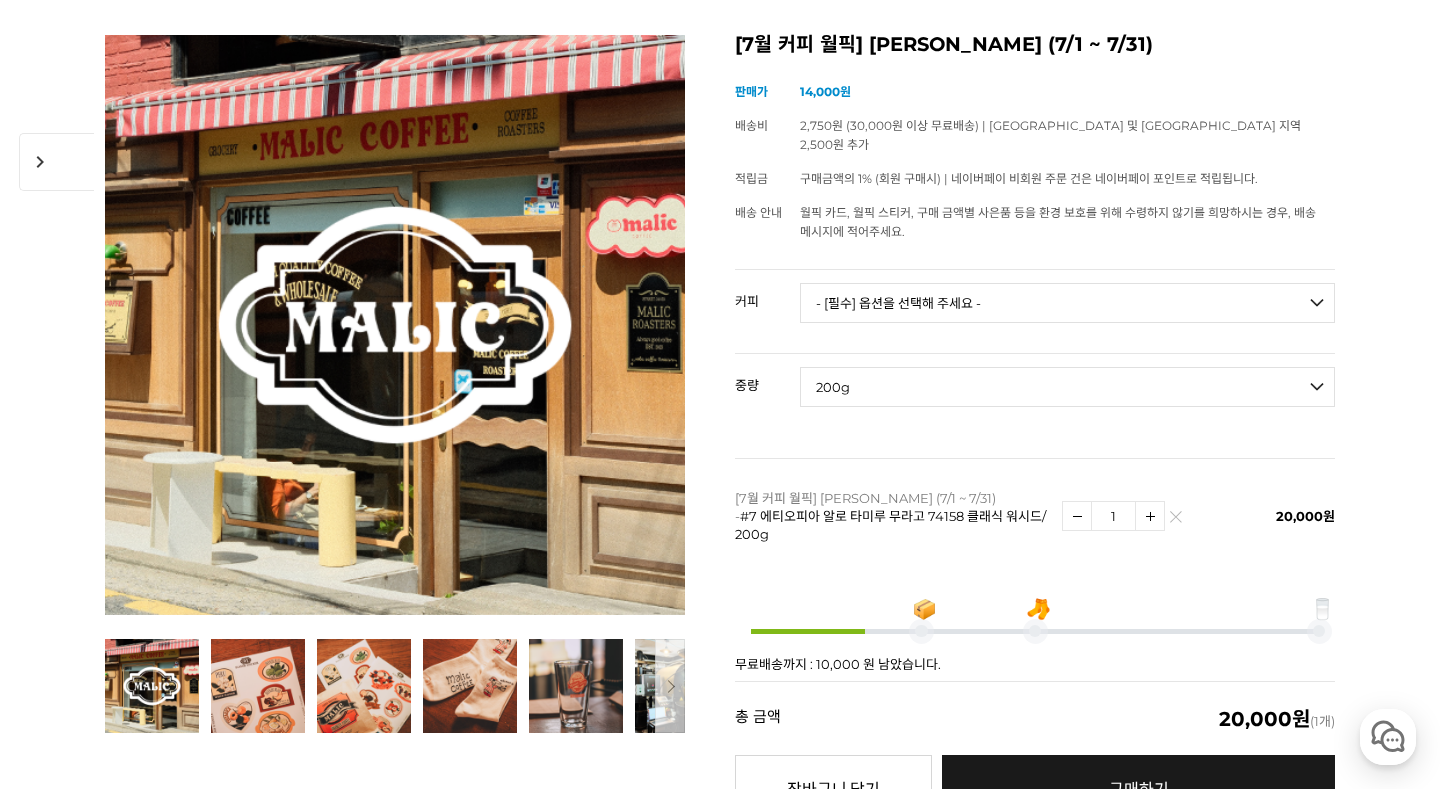 scroll, scrollTop: 228, scrollLeft: 0, axis: vertical 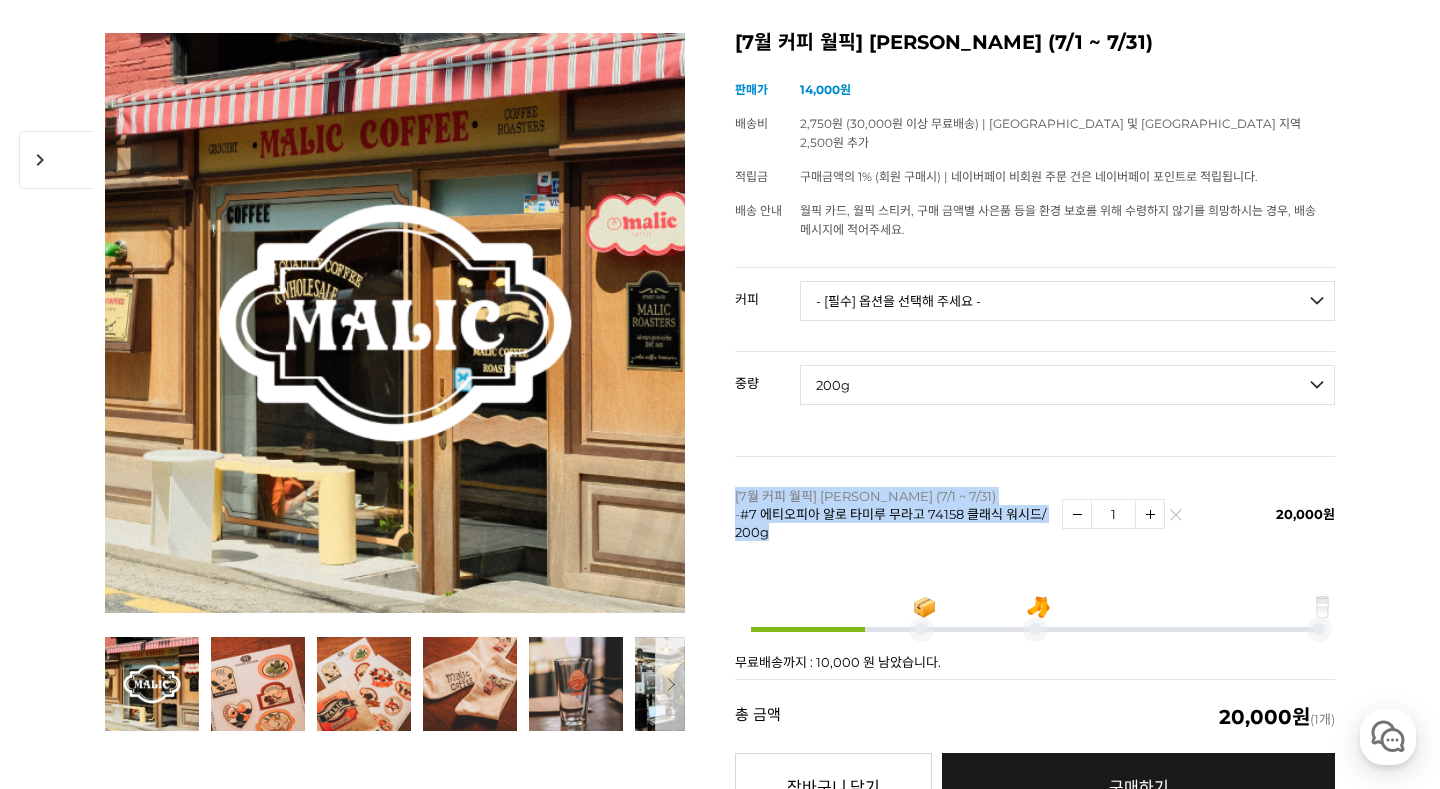 drag, startPoint x: 777, startPoint y: 514, endPoint x: 735, endPoint y: 482, distance: 52.801514 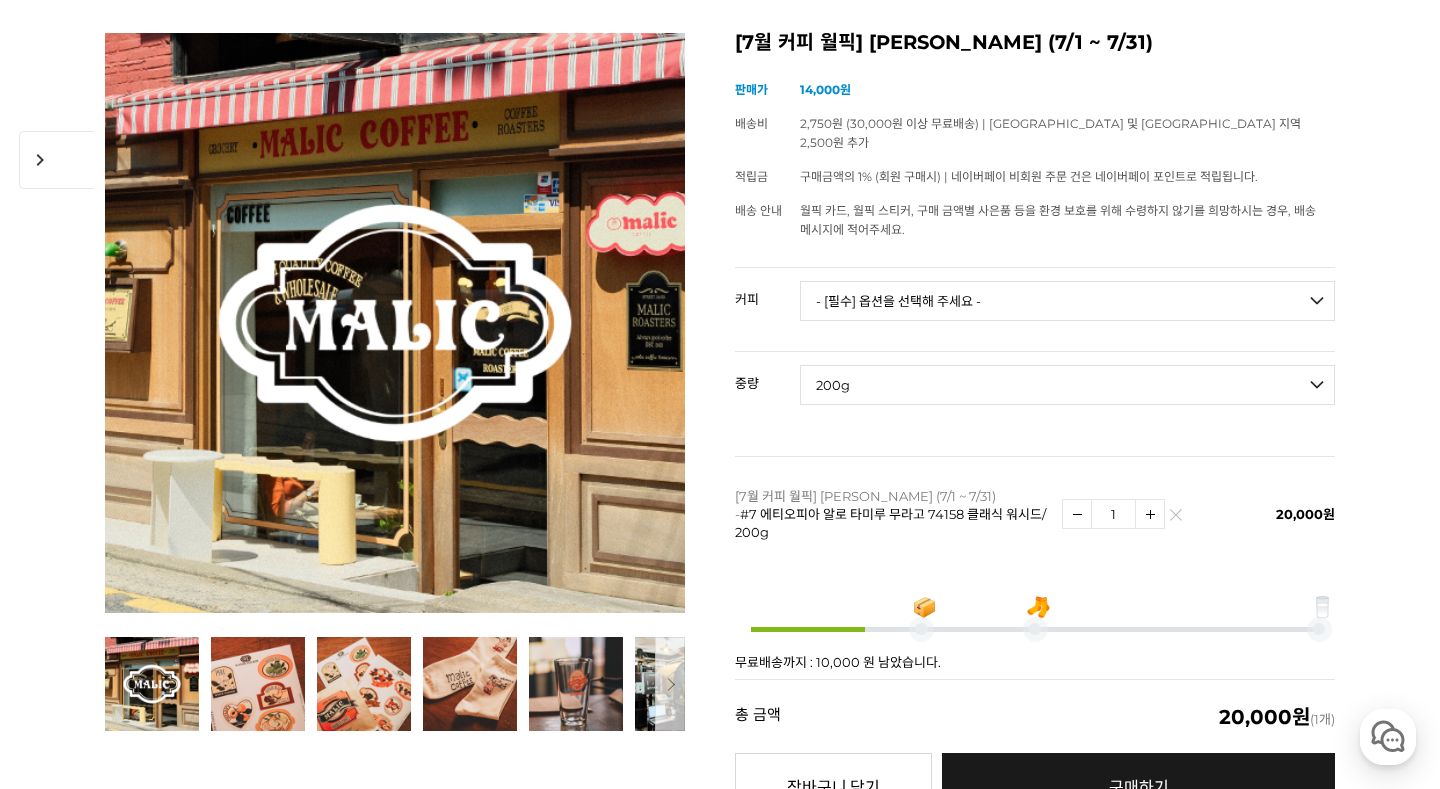 click on "#7 에티오피아 알로 타미루 무라고 74158 클래식 워시드/200g" at bounding box center [890, 523] 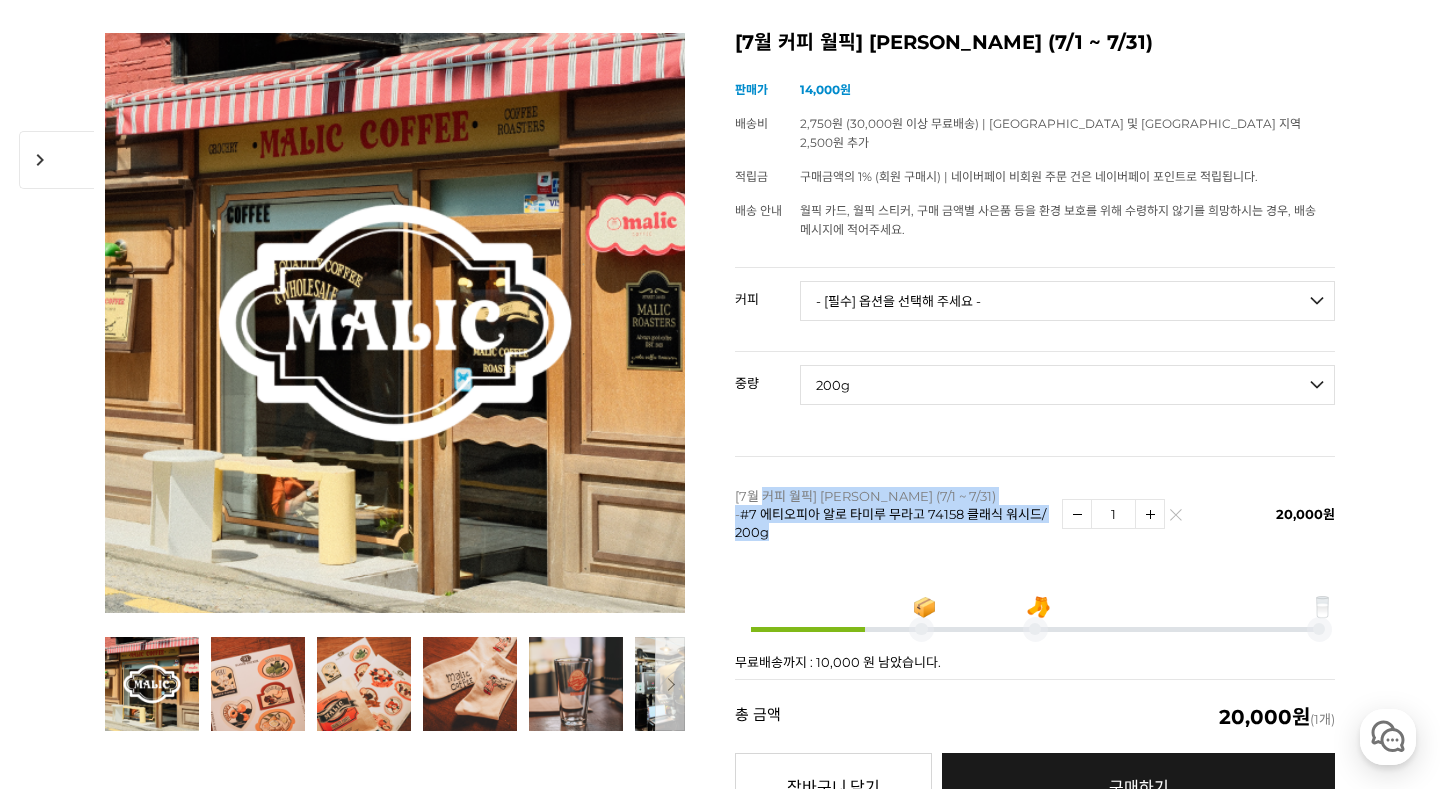 drag, startPoint x: 774, startPoint y: 516, endPoint x: 762, endPoint y: 479, distance: 38.8973 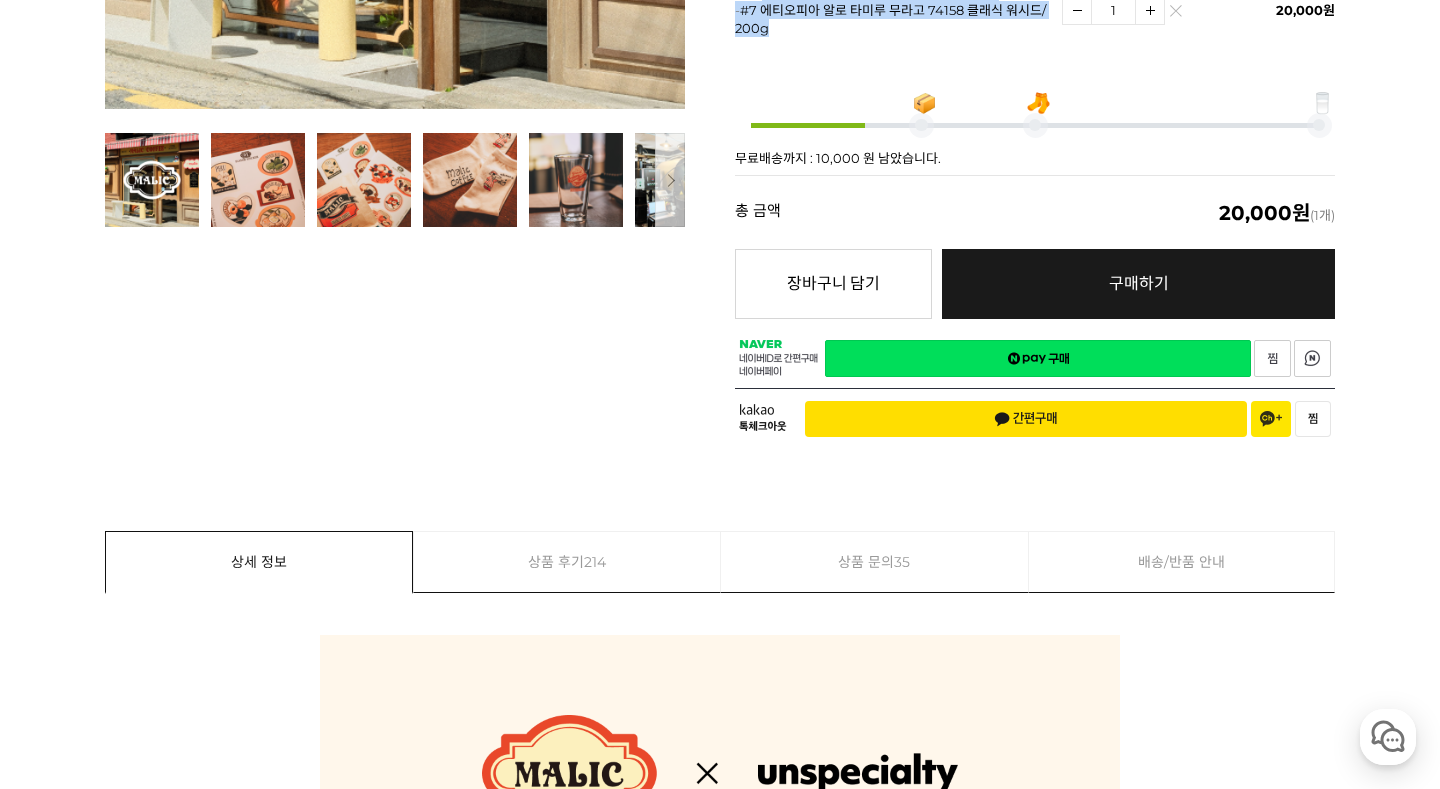 scroll, scrollTop: 732, scrollLeft: 0, axis: vertical 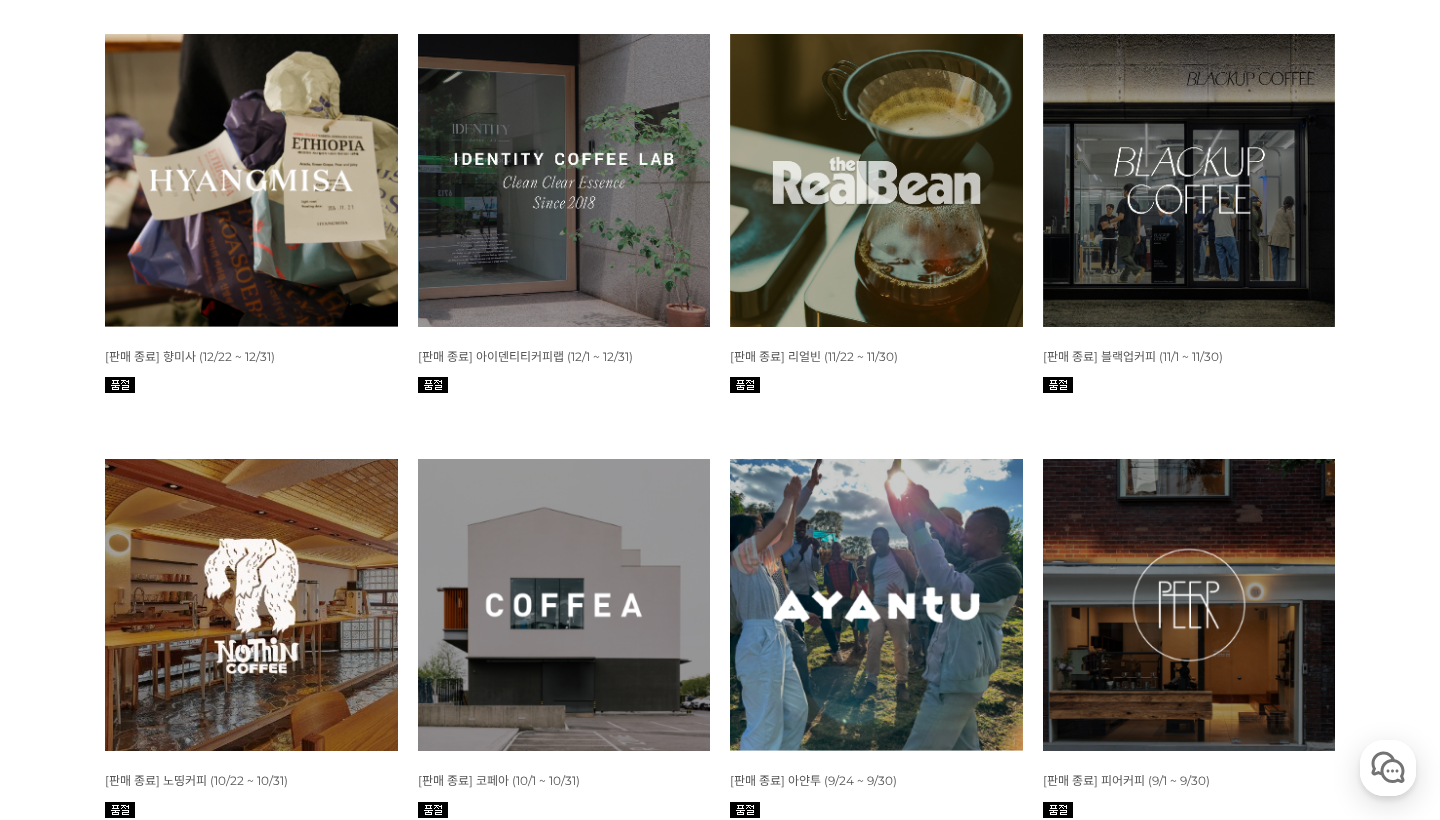 click at bounding box center [564, 180] 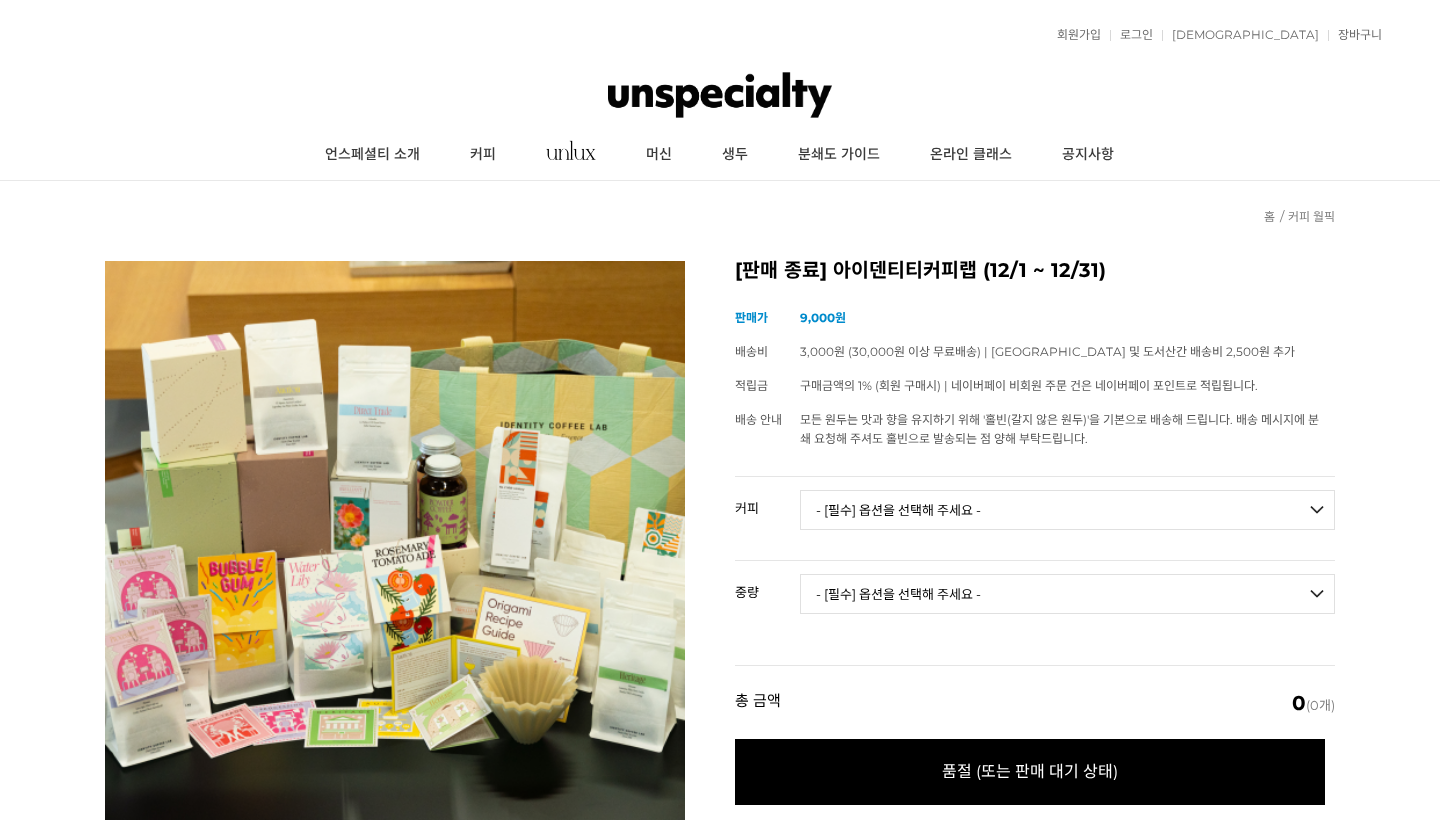 scroll, scrollTop: 0, scrollLeft: 0, axis: both 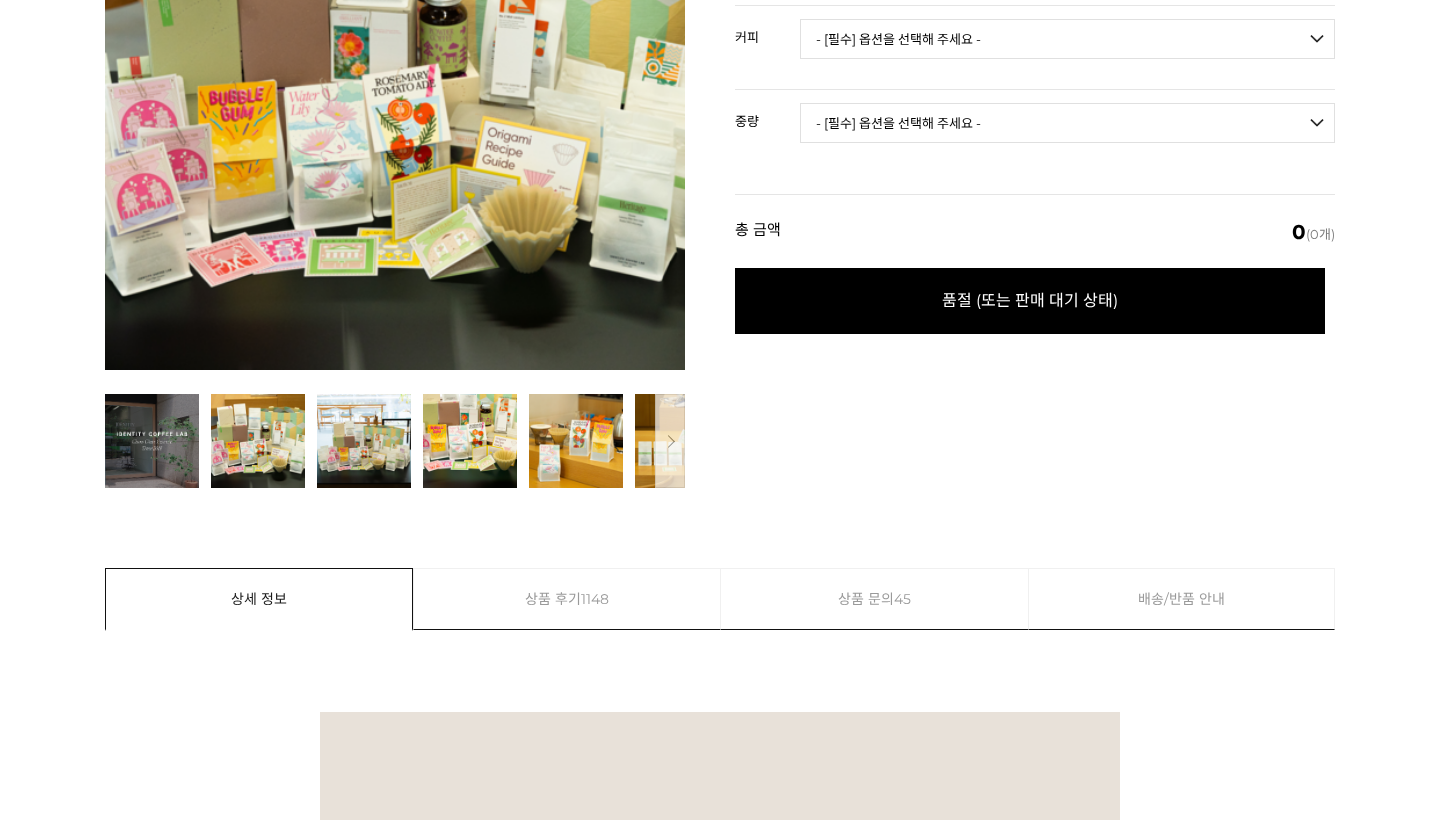 click at bounding box center [258, 441] 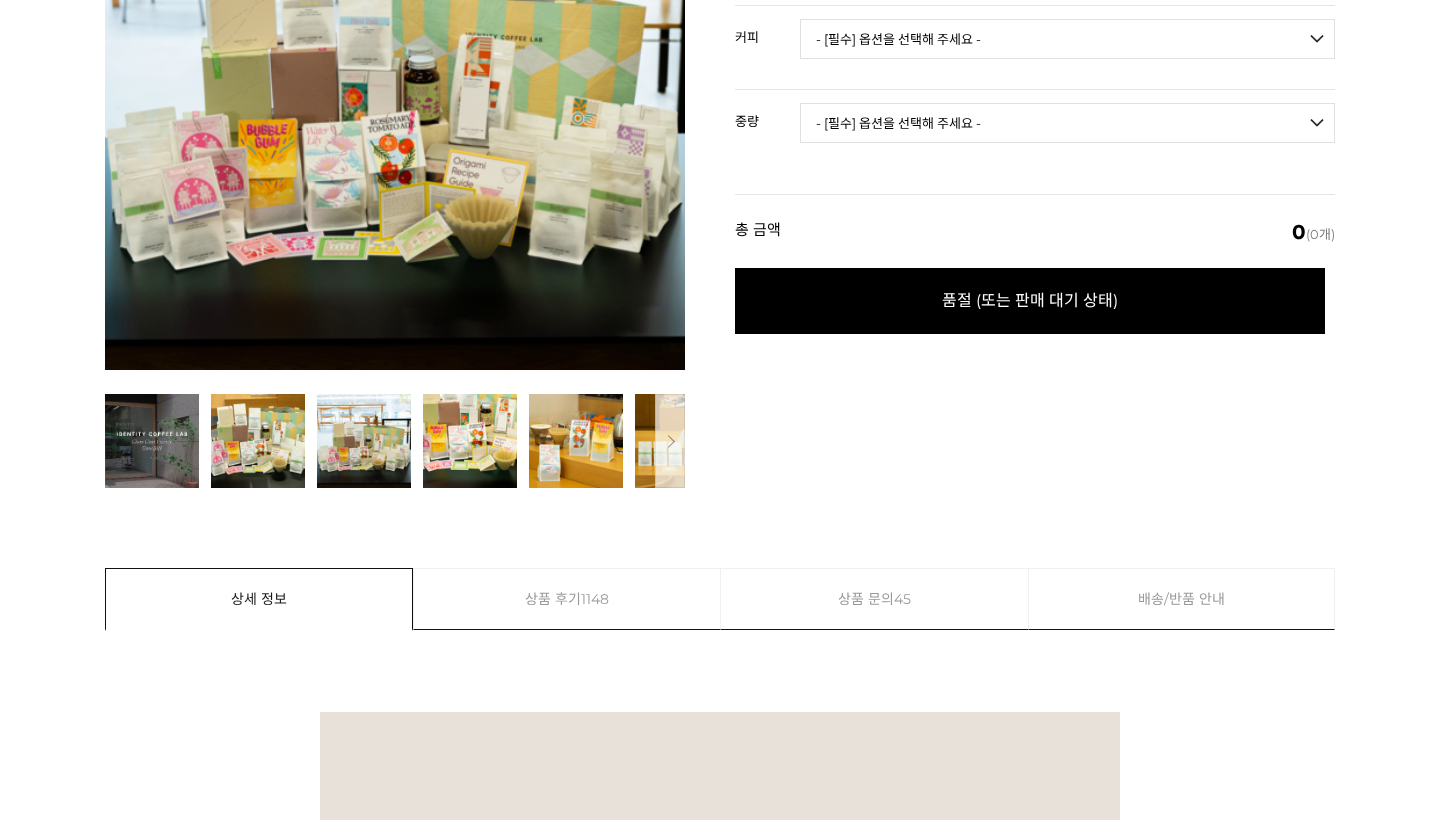 scroll, scrollTop: 0, scrollLeft: 0, axis: both 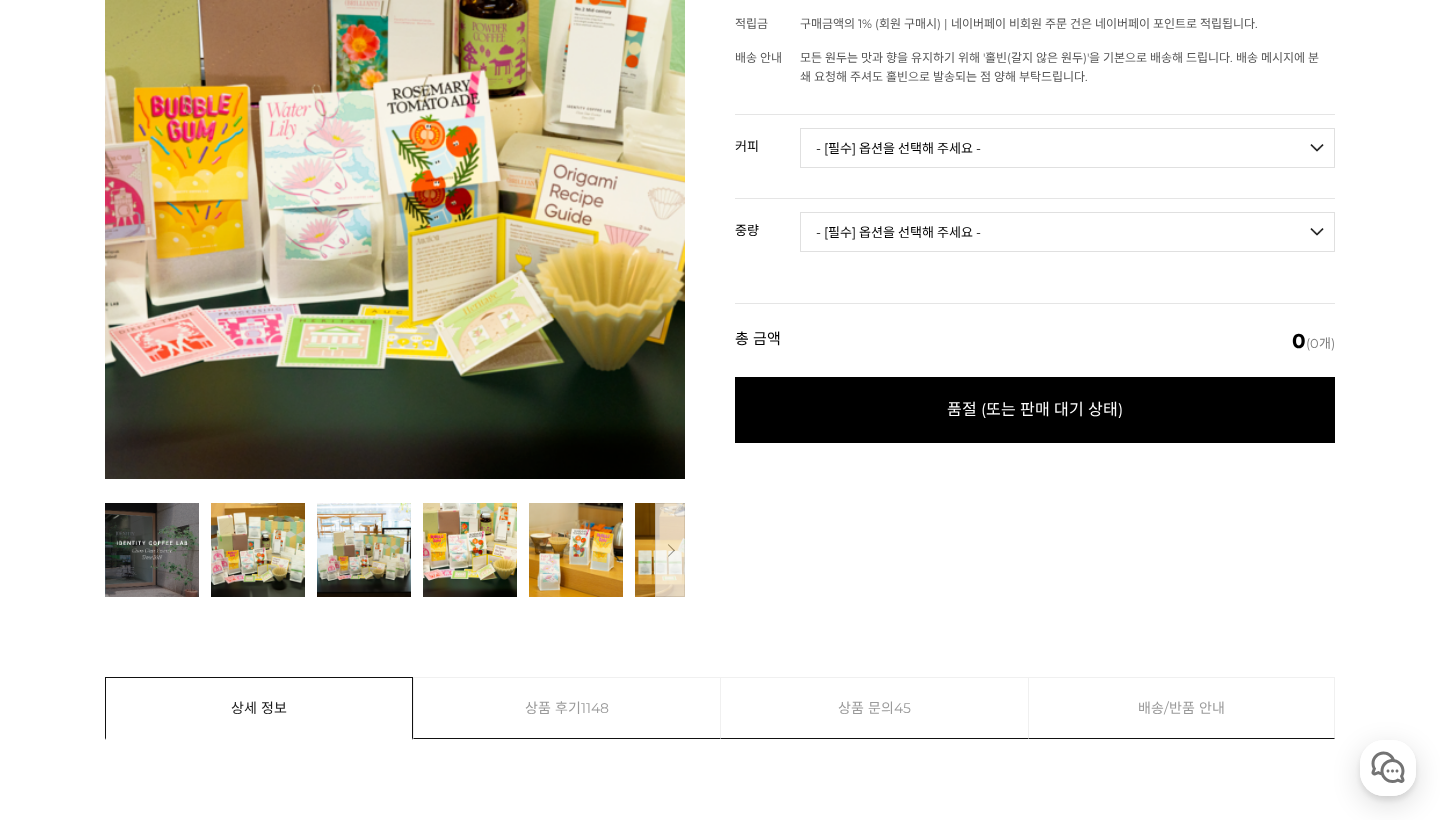 click at bounding box center (470, 550) 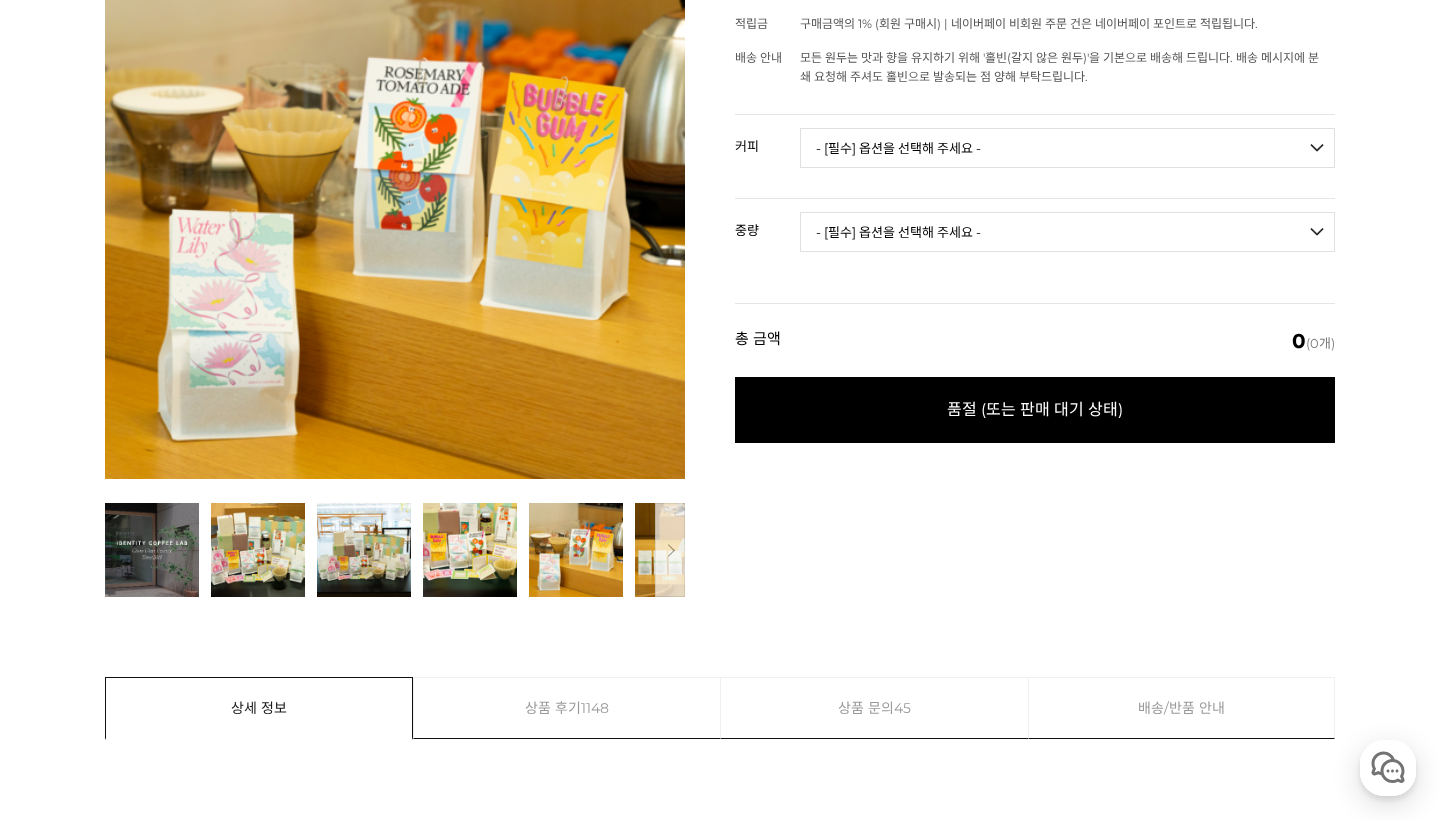 click at bounding box center [576, 550] 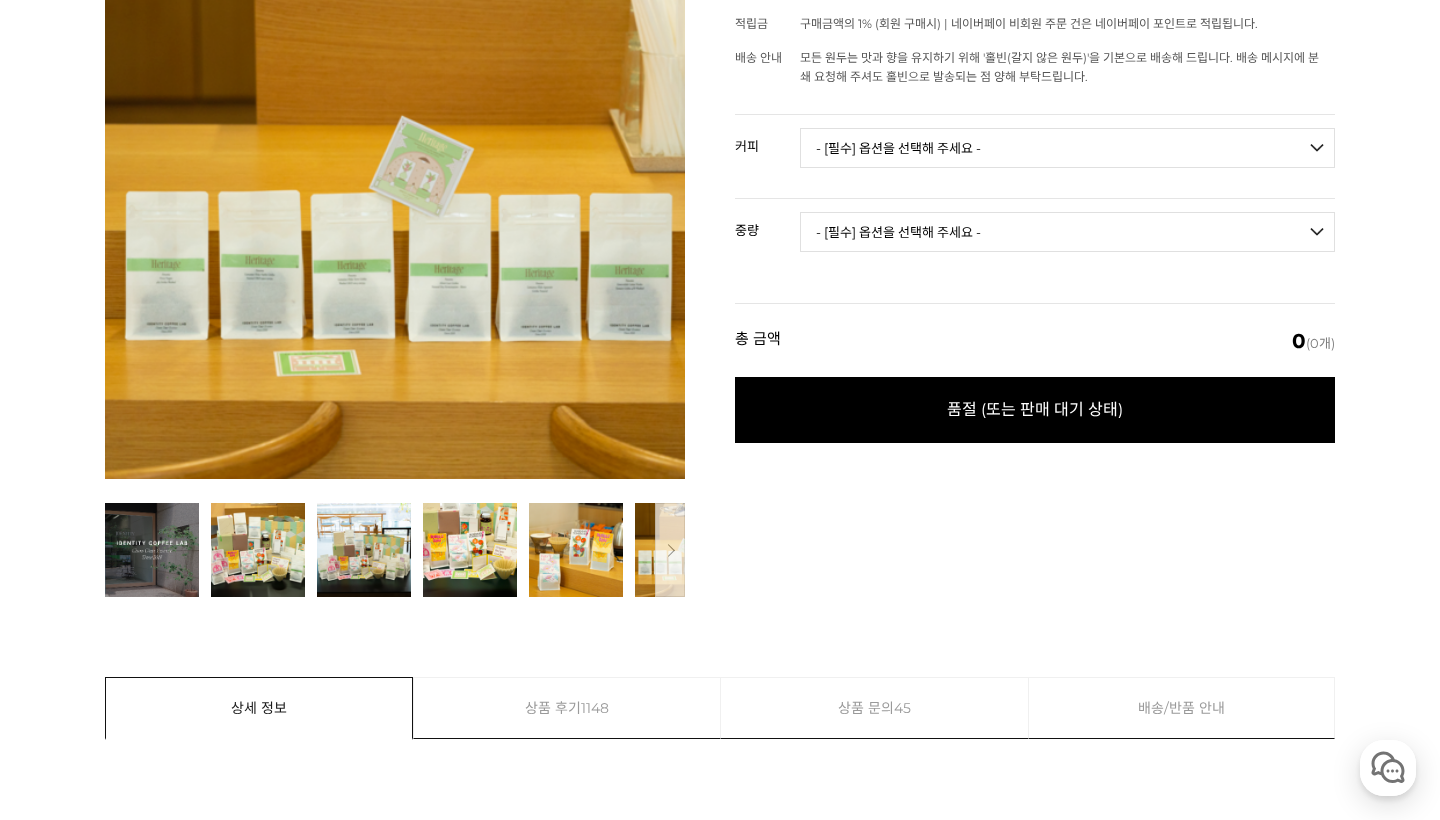 click at bounding box center [682, 550] 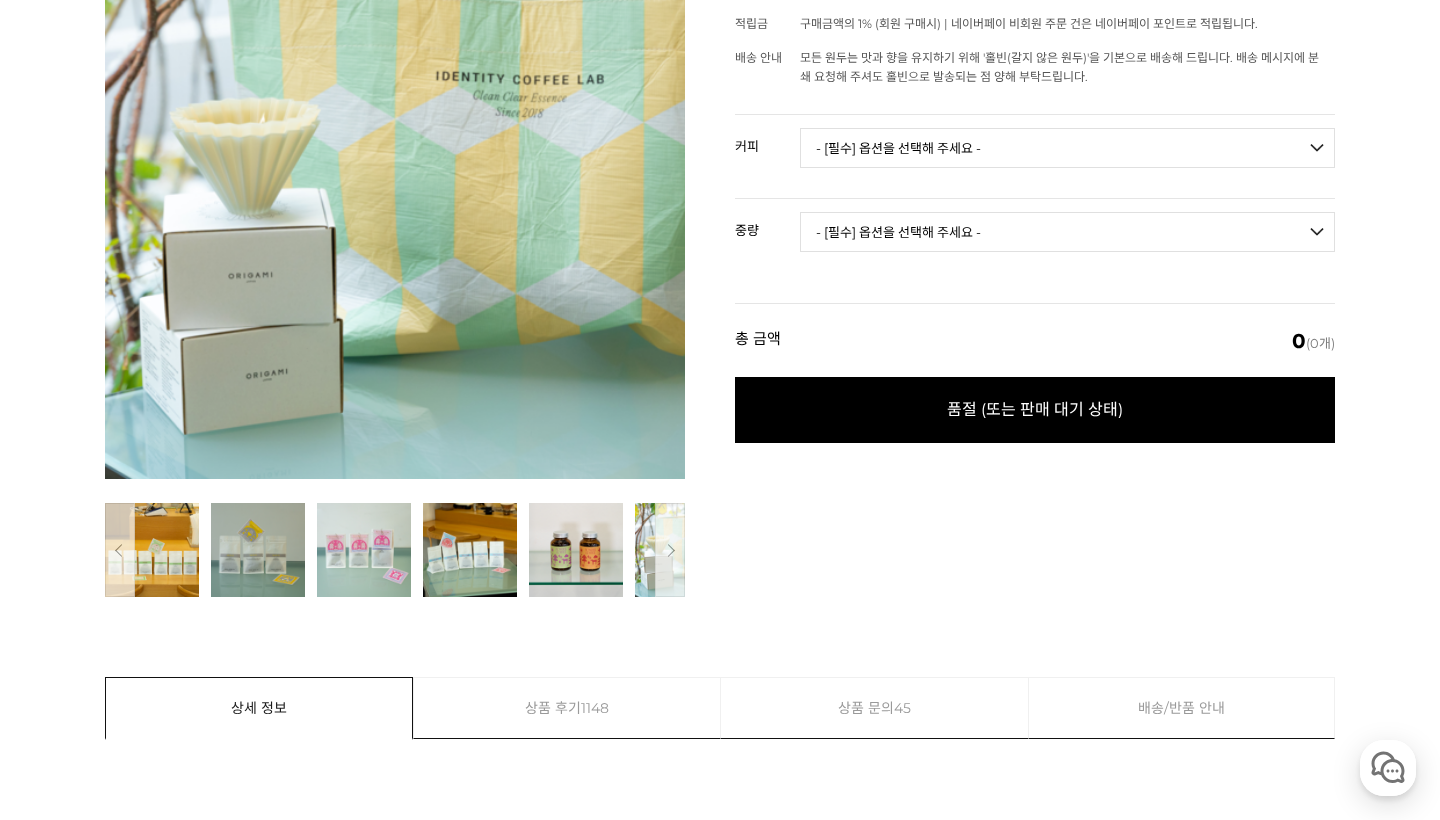click on "다음" at bounding box center (670, 550) 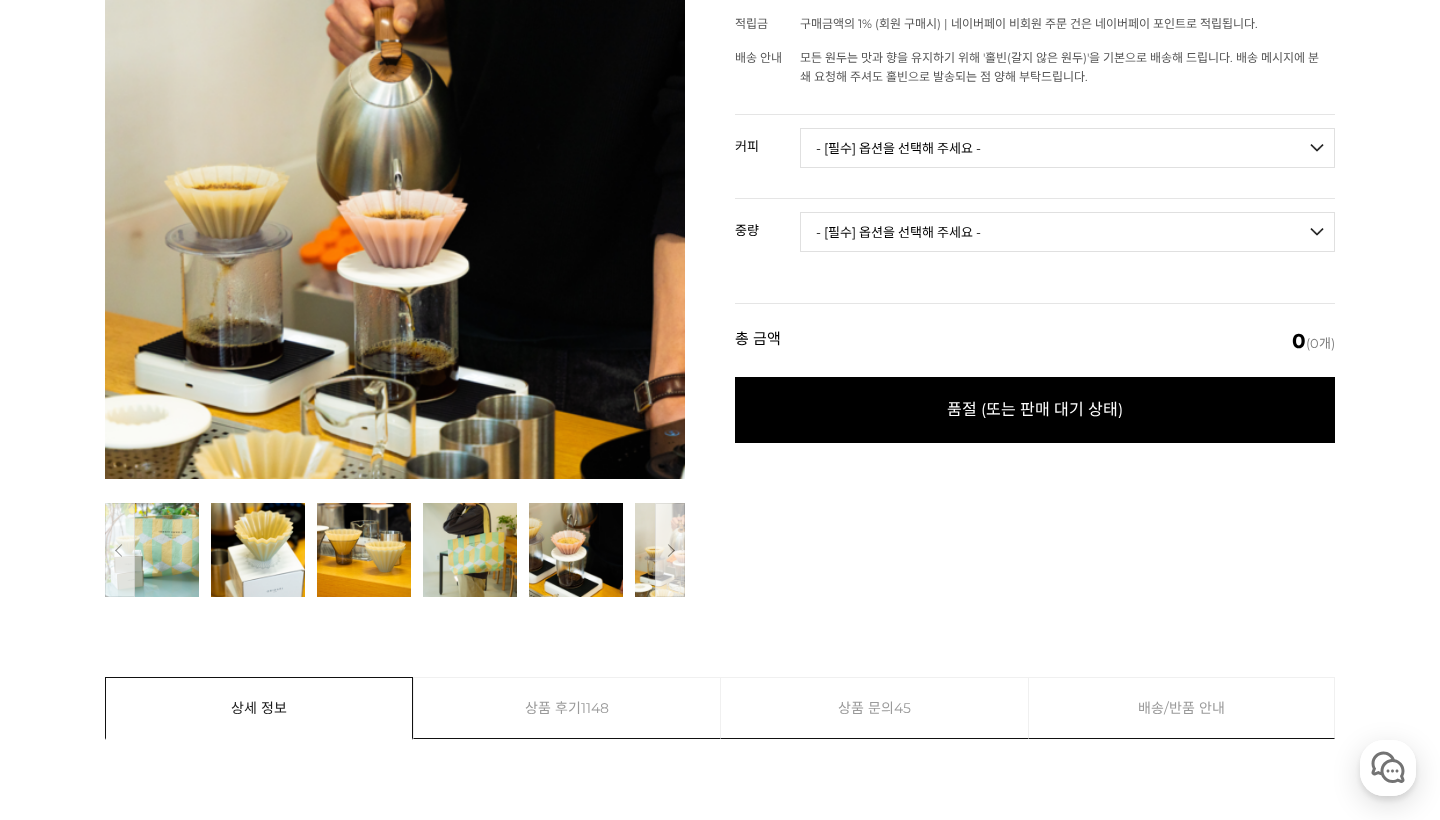 click on "다음" at bounding box center [670, 550] 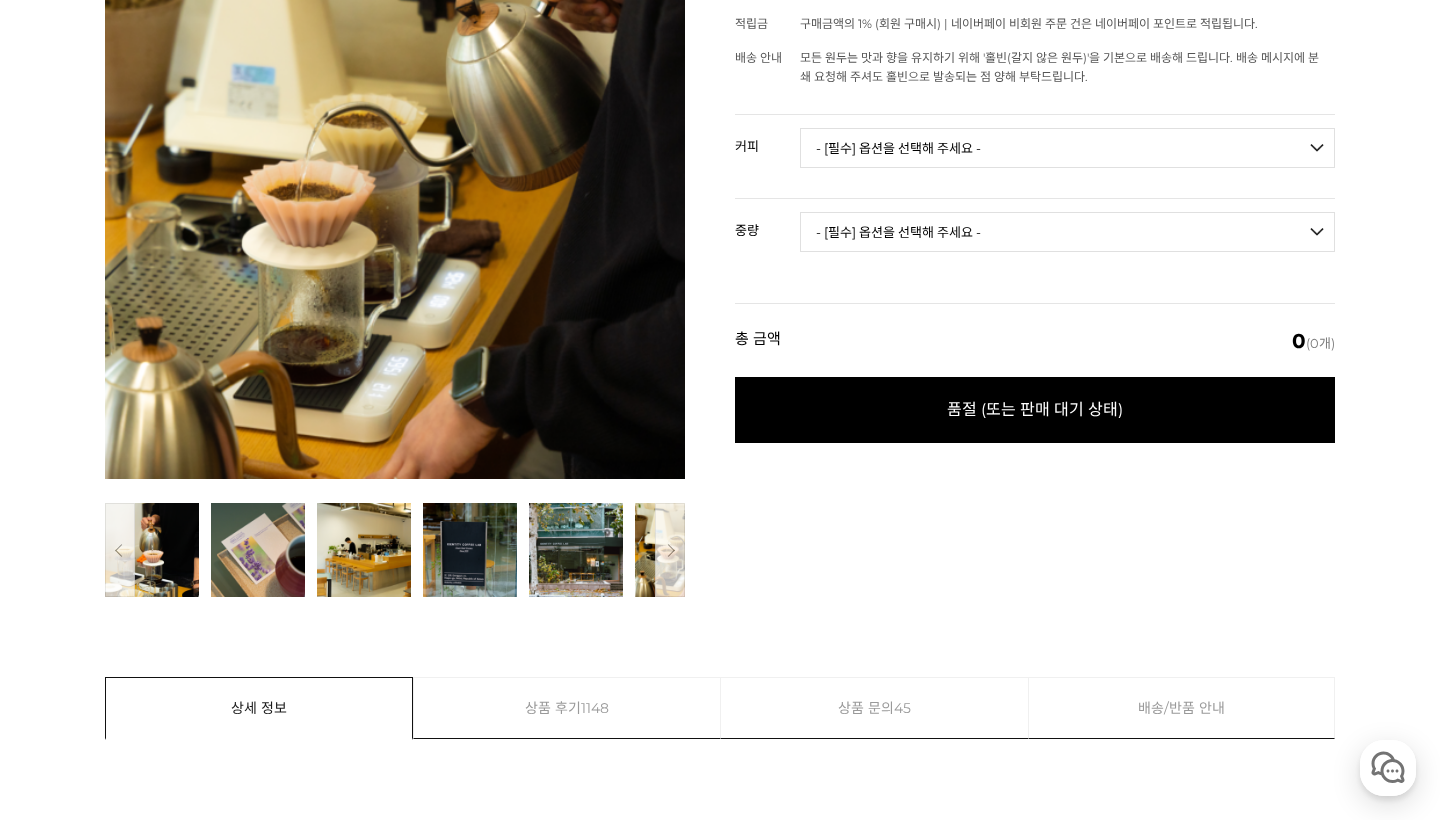 click on "다음" at bounding box center (670, 550) 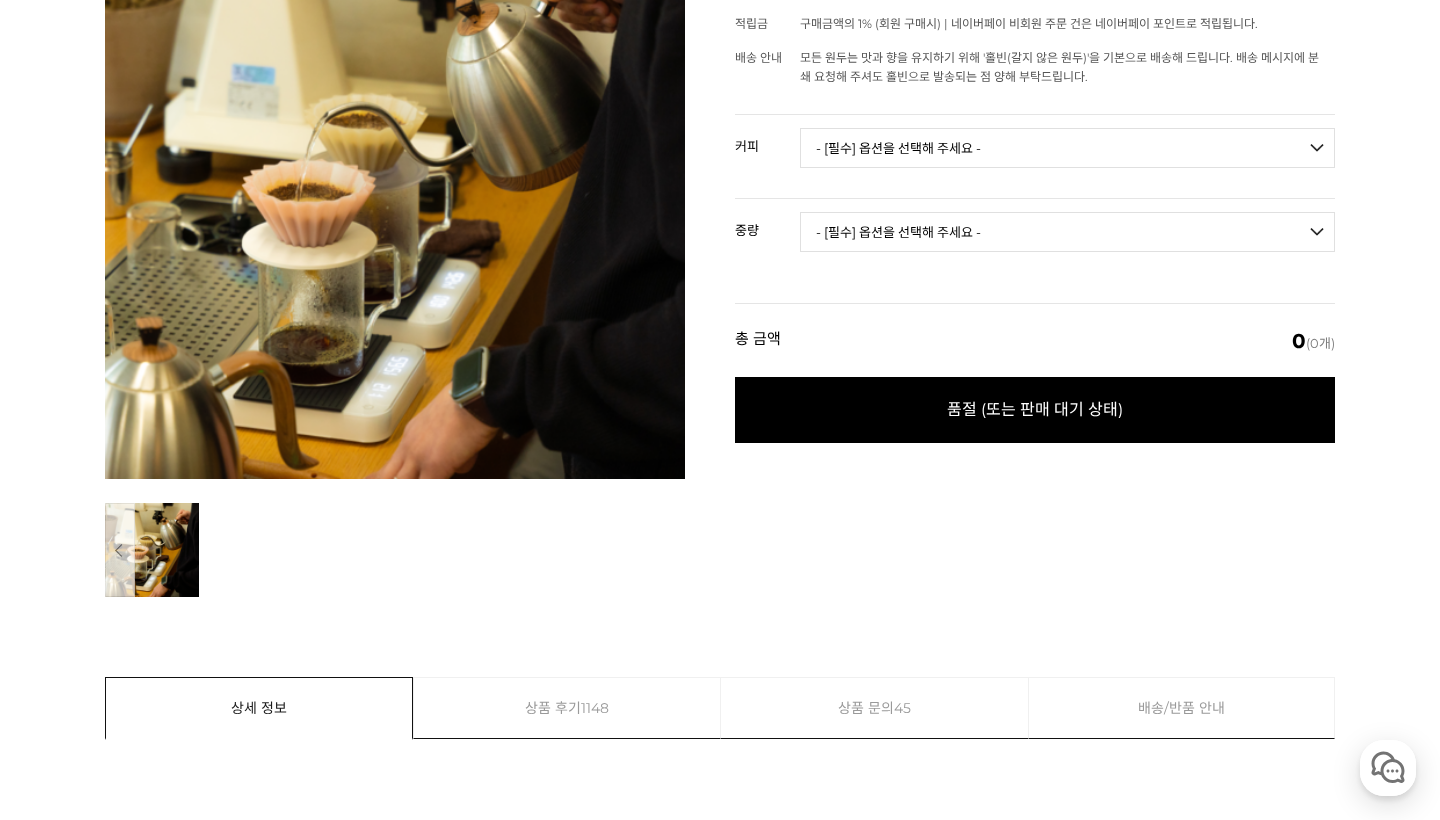scroll, scrollTop: 262, scrollLeft: 0, axis: vertical 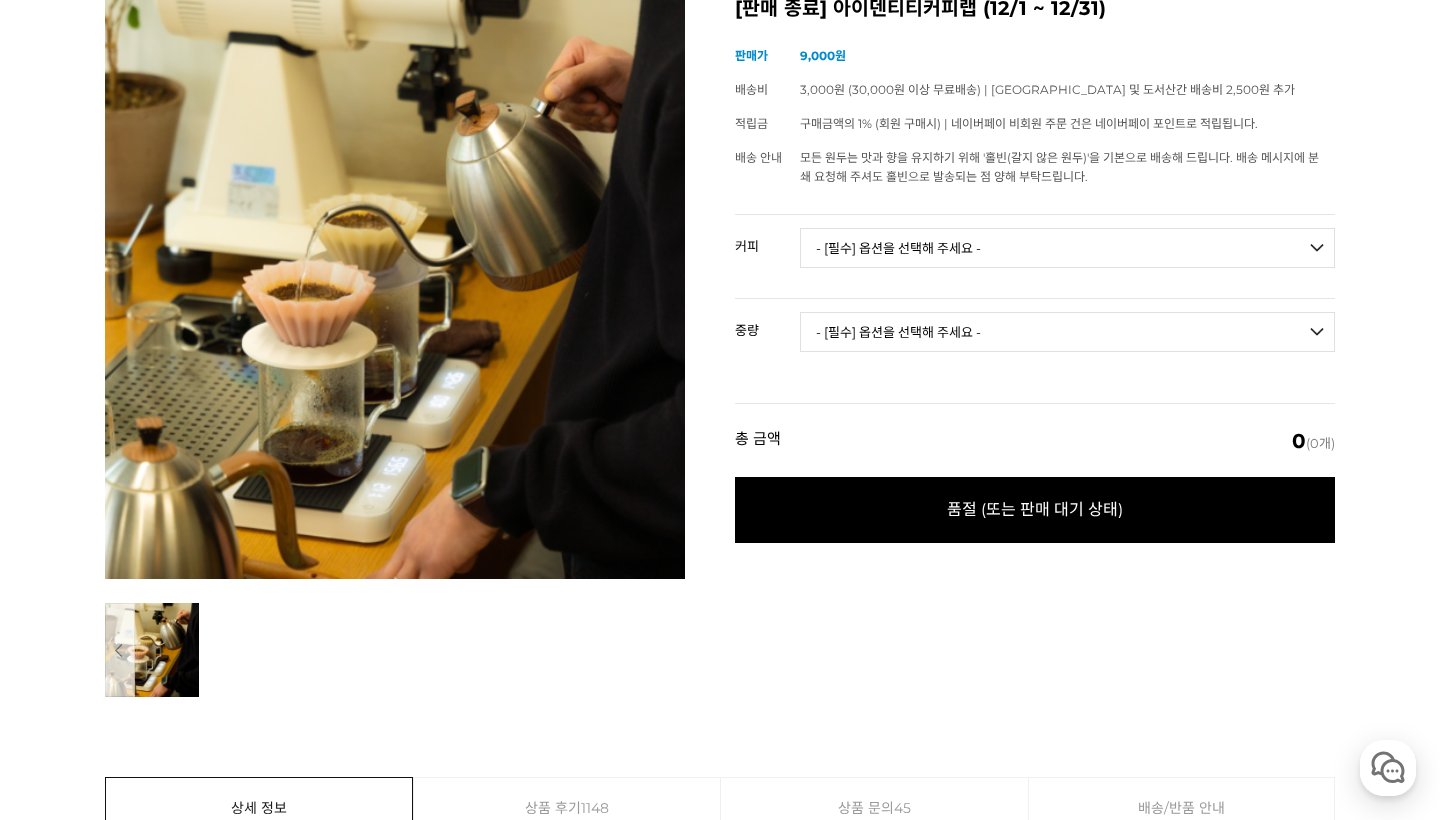 click on "이전" at bounding box center (120, 650) 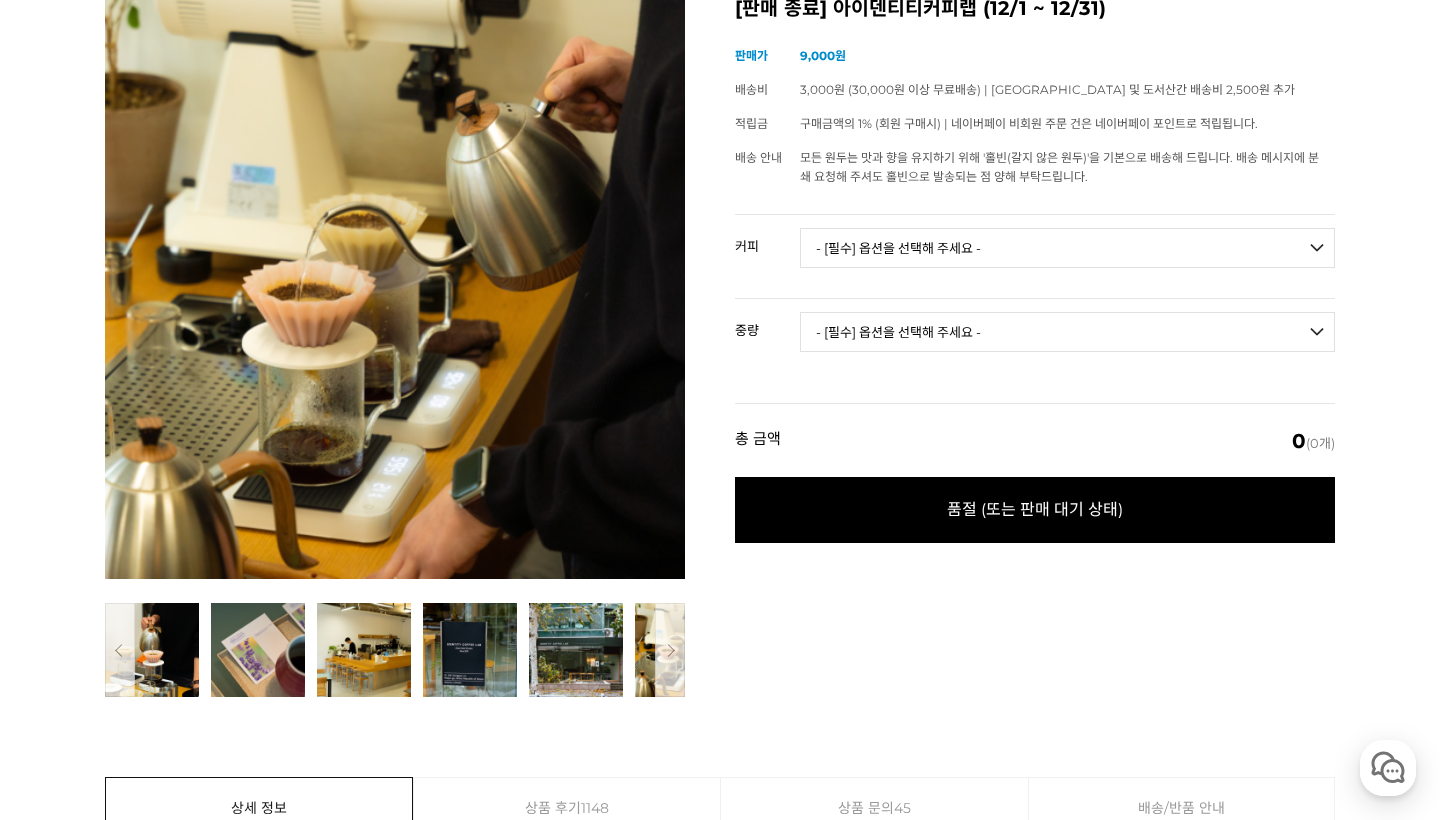 click on "이전" at bounding box center (120, 650) 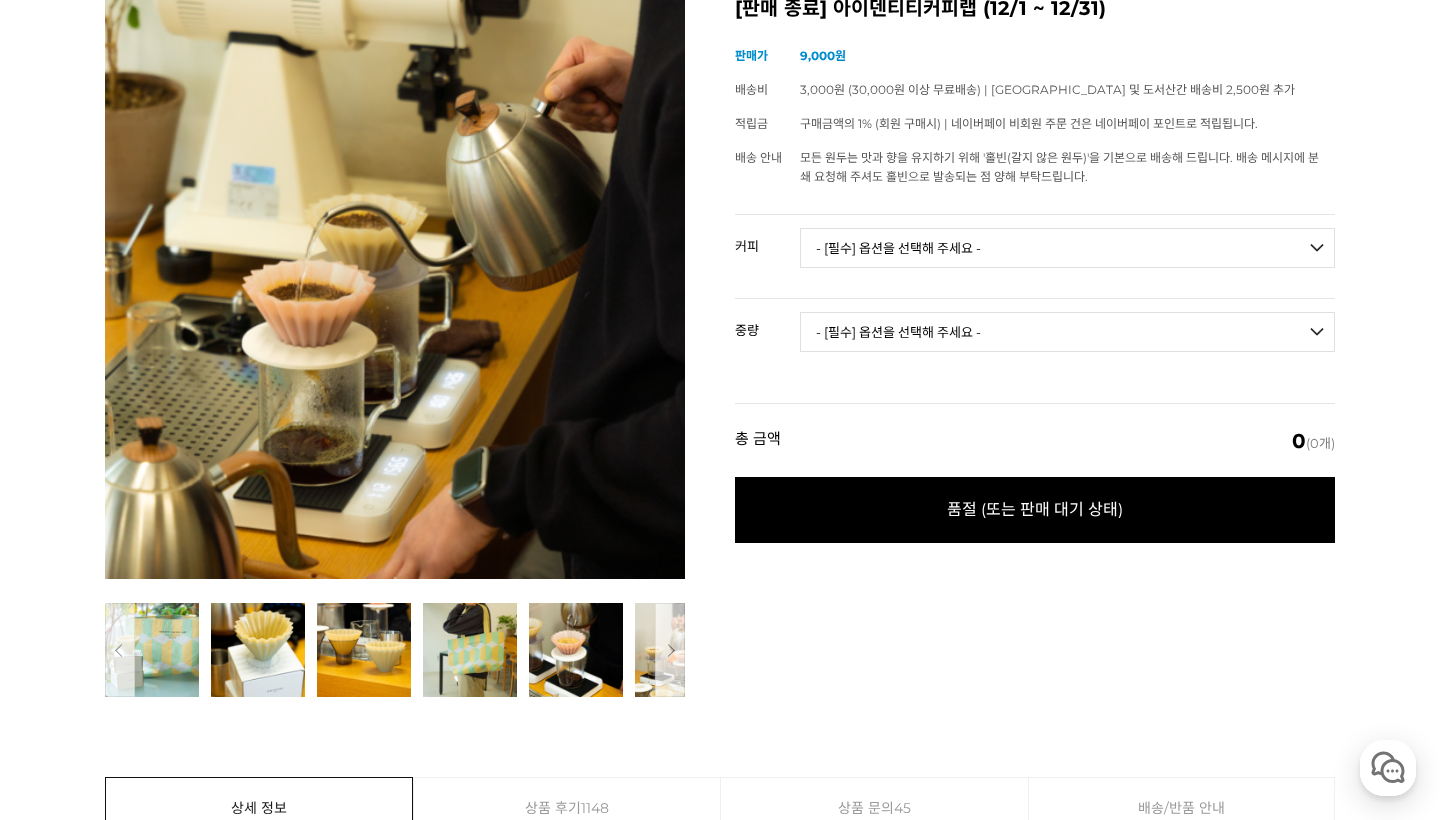 click on "이전" at bounding box center (120, 650) 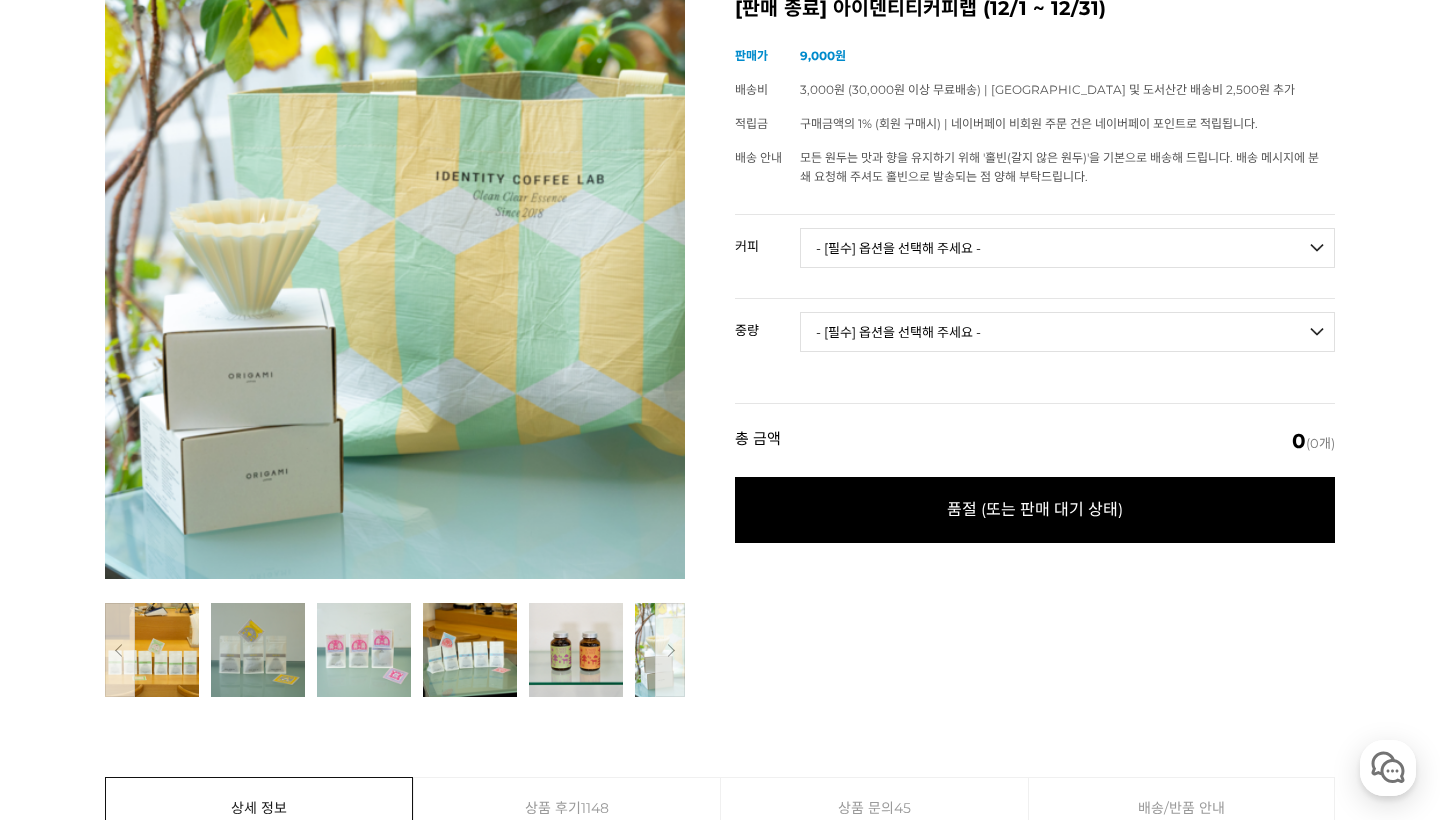 click on "다음" at bounding box center [670, 650] 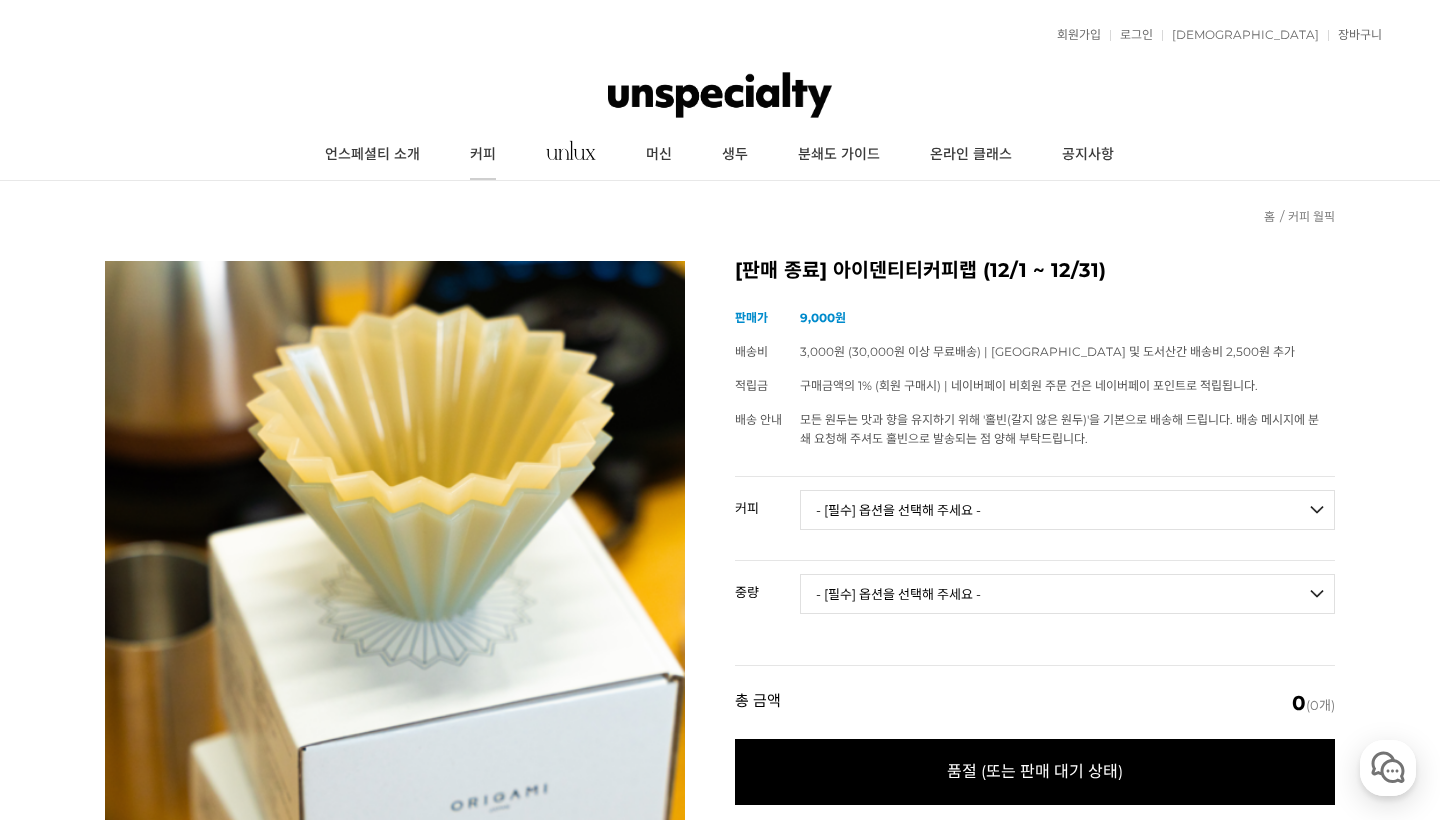 scroll, scrollTop: 0, scrollLeft: 0, axis: both 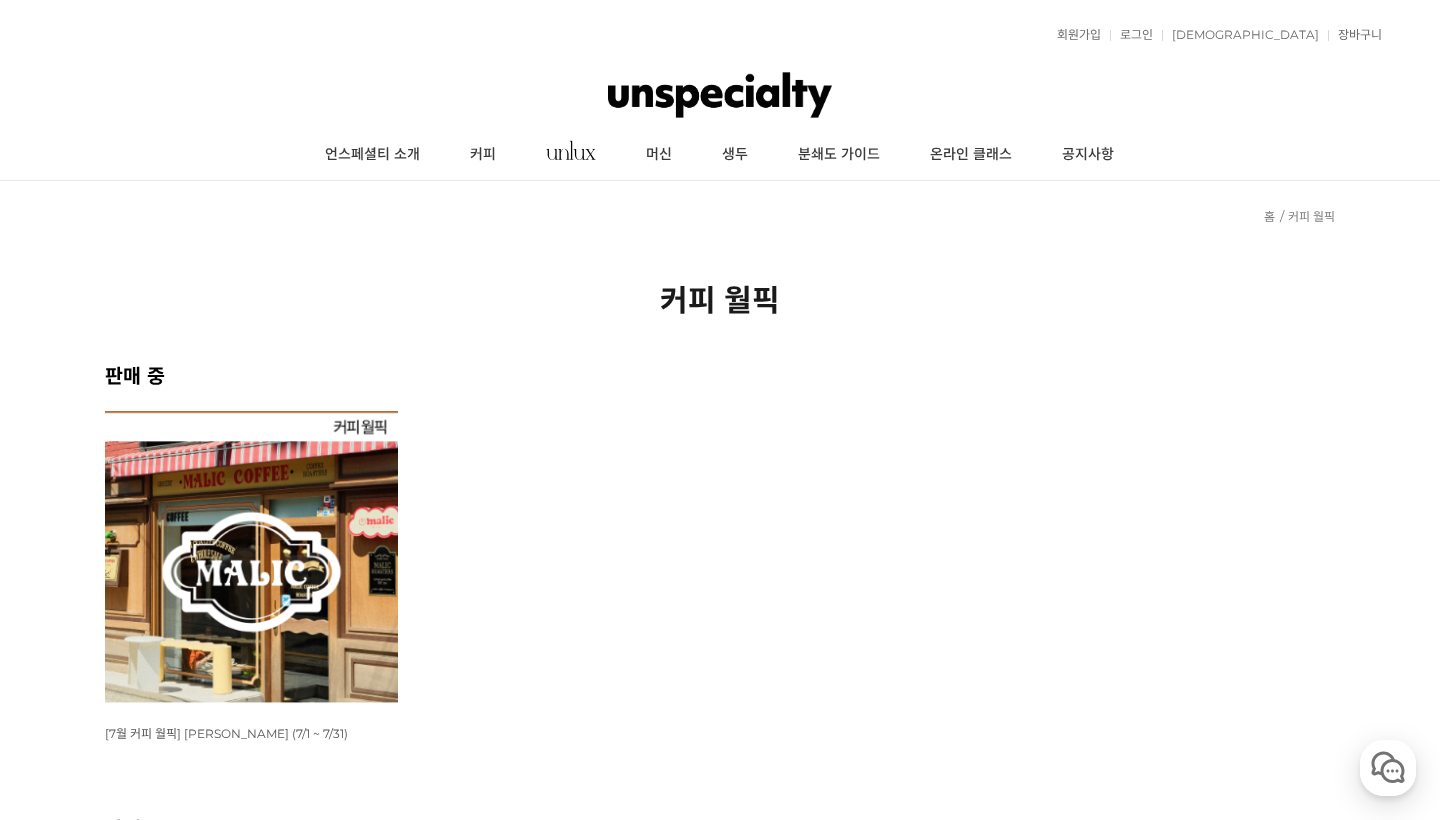 click at bounding box center [251, 557] 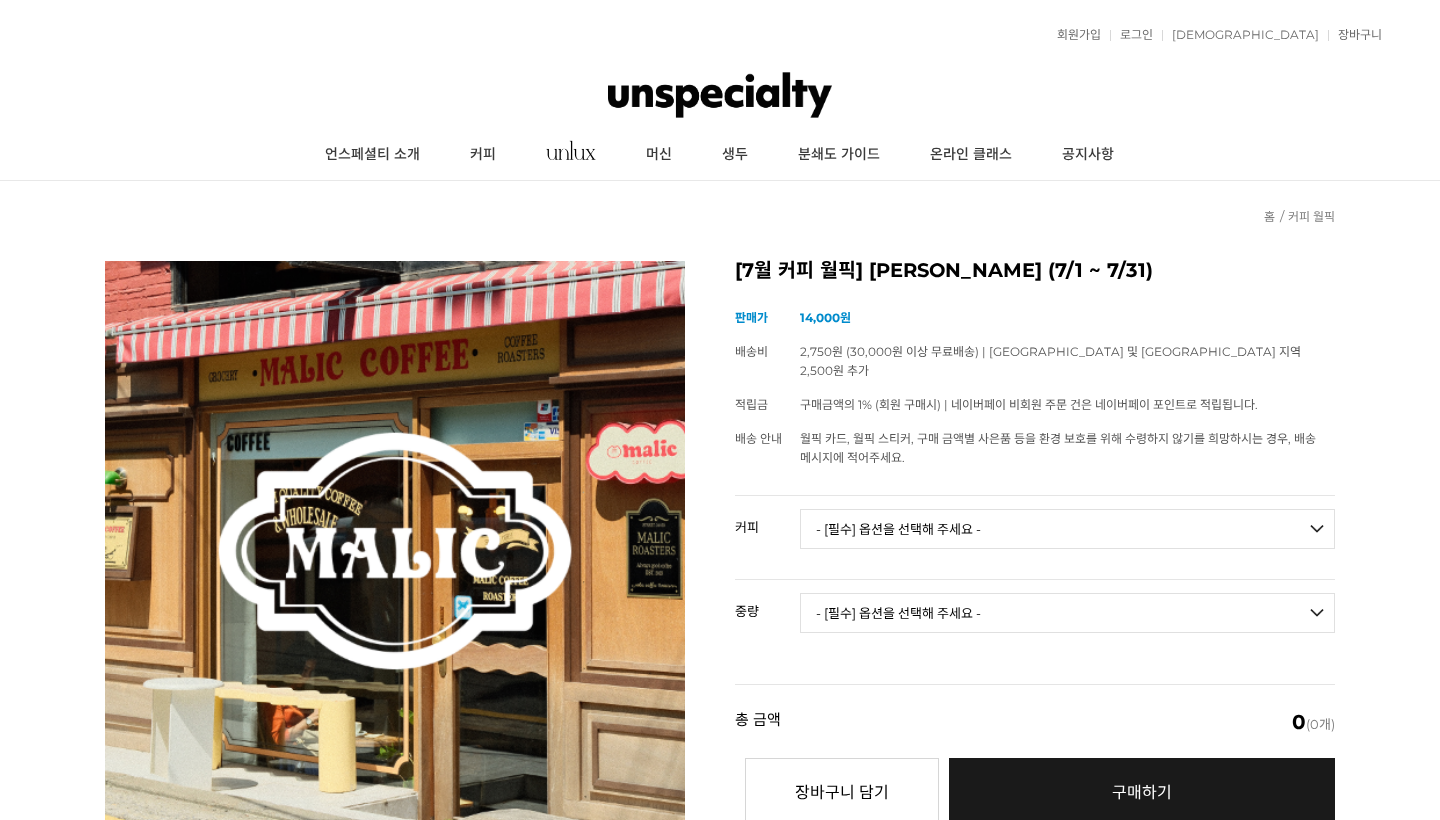 scroll, scrollTop: 0, scrollLeft: 0, axis: both 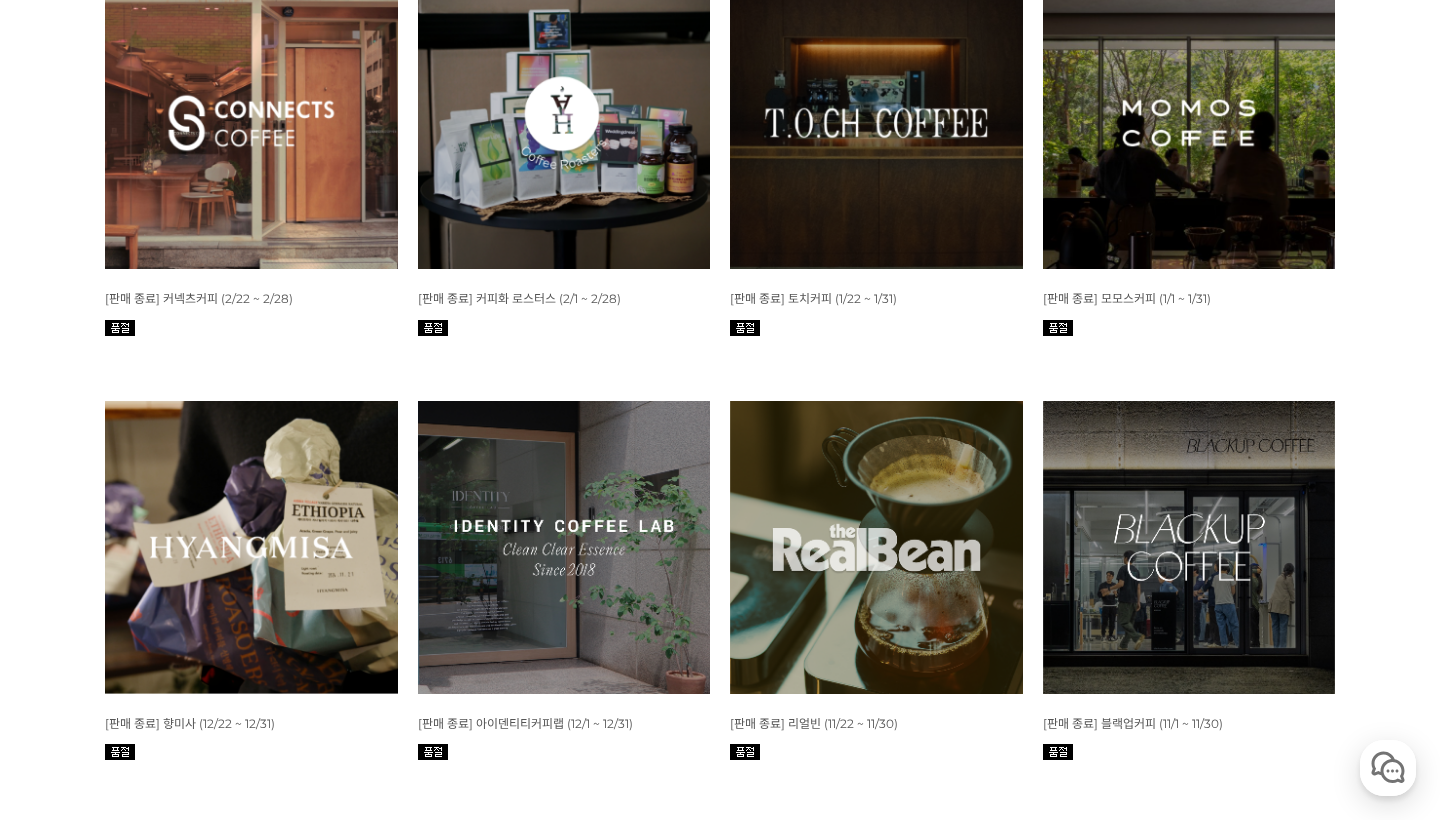 click at bounding box center (564, 547) 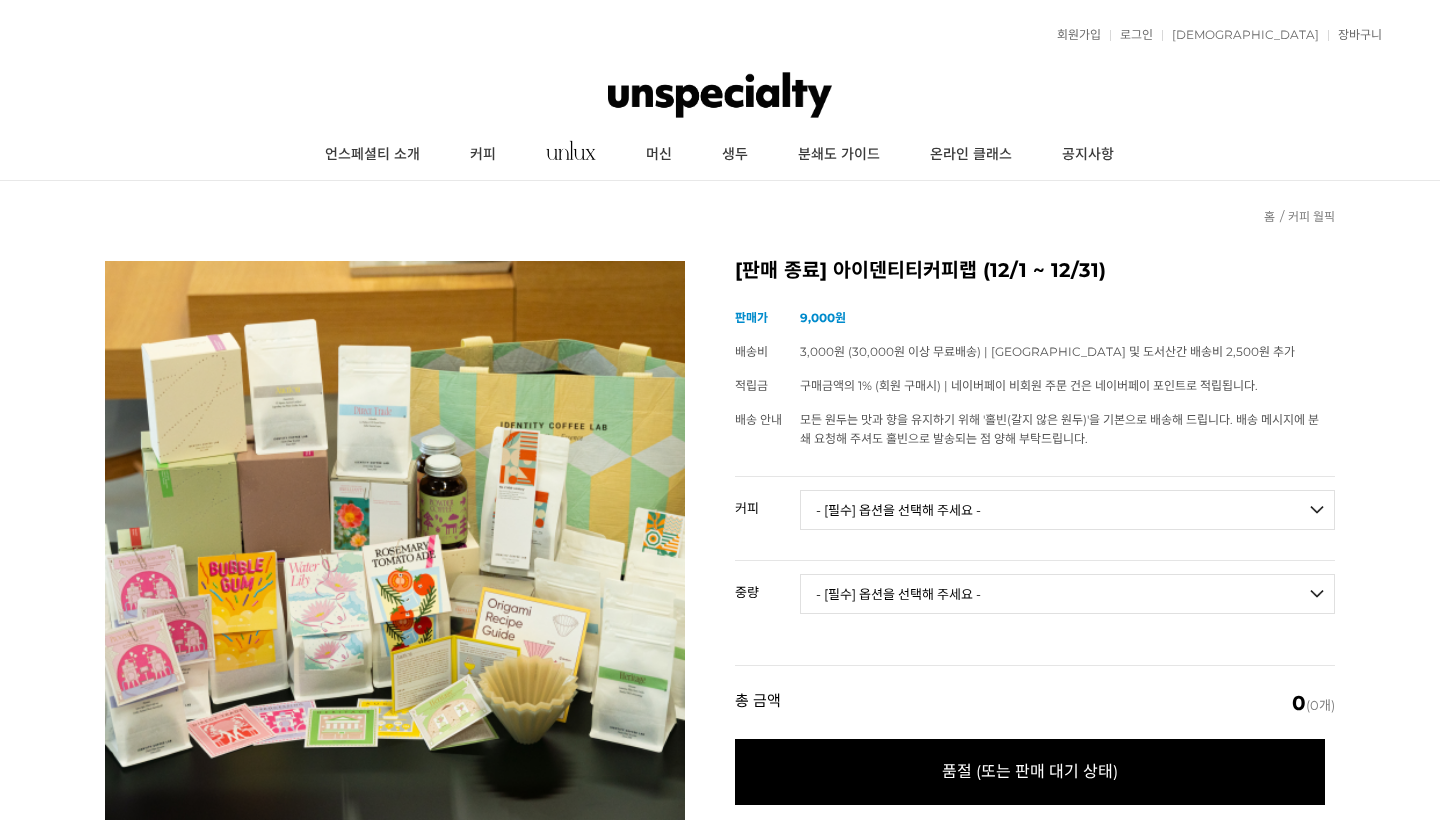 scroll, scrollTop: 955, scrollLeft: 0, axis: vertical 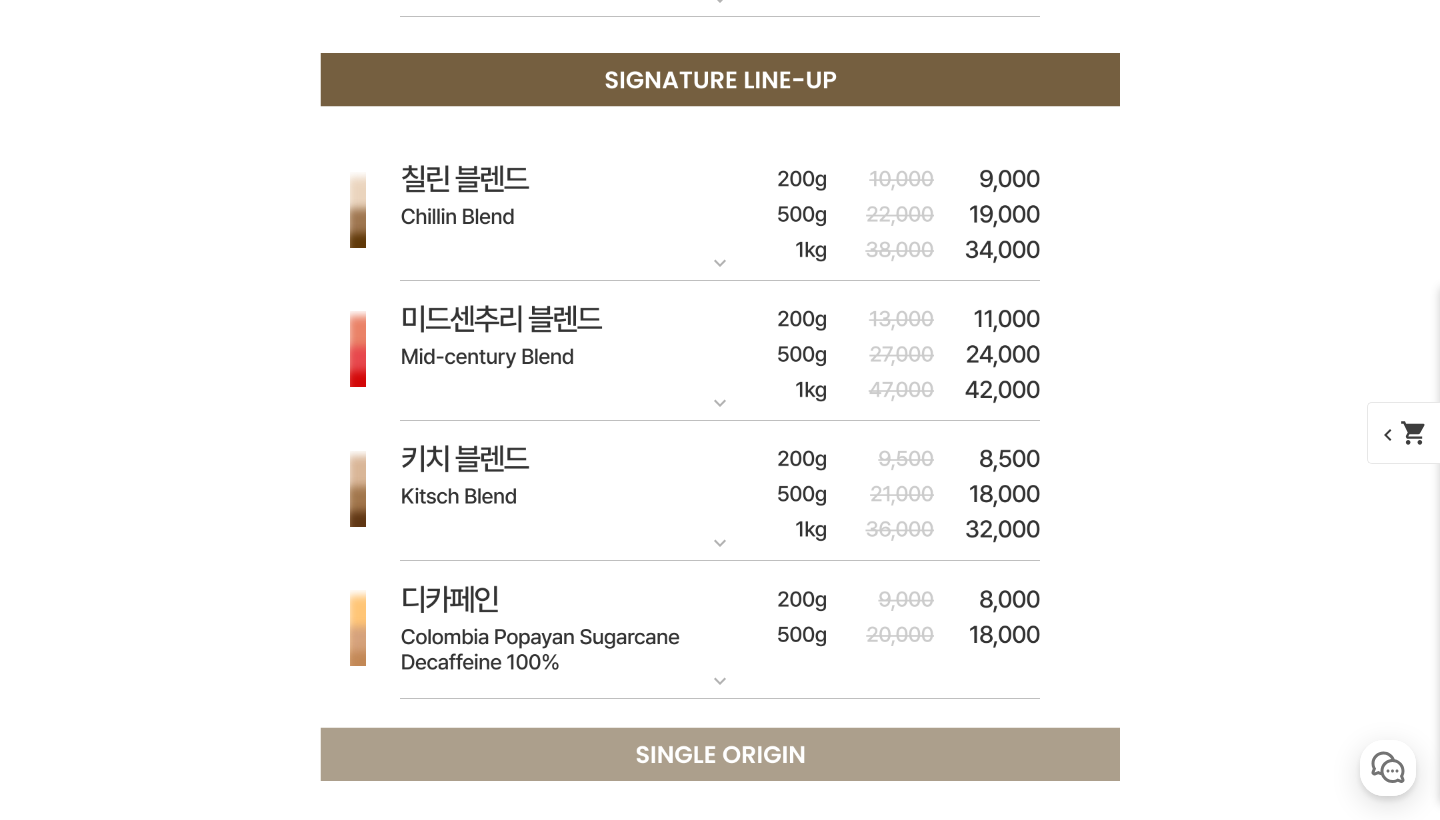 click at bounding box center (720, 351) 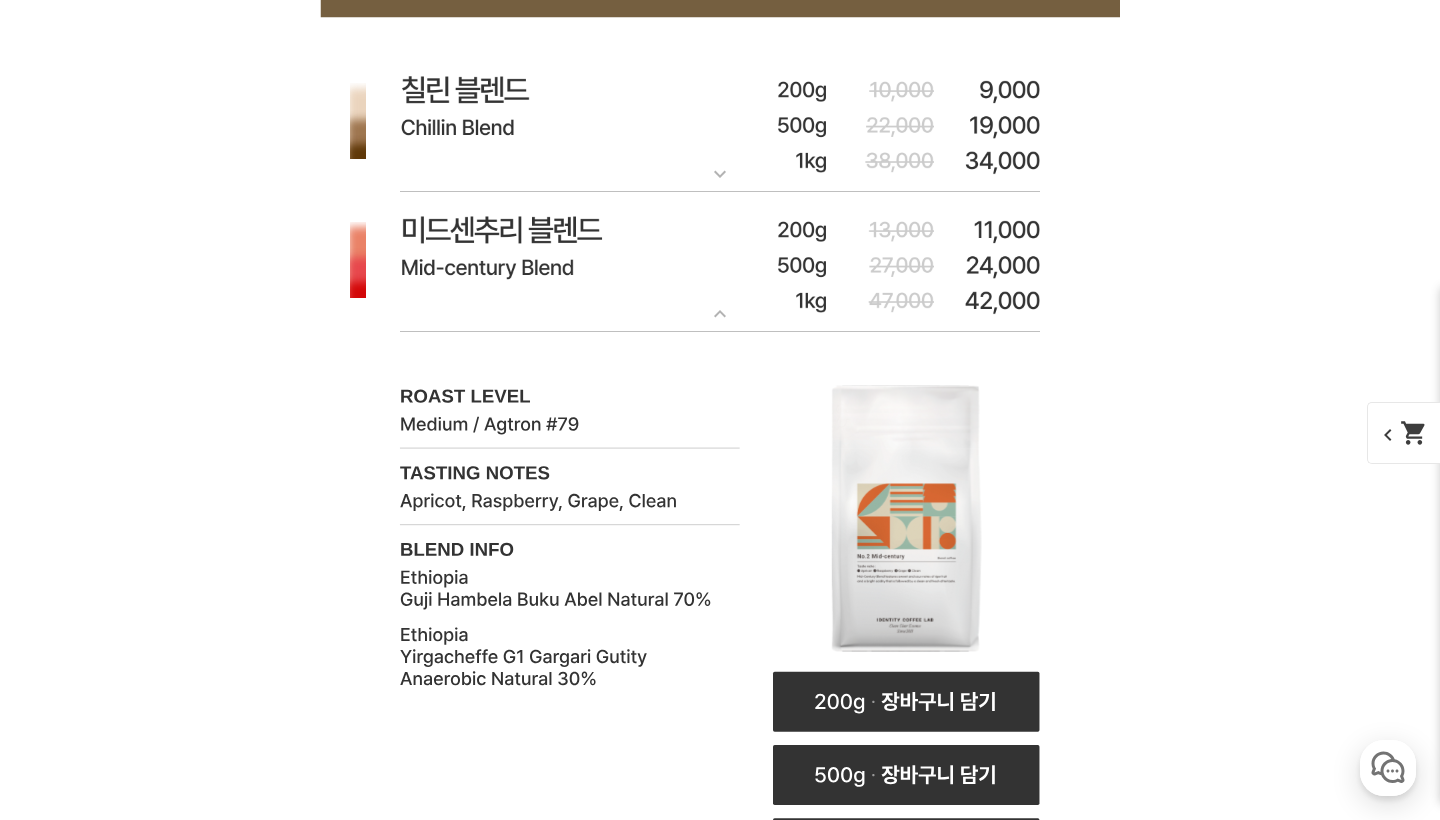 scroll, scrollTop: 7136, scrollLeft: 0, axis: vertical 